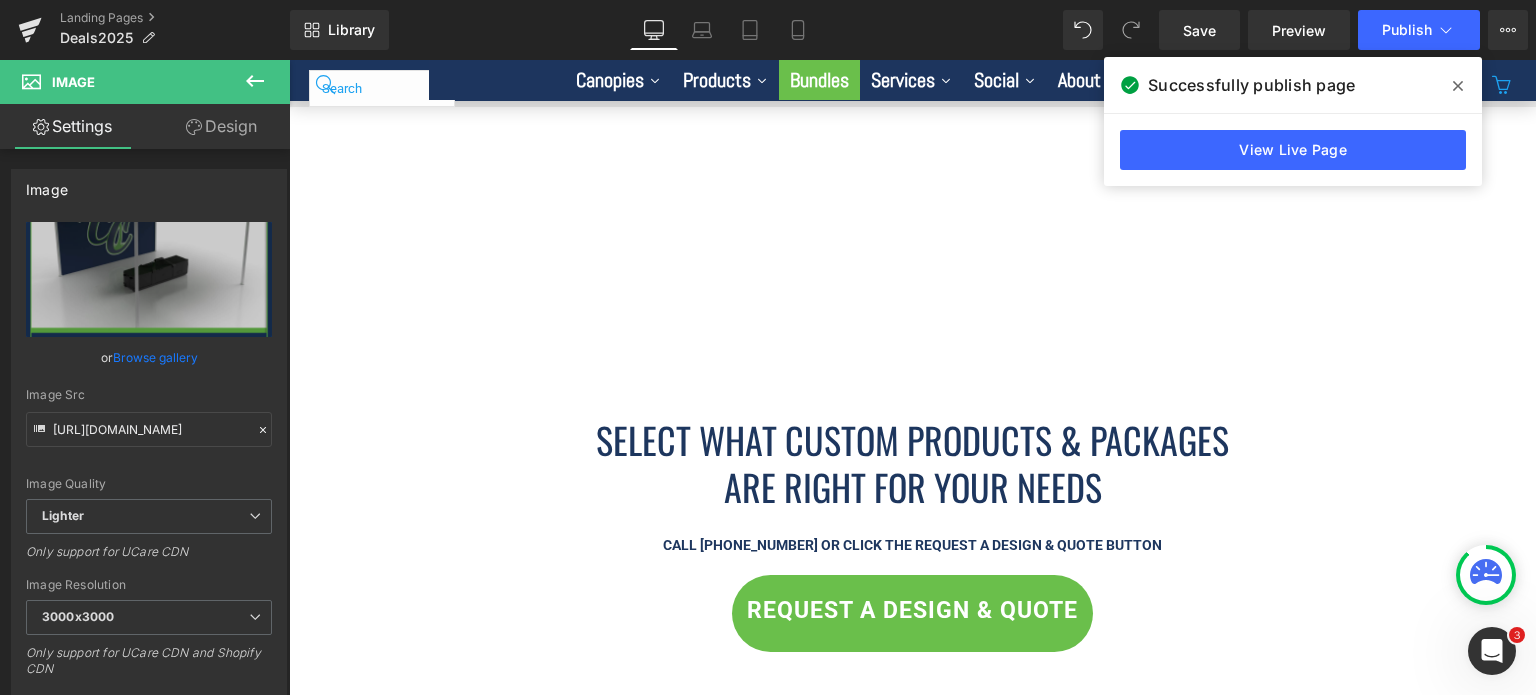 scroll, scrollTop: 1988, scrollLeft: 0, axis: vertical 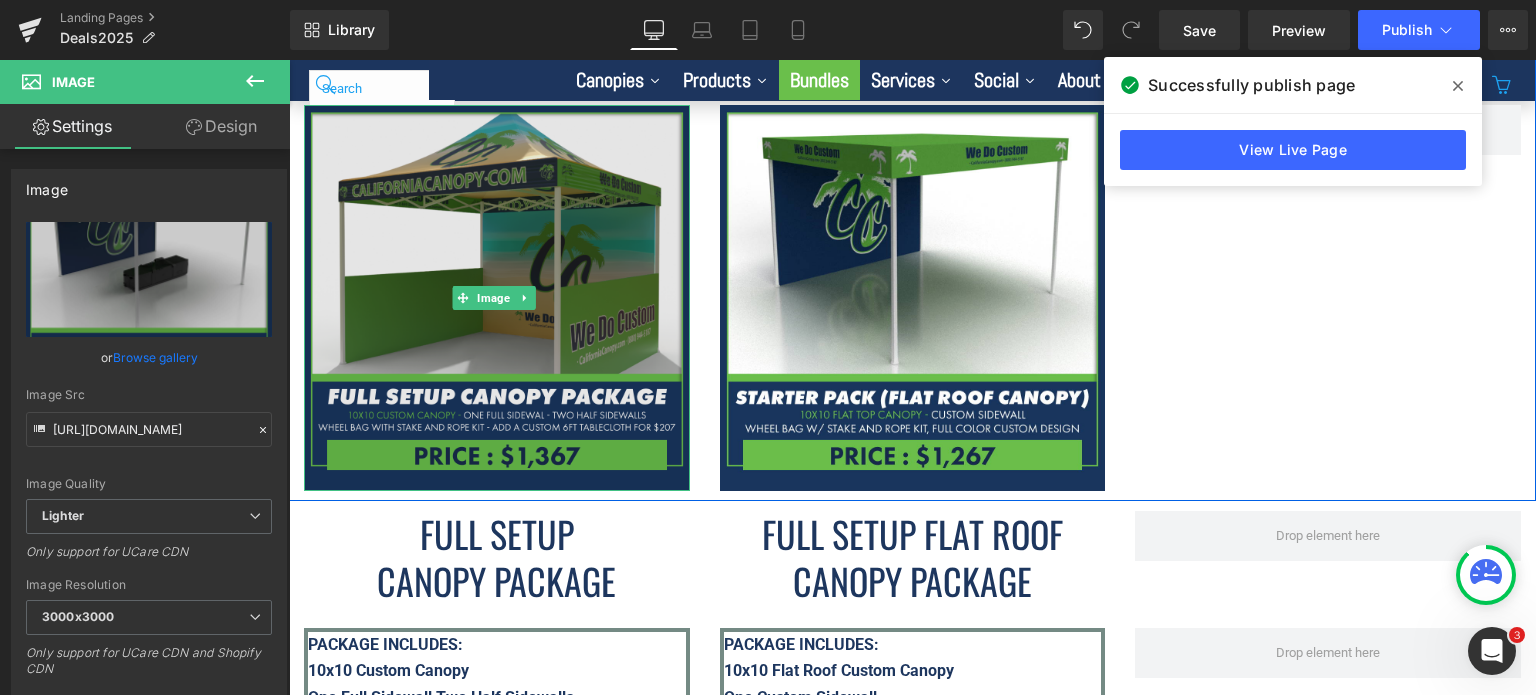 click at bounding box center (497, 298) 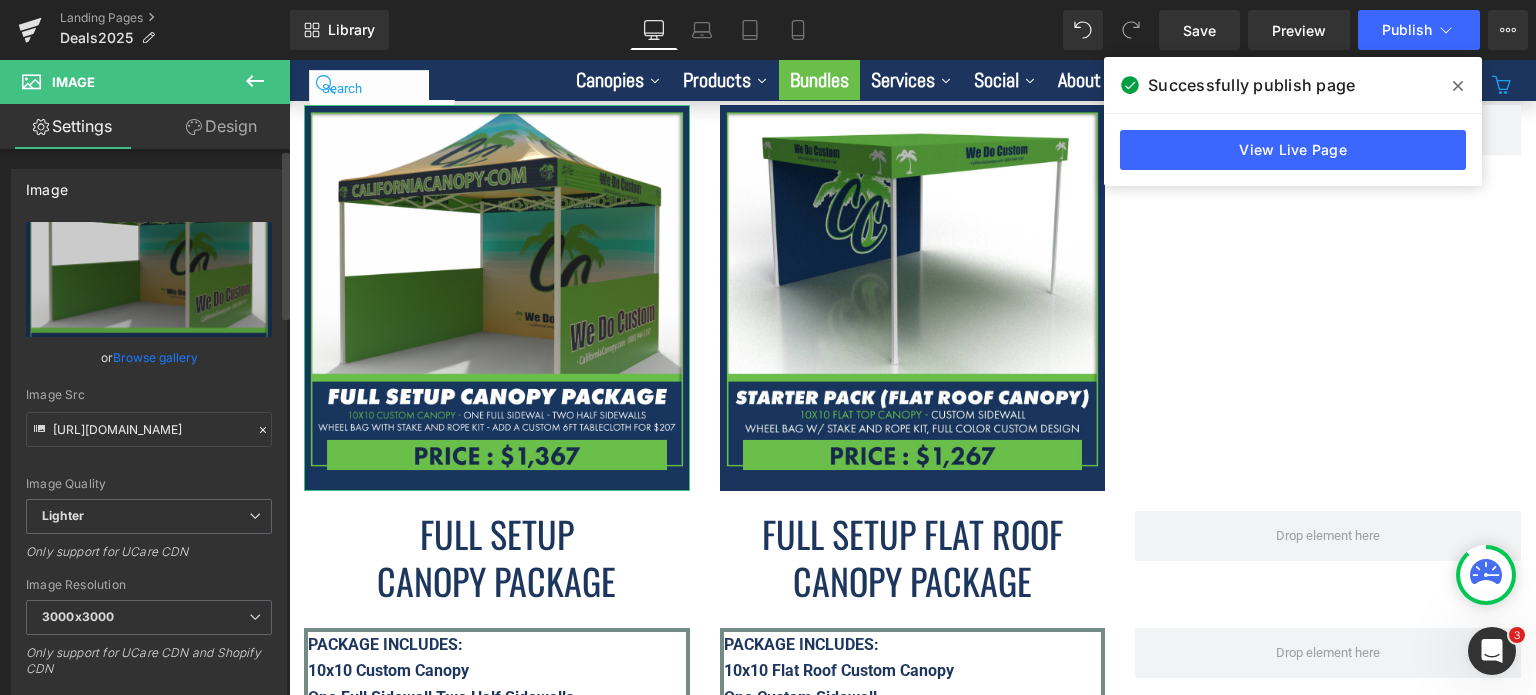 click on "Browse gallery" at bounding box center [155, 357] 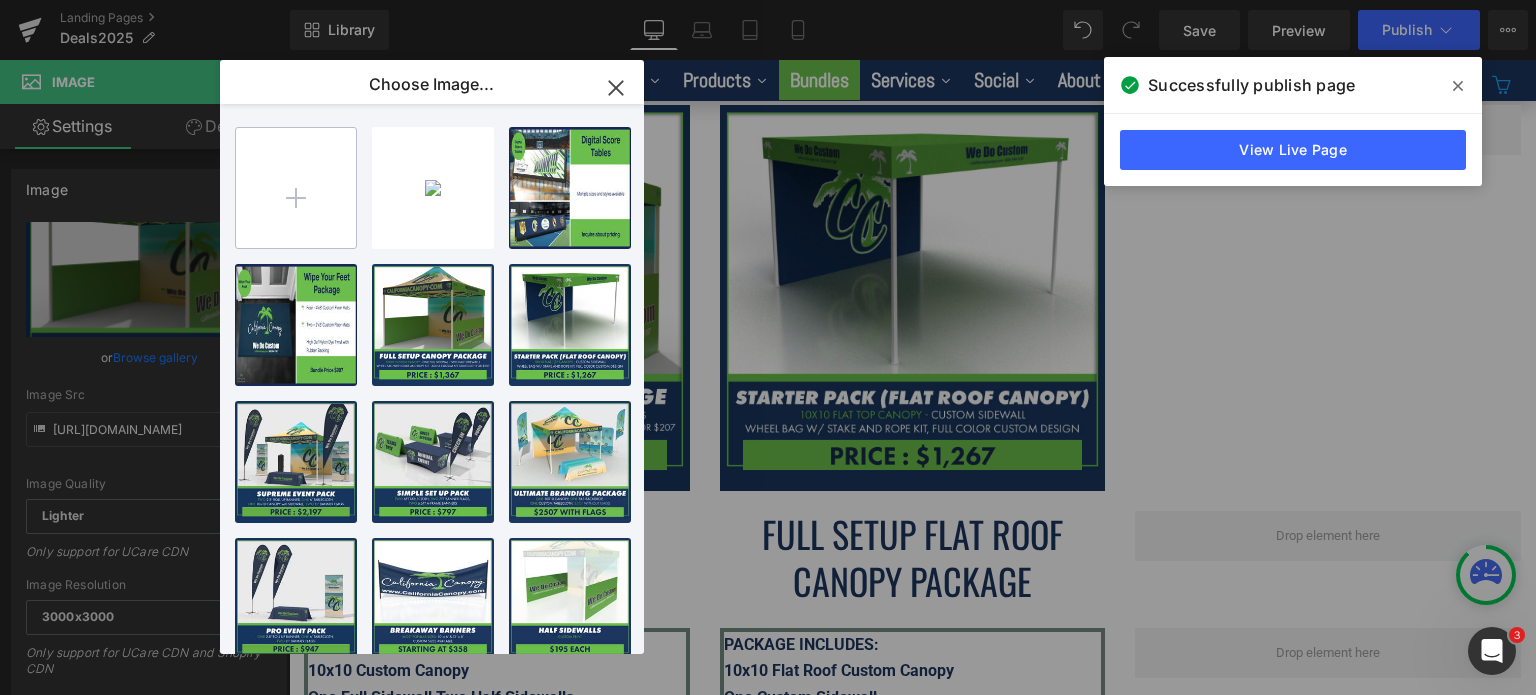 click at bounding box center (296, 188) 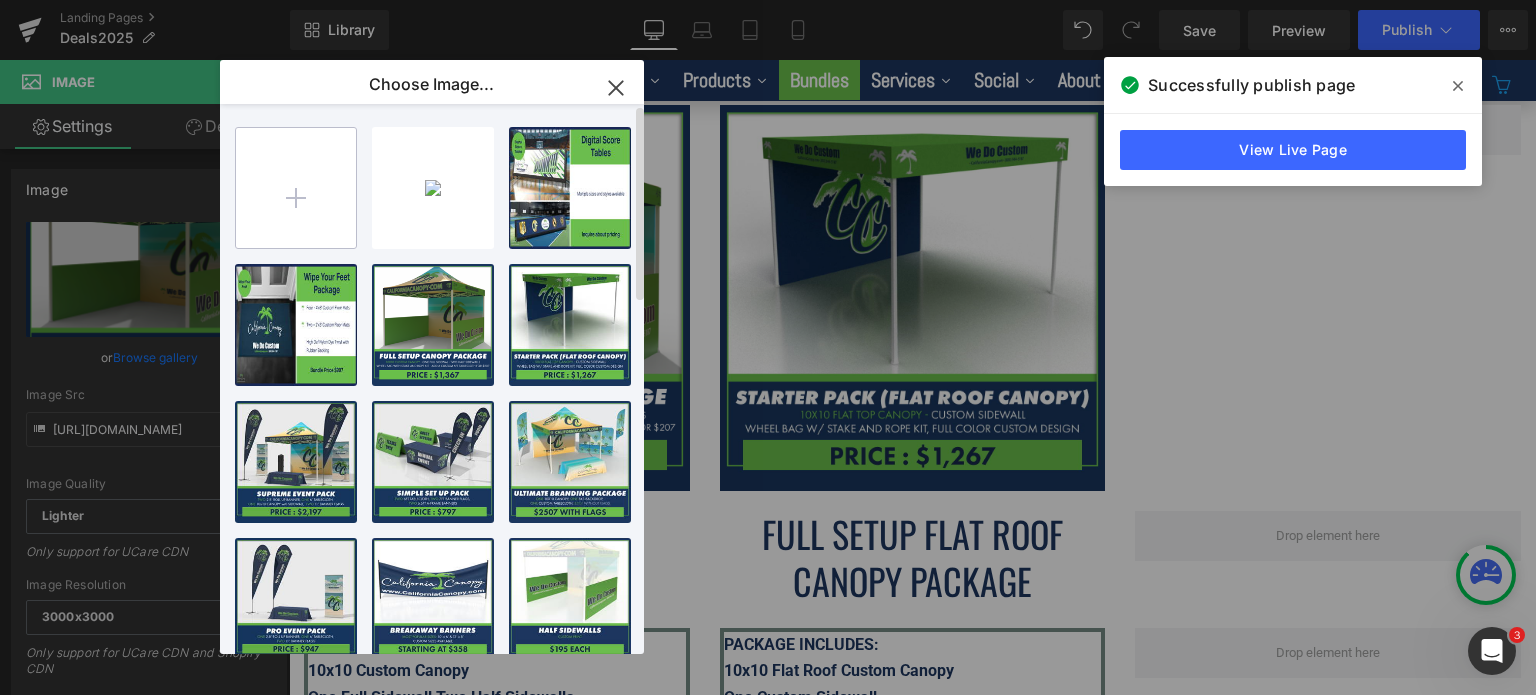 type on "C:\fakepath\Full-Setup-Canopy-Package---CC---Deals2025-Page.png" 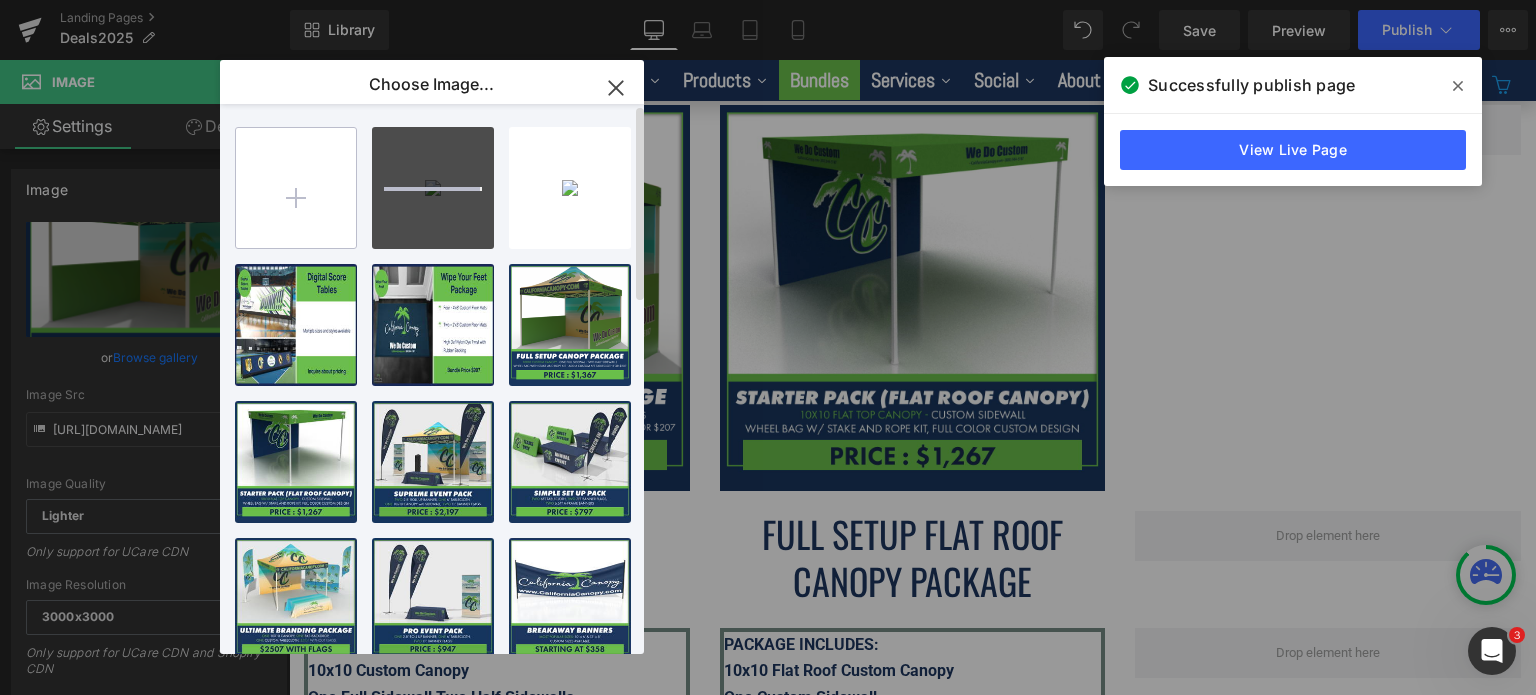 type 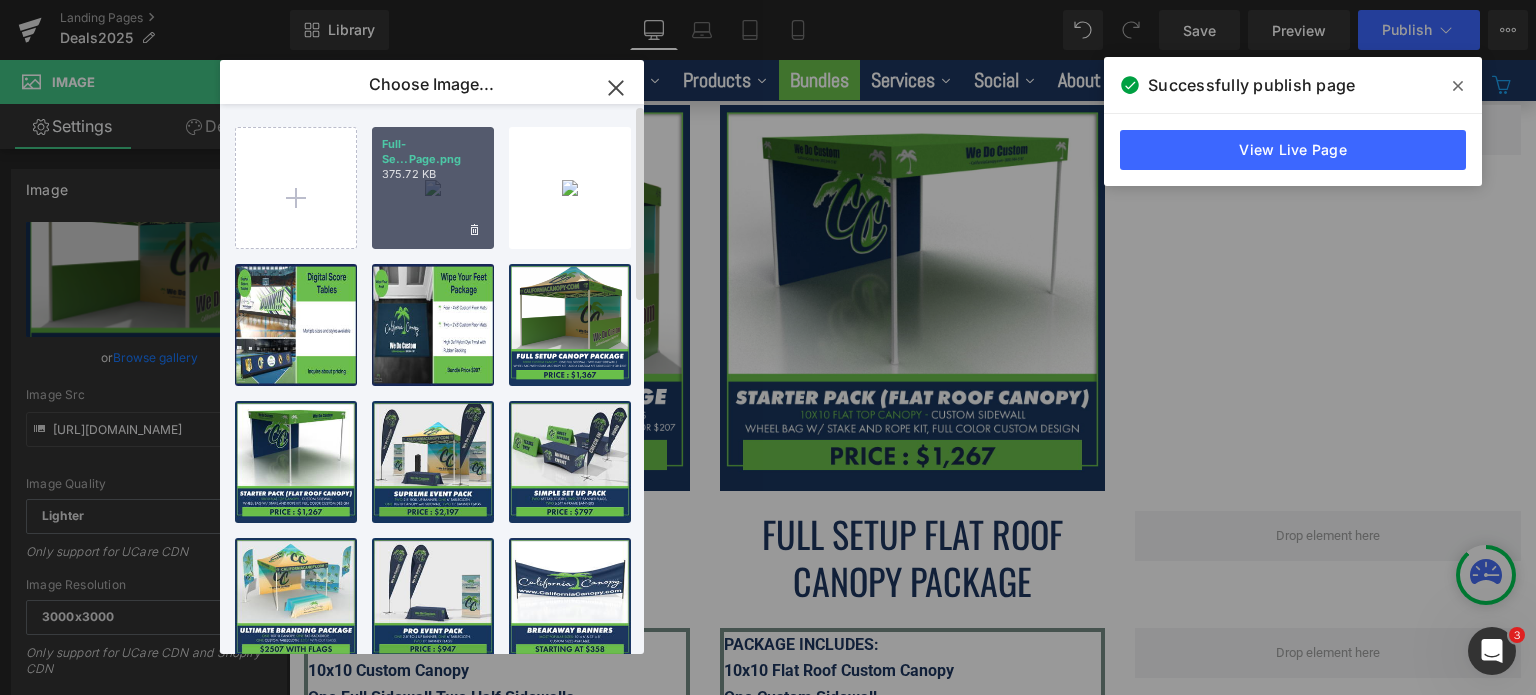 click on "Full-Se...Page.png 375.72 KB" at bounding box center (433, 188) 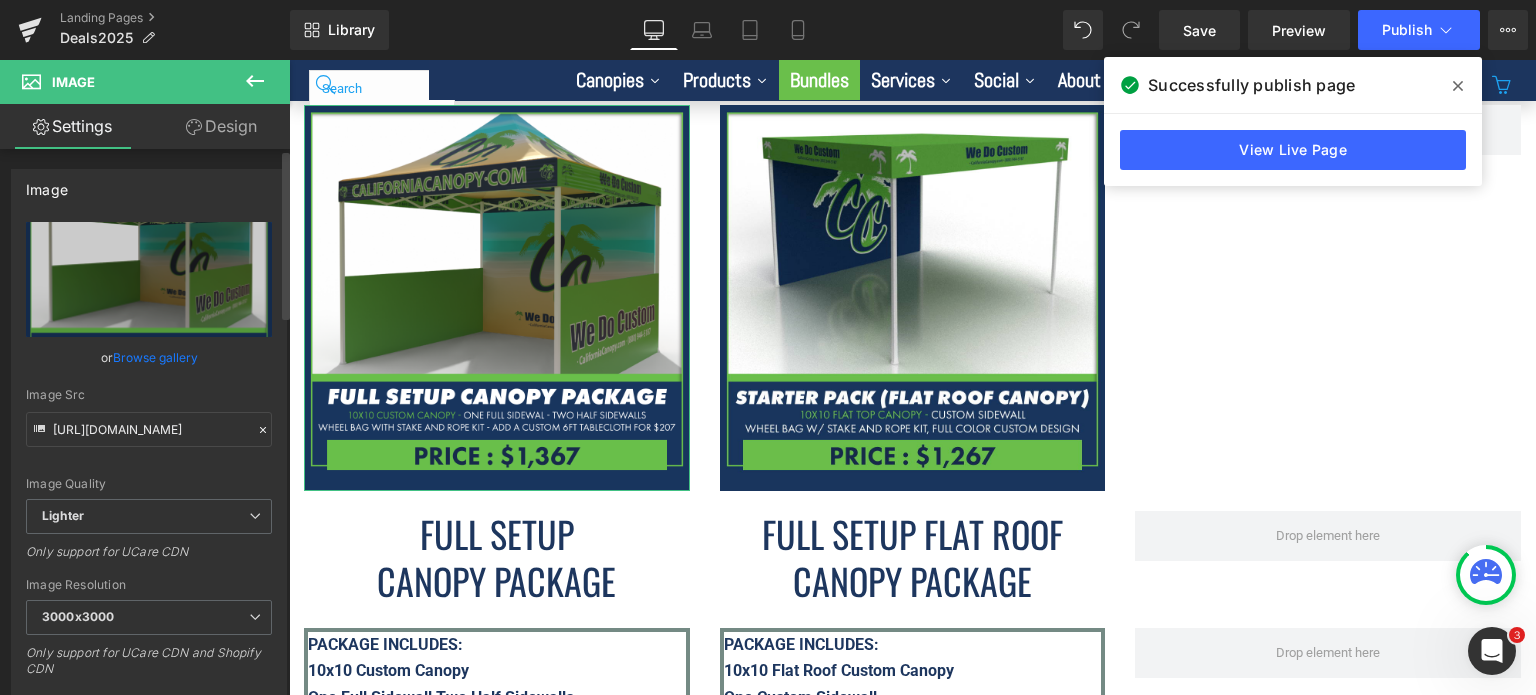 click on "Browse gallery" at bounding box center [155, 357] 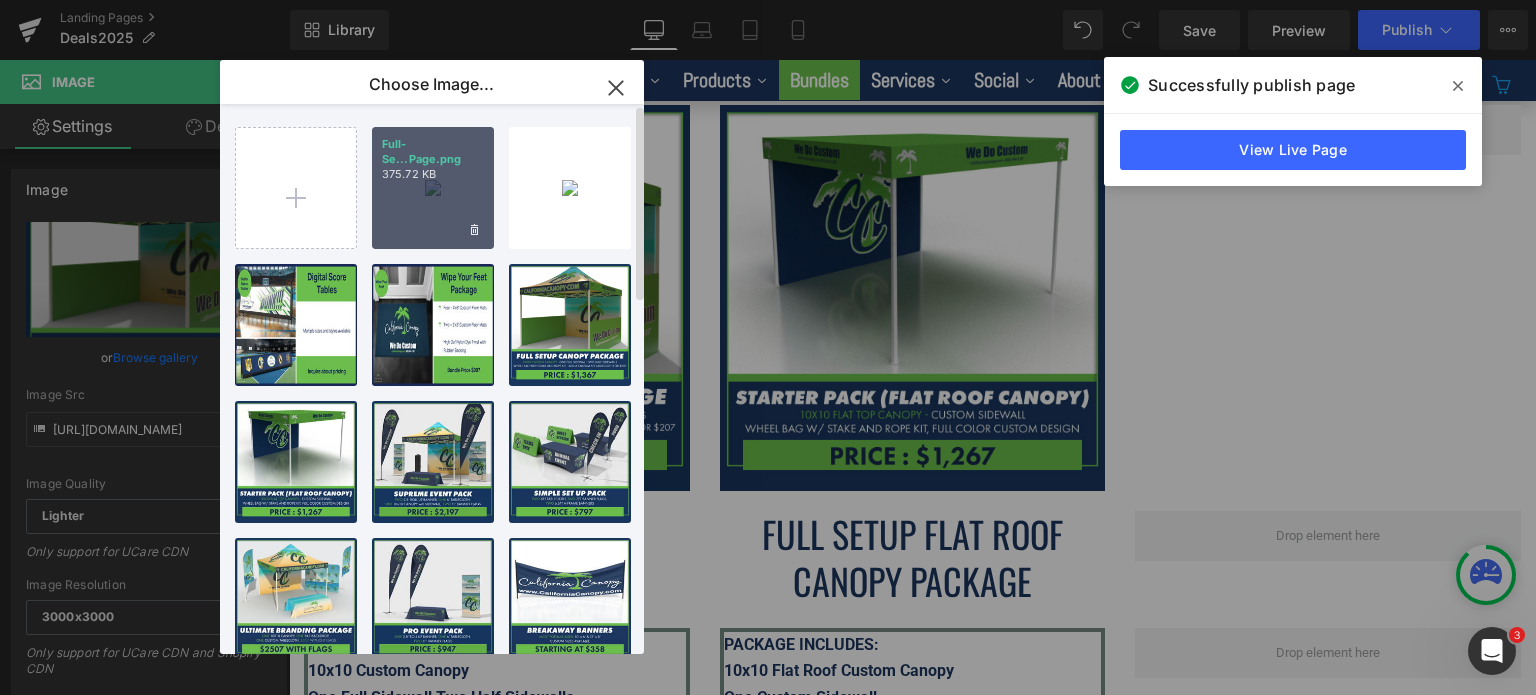 click on "Full-Se...Page.png 375.72 KB" at bounding box center (433, 188) 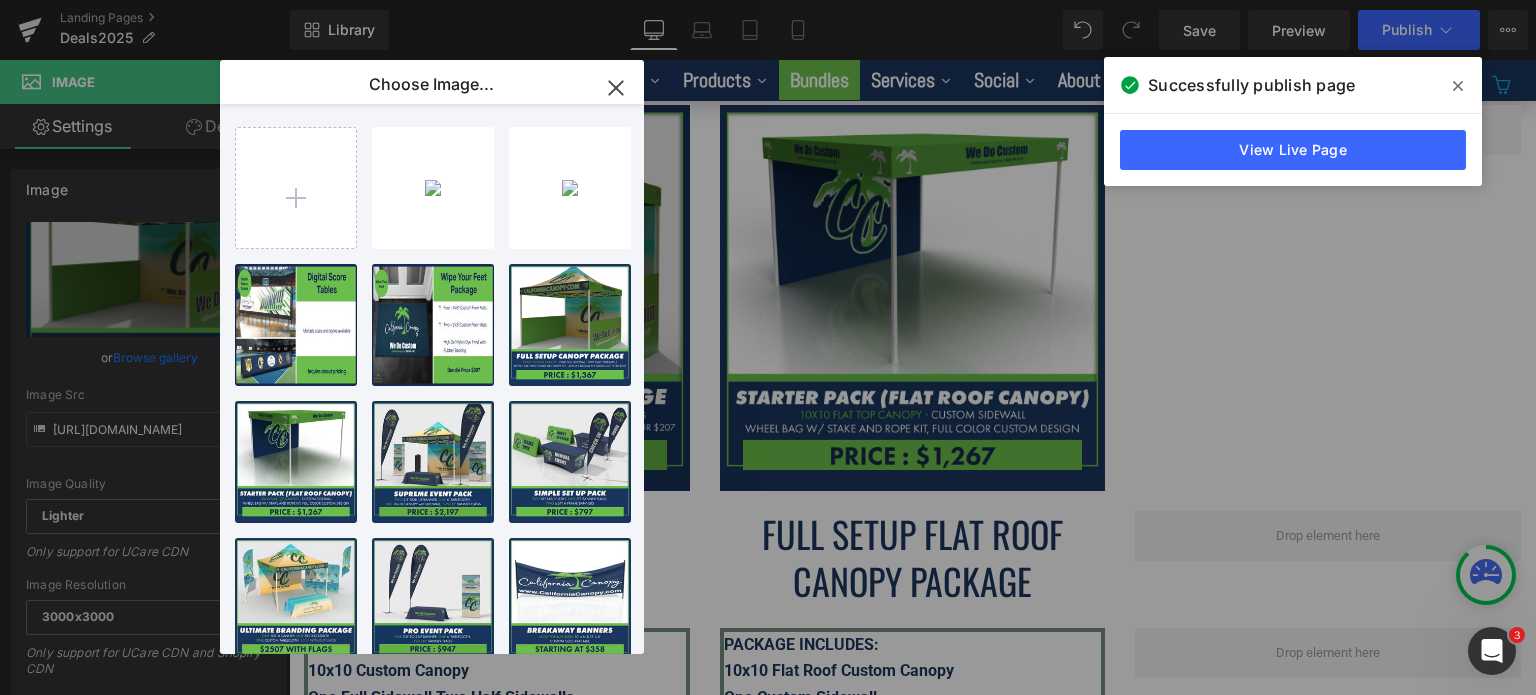 type on "[URL][DOMAIN_NAME]" 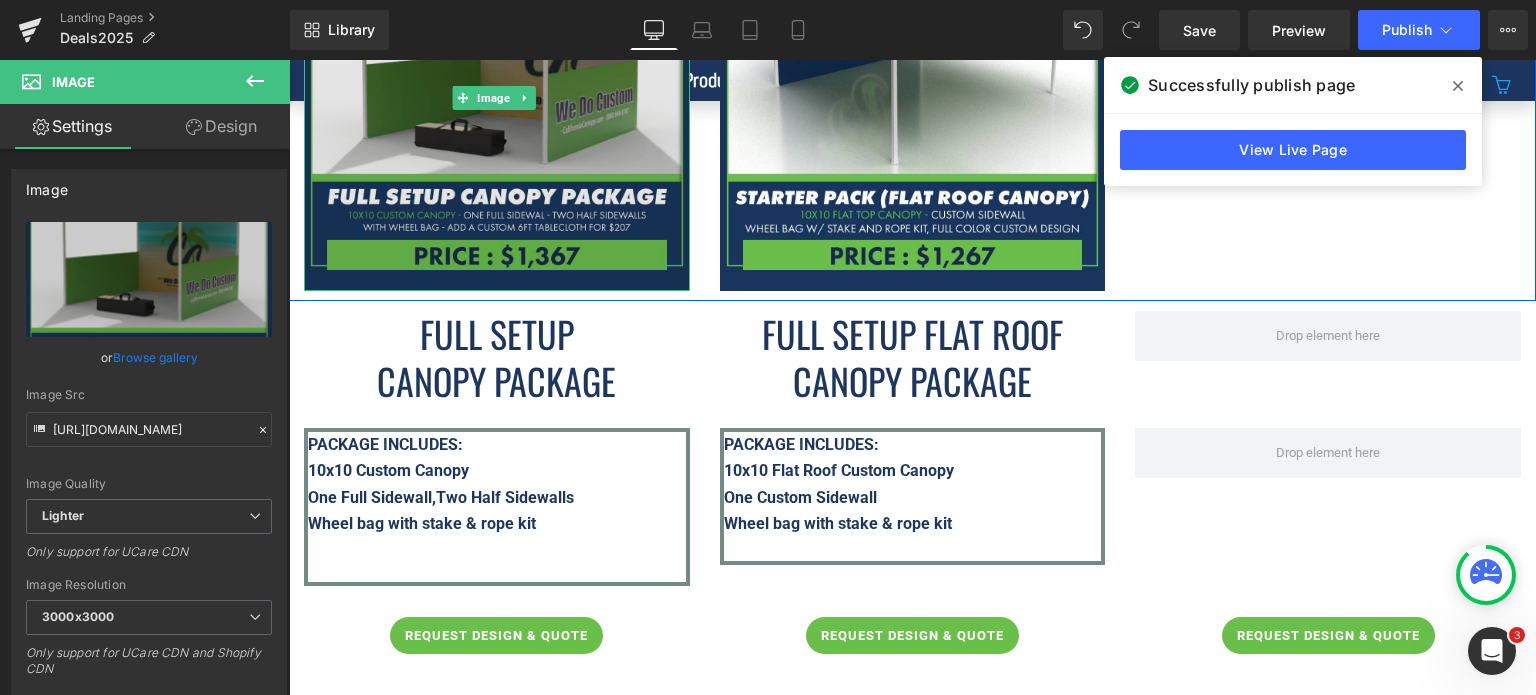 scroll, scrollTop: 6800, scrollLeft: 0, axis: vertical 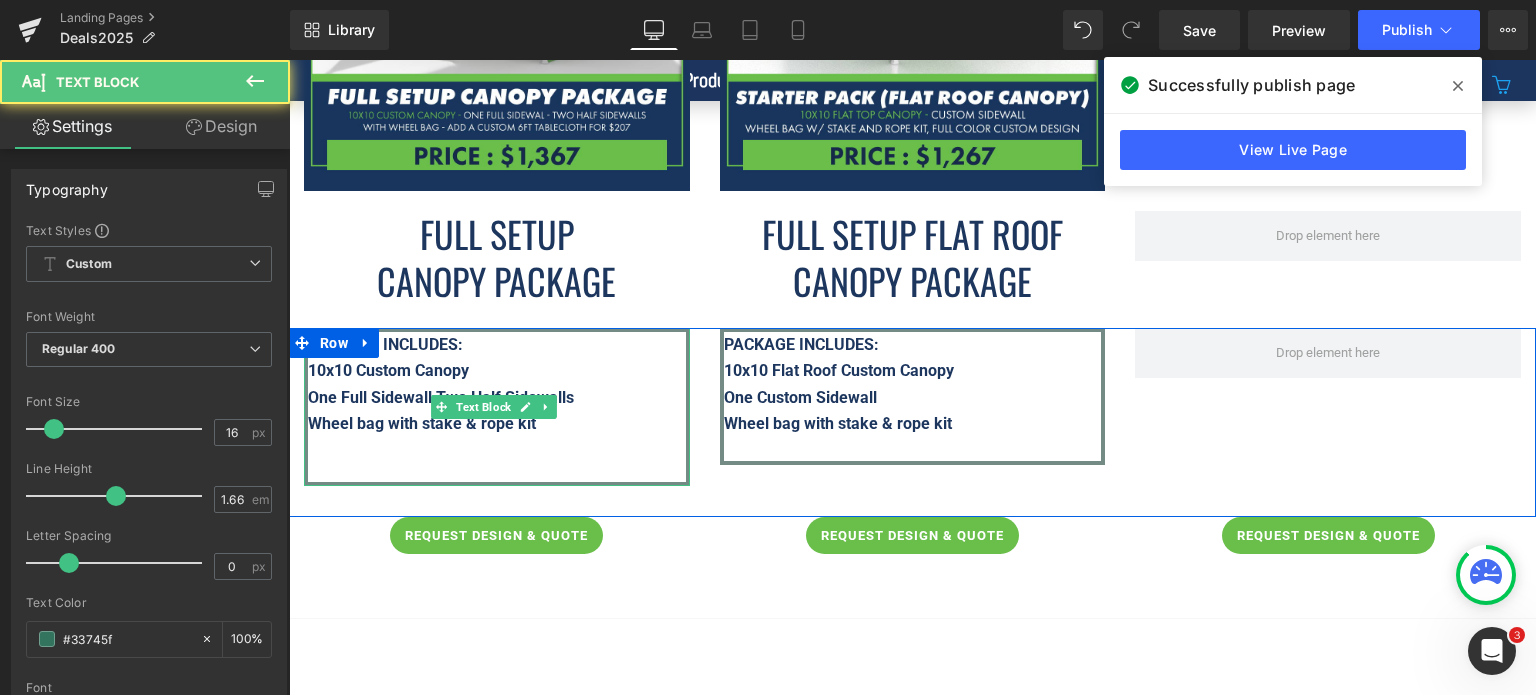 drag, startPoint x: 417, startPoint y: 419, endPoint x: 585, endPoint y: 408, distance: 168.35974 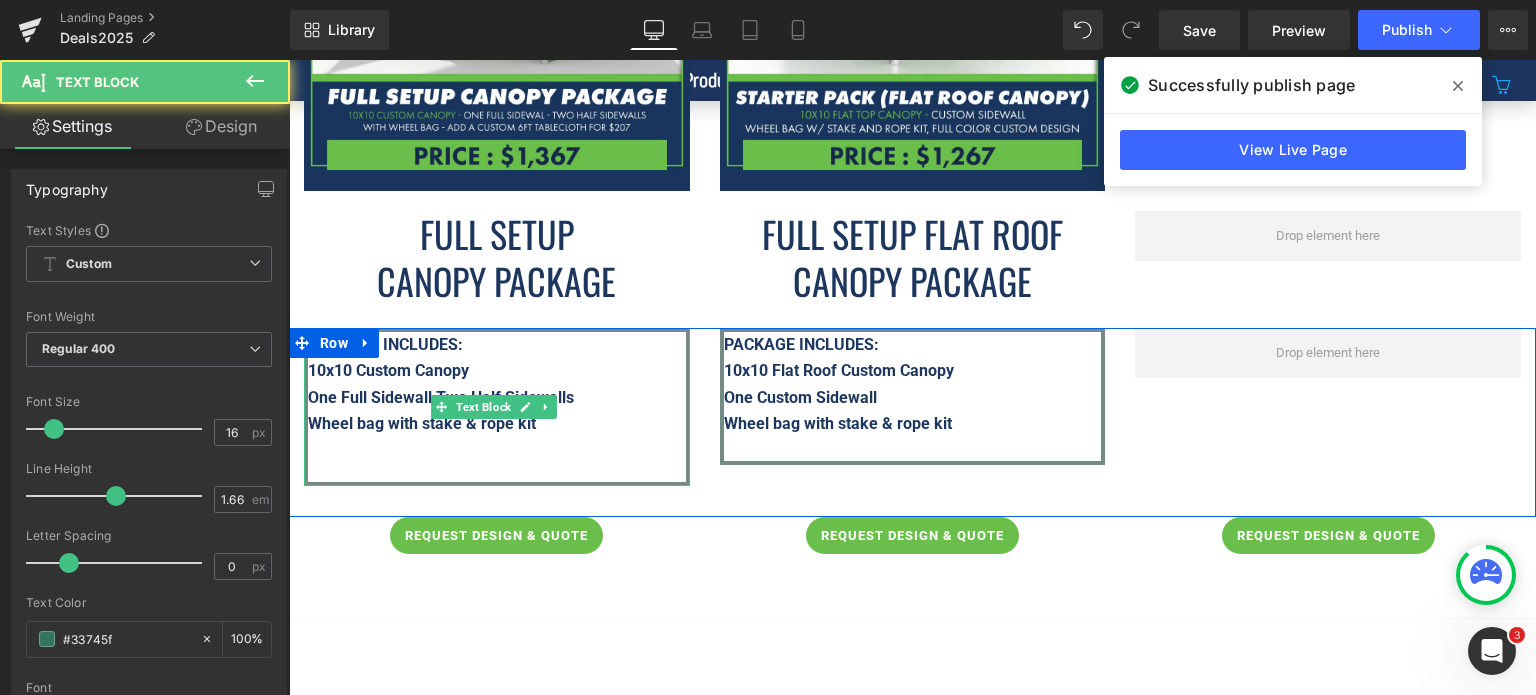 click on "Wheel bag with stake & rope kit" at bounding box center [489, 424] 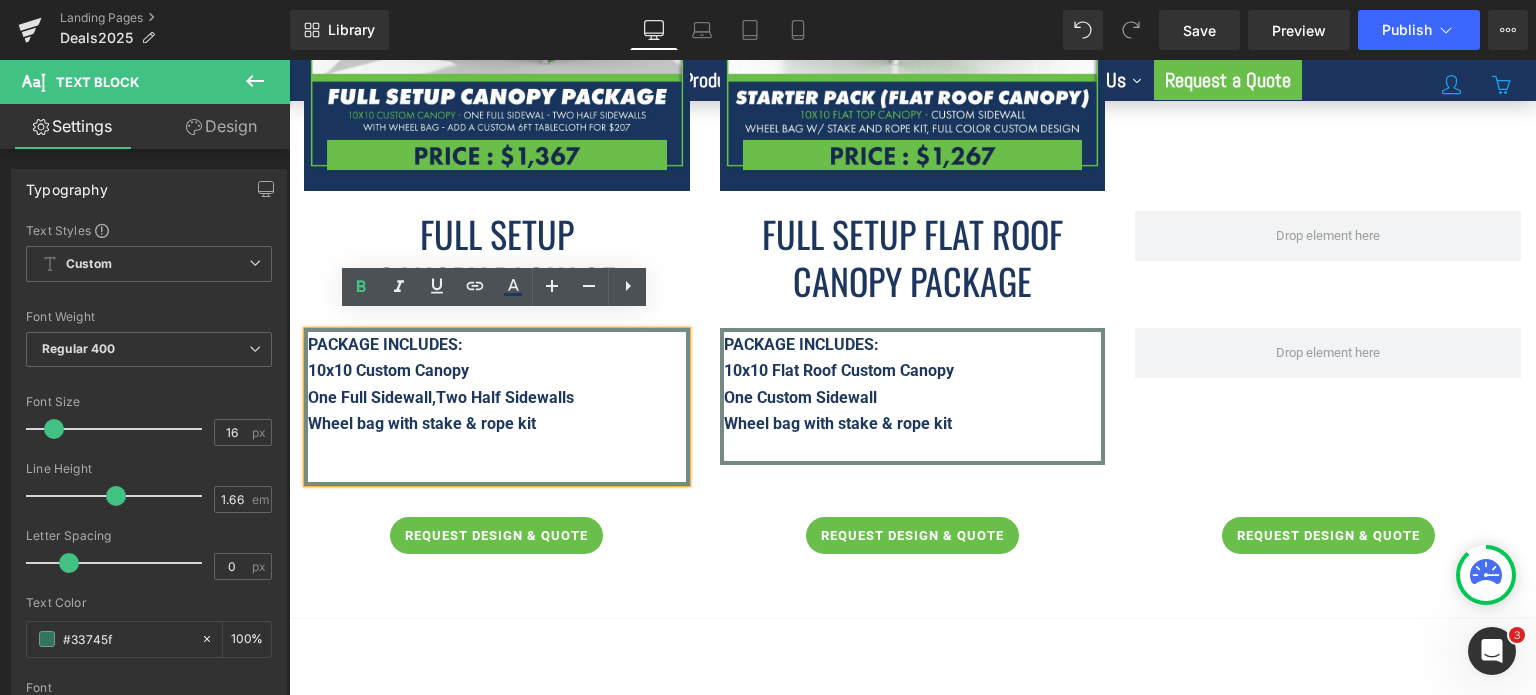 click on "Wheel bag with stake & rope kit" at bounding box center (422, 423) 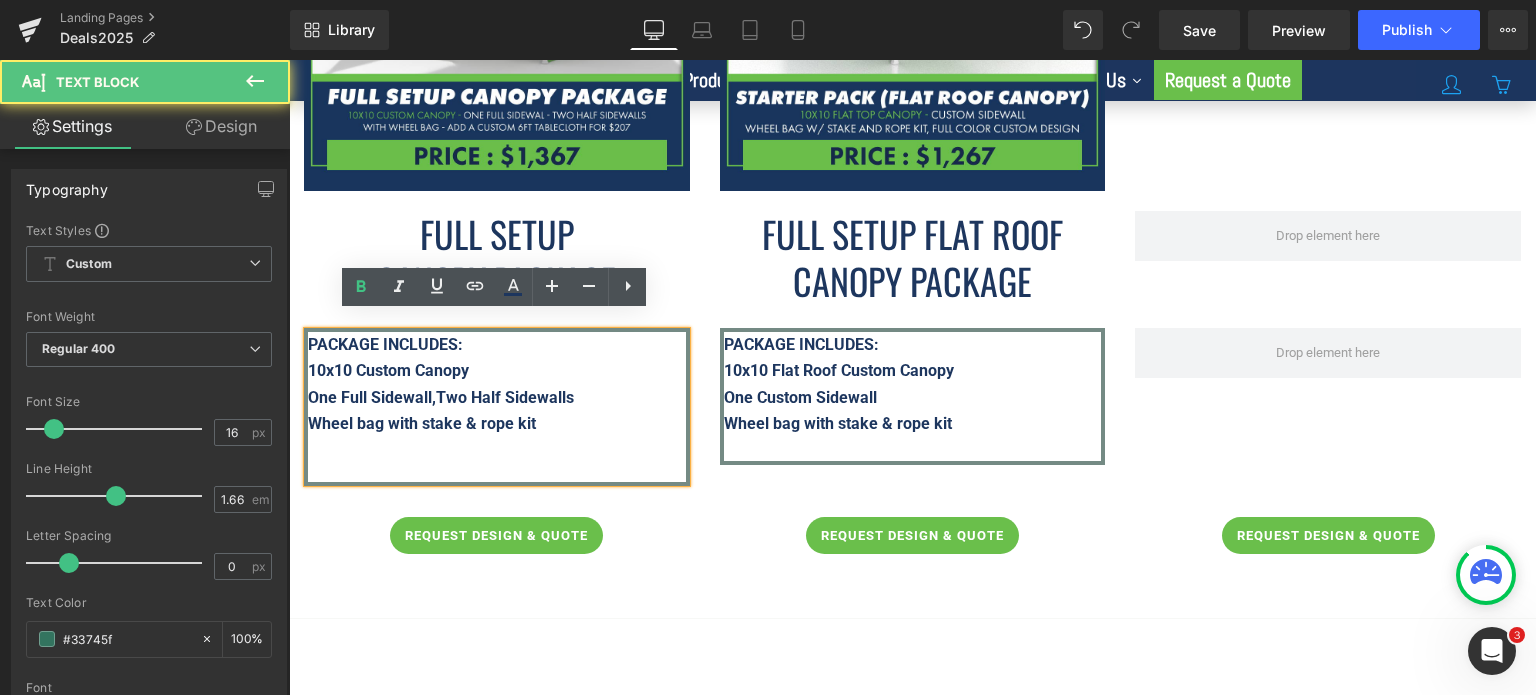 click on "Wheel bag with stake & rope kit" at bounding box center (422, 423) 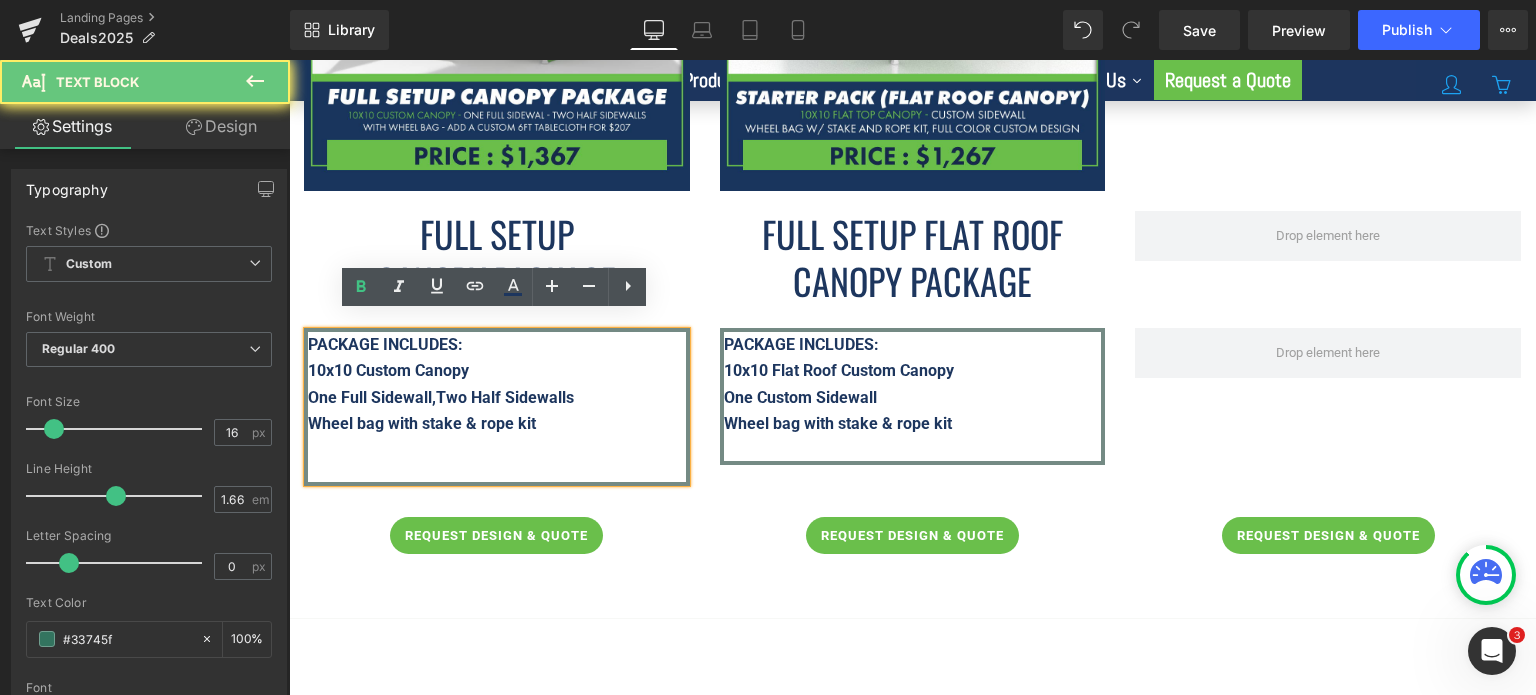 click on "Wheel bag with stake & rope kit" at bounding box center [422, 423] 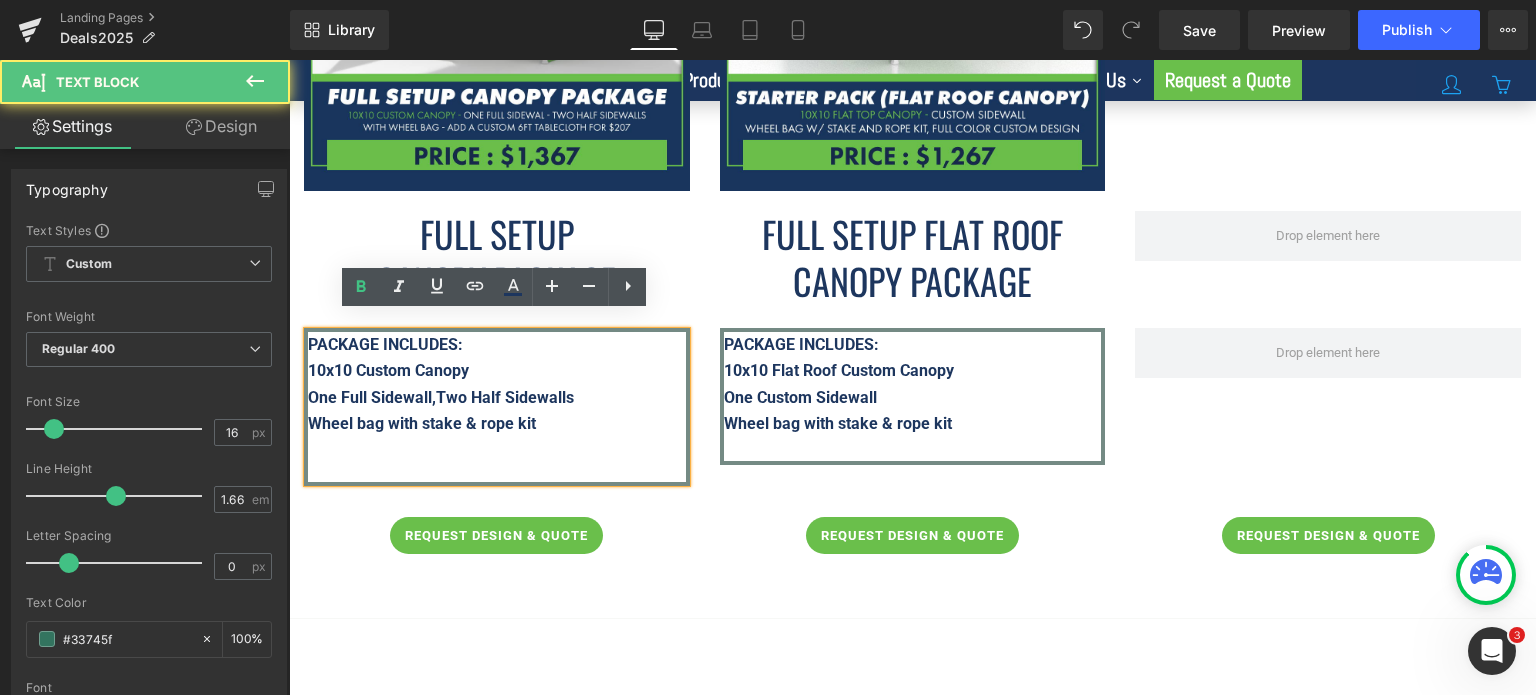 click on "Wheel bag with stake & rope kit" at bounding box center (422, 423) 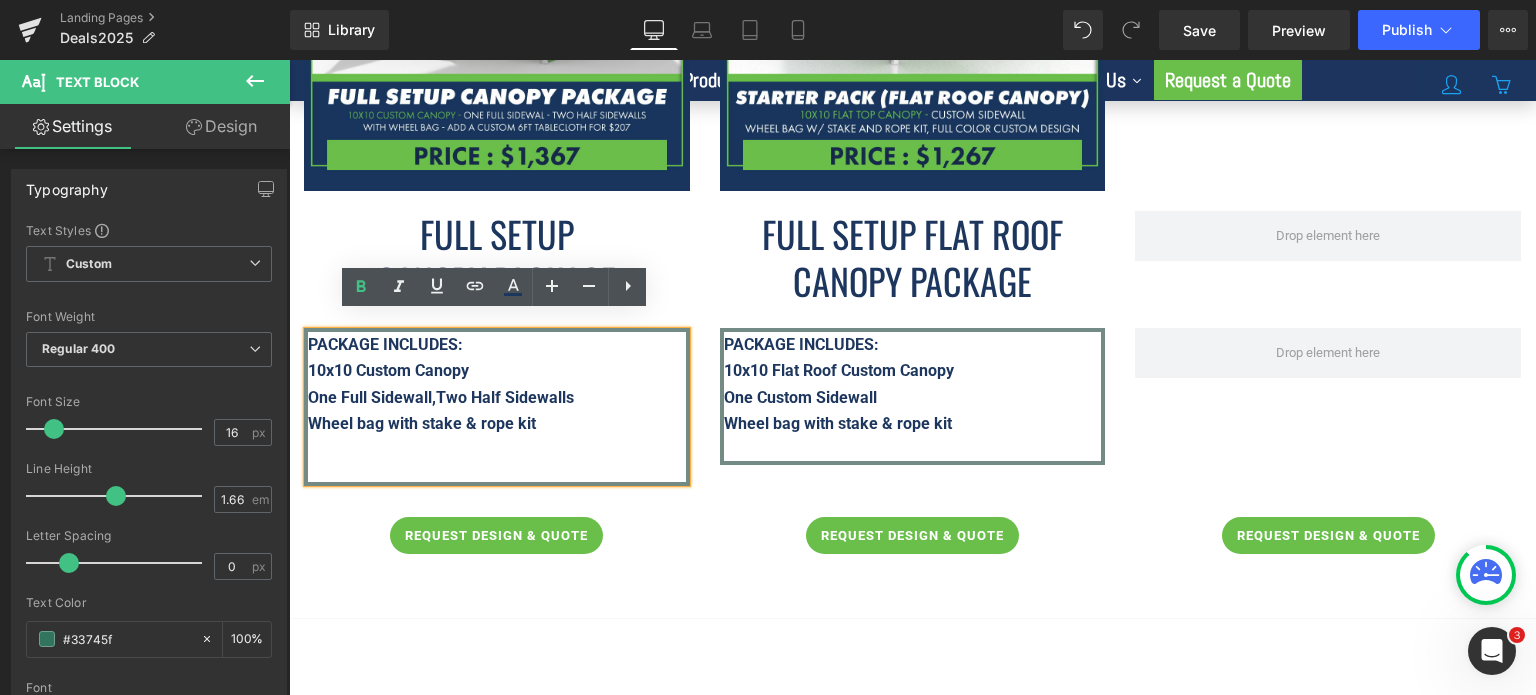 click on "Wheel bag with stake & rope kit" at bounding box center [422, 423] 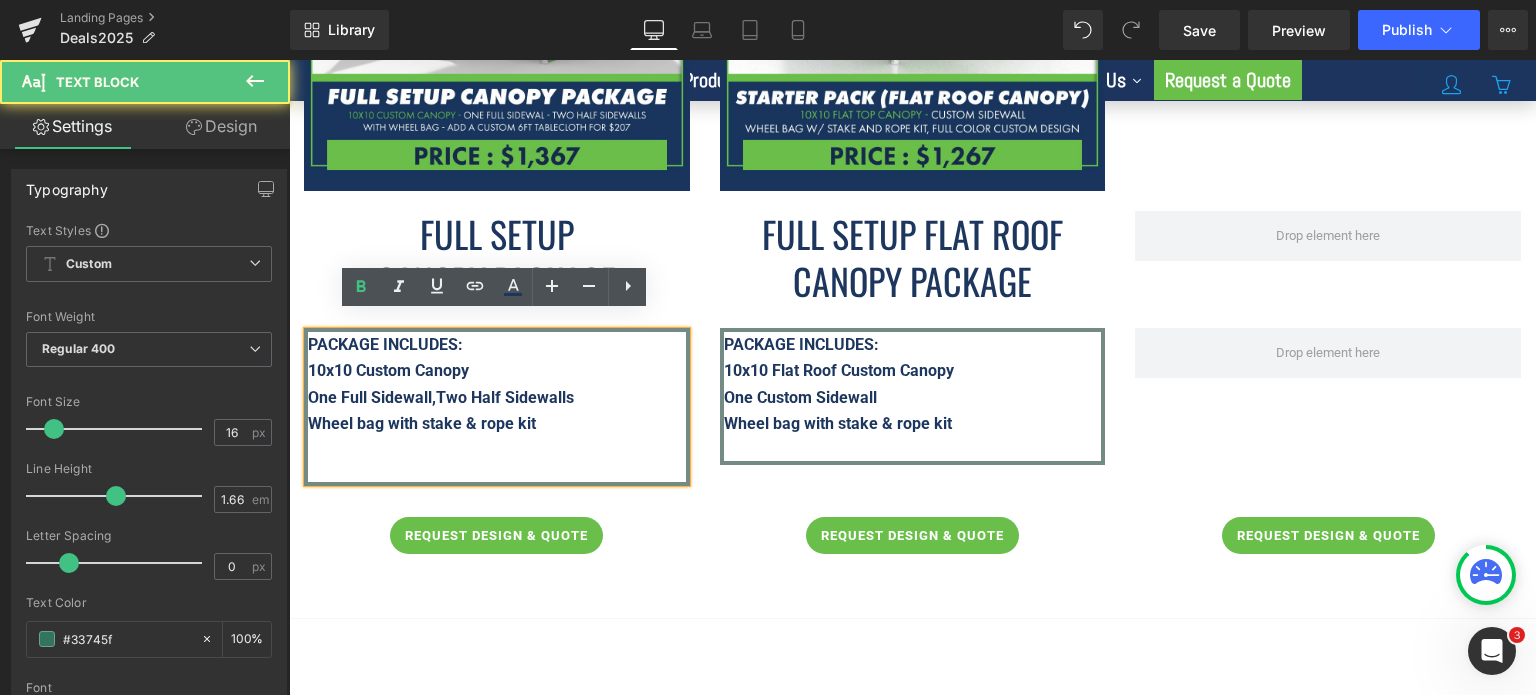 drag, startPoint x: 576, startPoint y: 411, endPoint x: 409, endPoint y: 421, distance: 167.29913 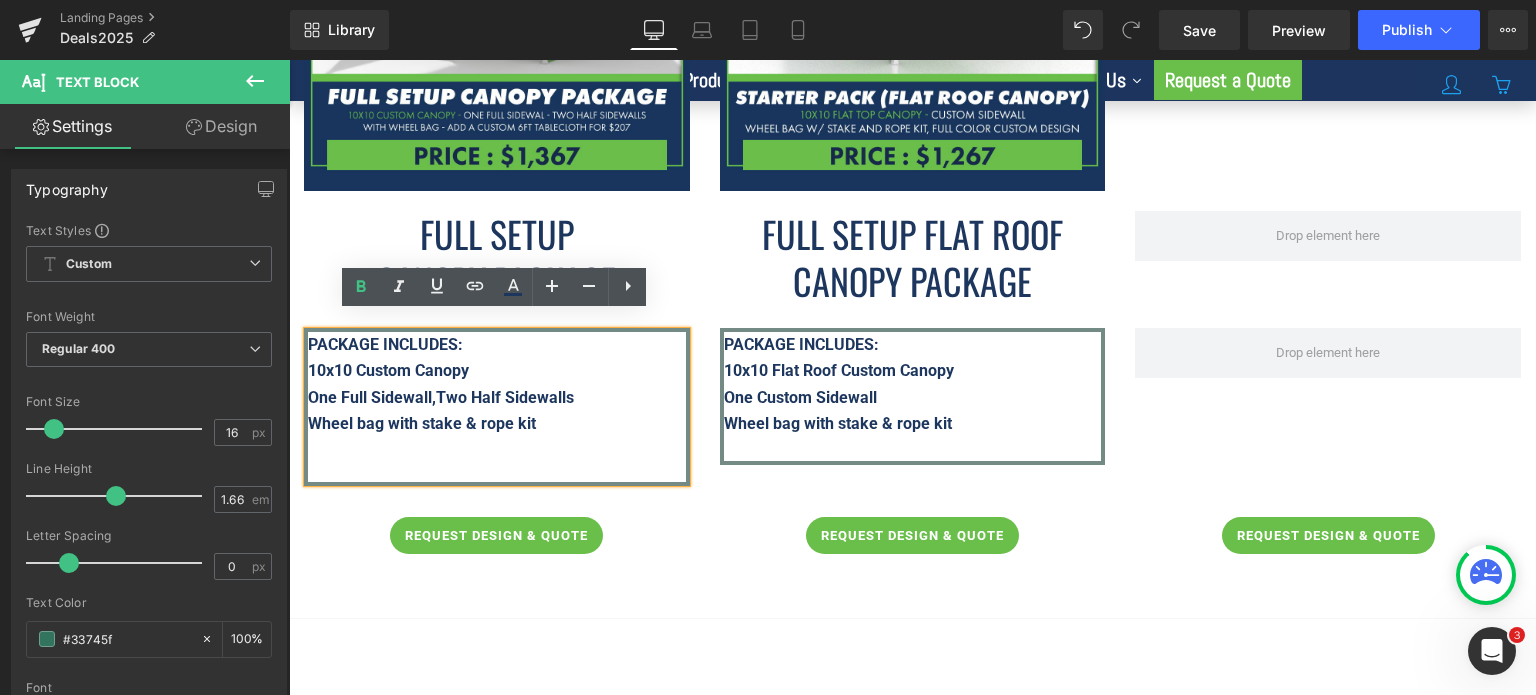 type 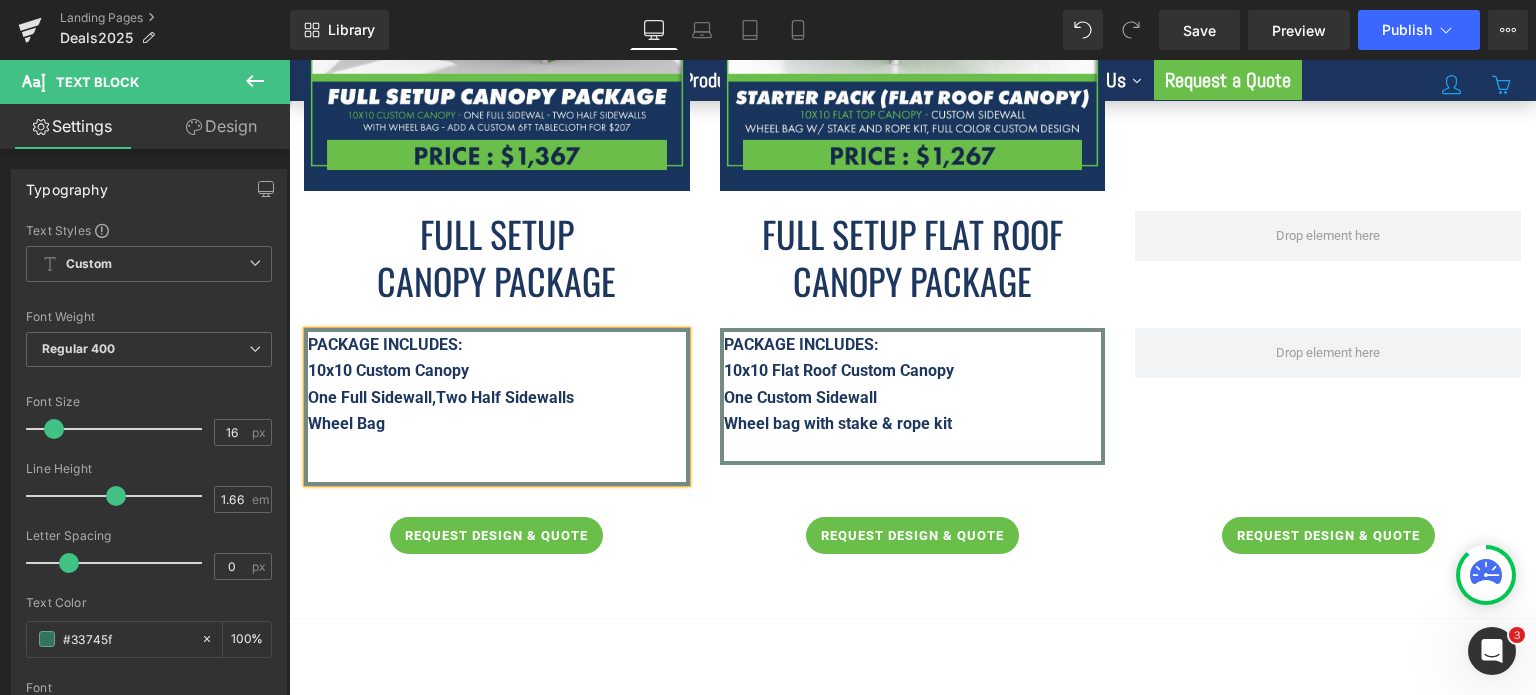 click on "Two Half Sidewalls" at bounding box center (505, 397) 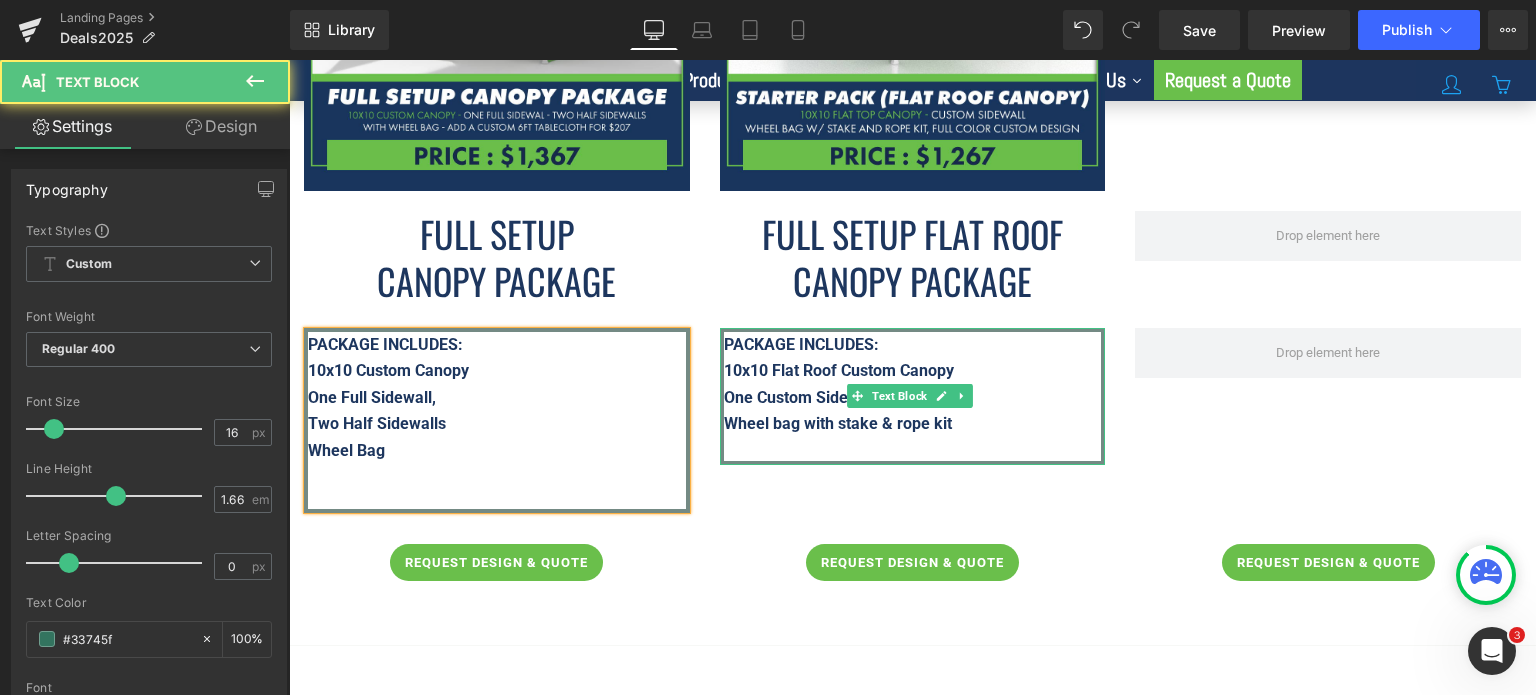 drag, startPoint x: 825, startPoint y: 420, endPoint x: 996, endPoint y: 406, distance: 171.57214 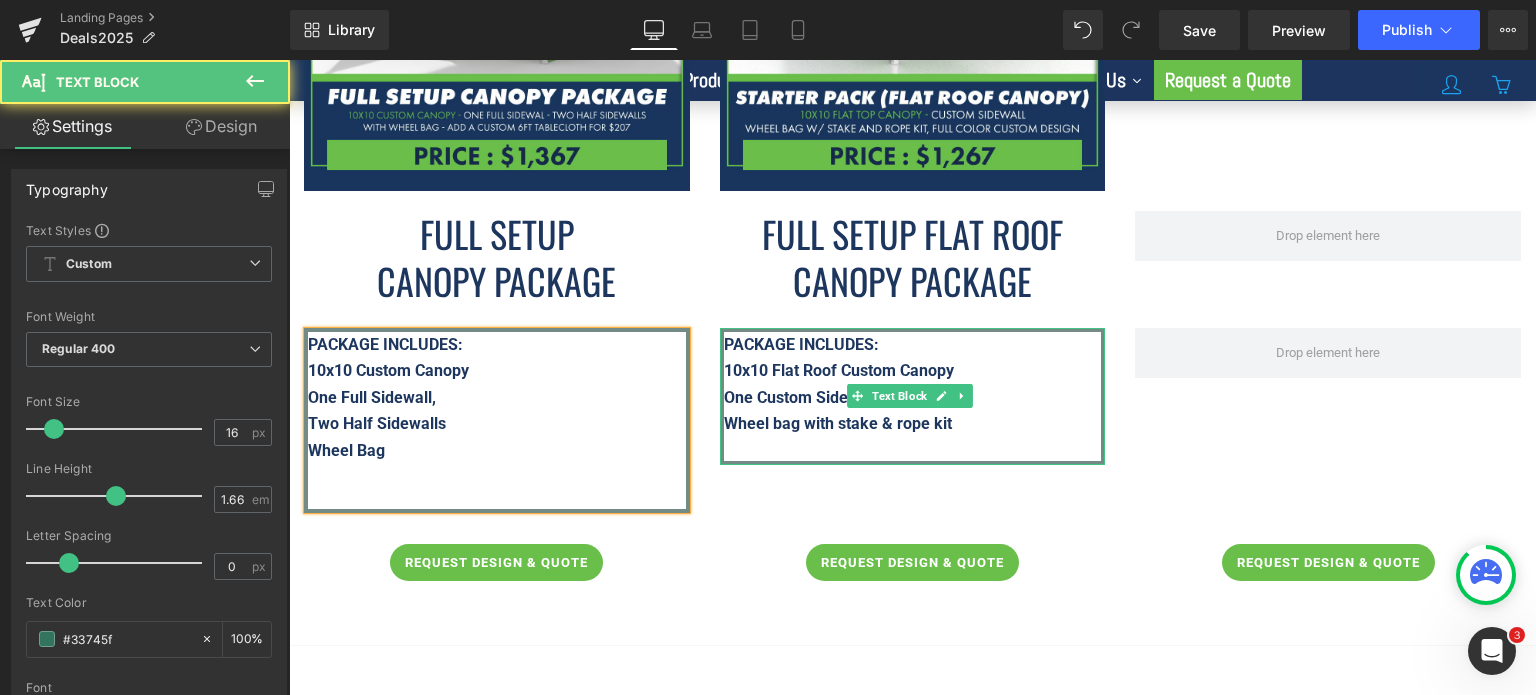 click on "Wheel bag with stake & rope kit" at bounding box center (913, 424) 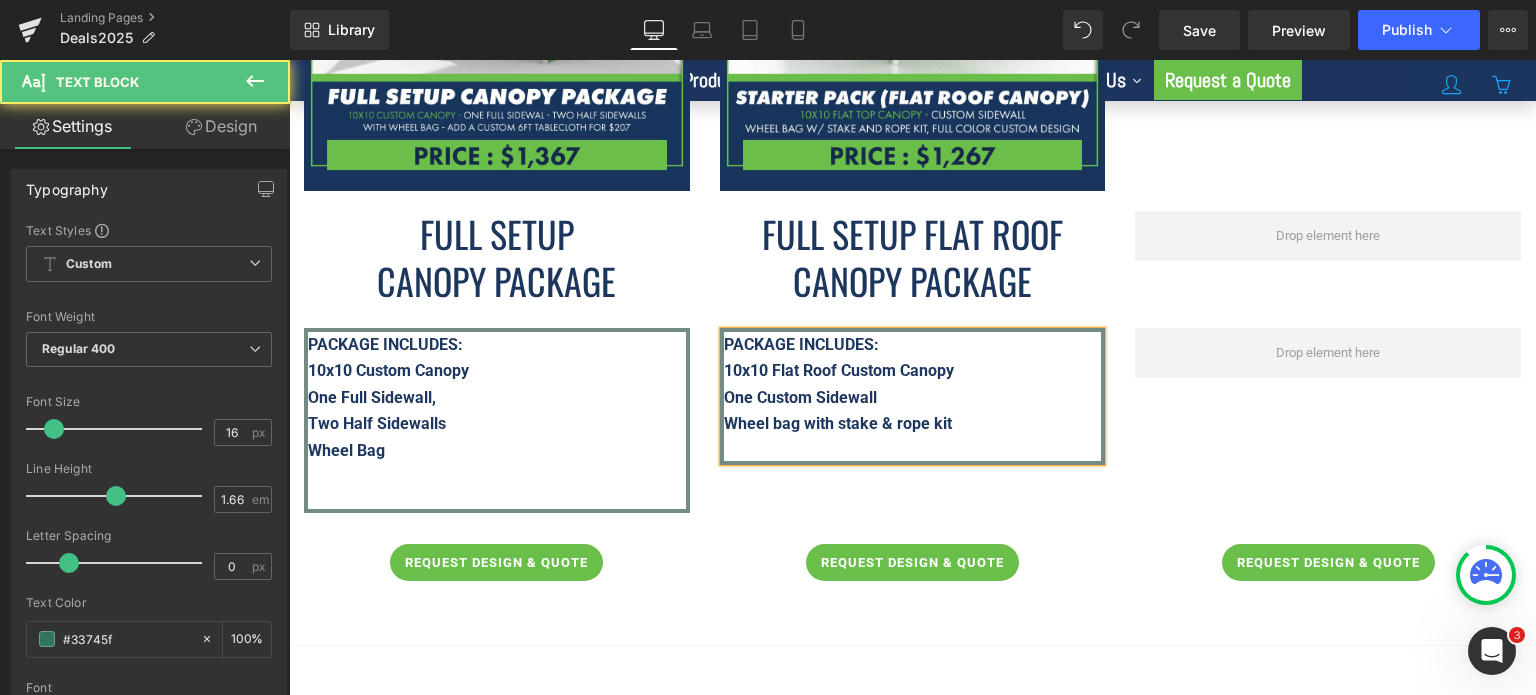 click on "Wheel bag with stake & rope kit" at bounding box center [838, 423] 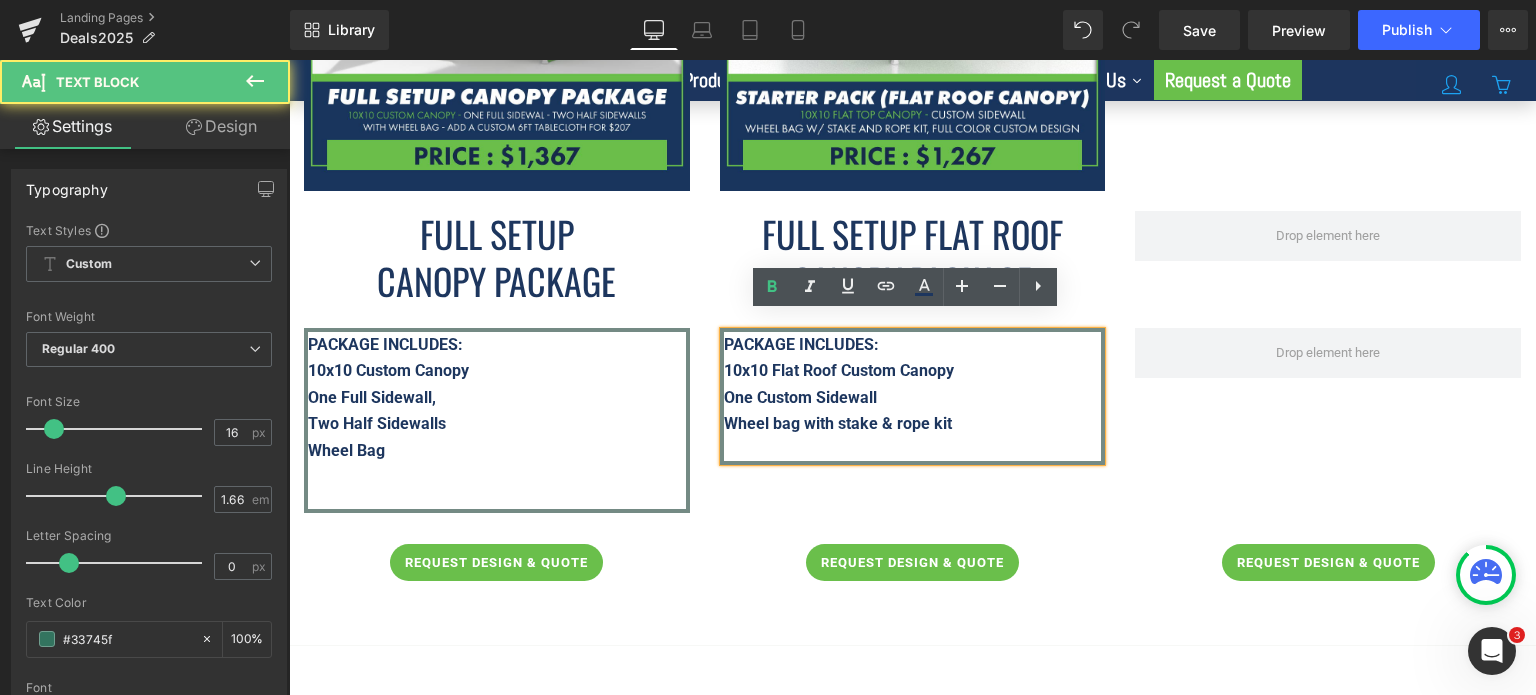 drag, startPoint x: 840, startPoint y: 415, endPoint x: 973, endPoint y: 403, distance: 133.54025 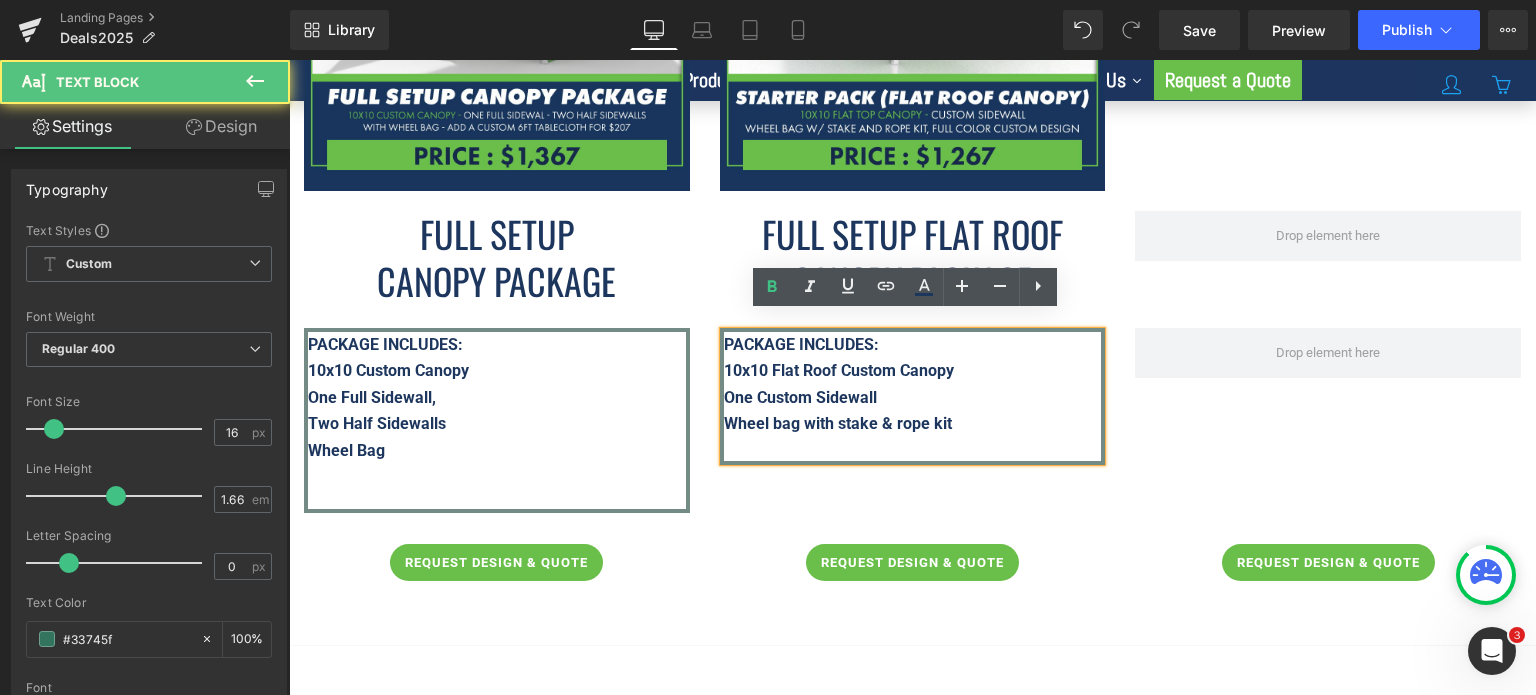 click on "Wheel bag with stake & rope kit" at bounding box center [838, 423] 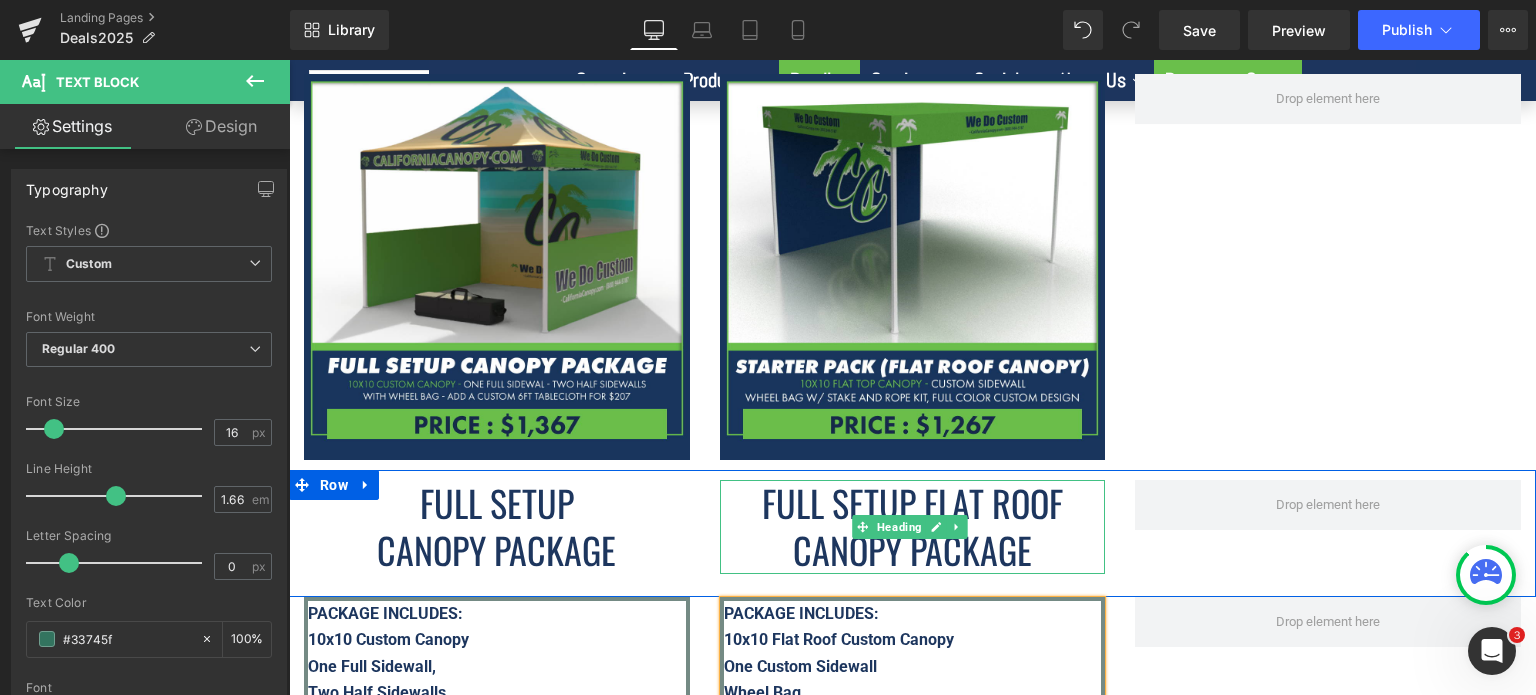 scroll, scrollTop: 6500, scrollLeft: 0, axis: vertical 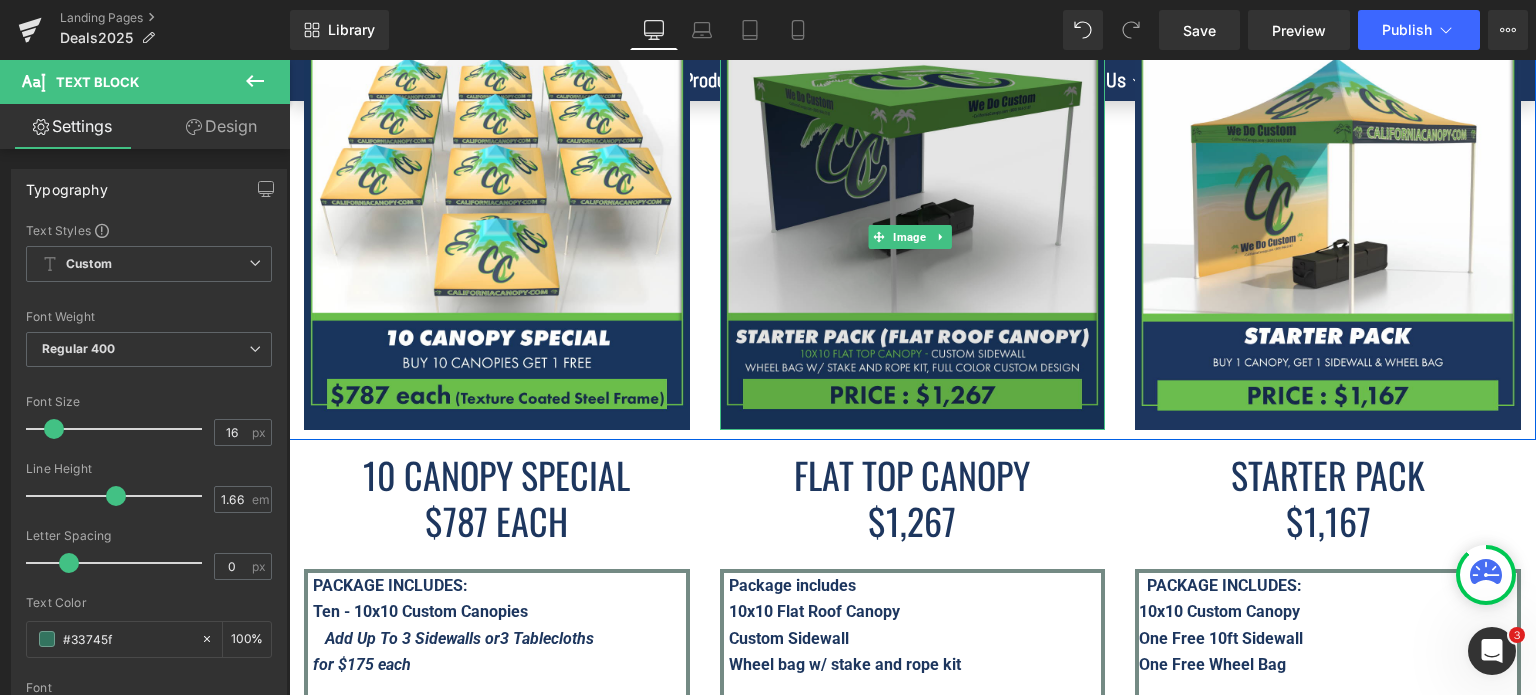 click at bounding box center [913, 237] 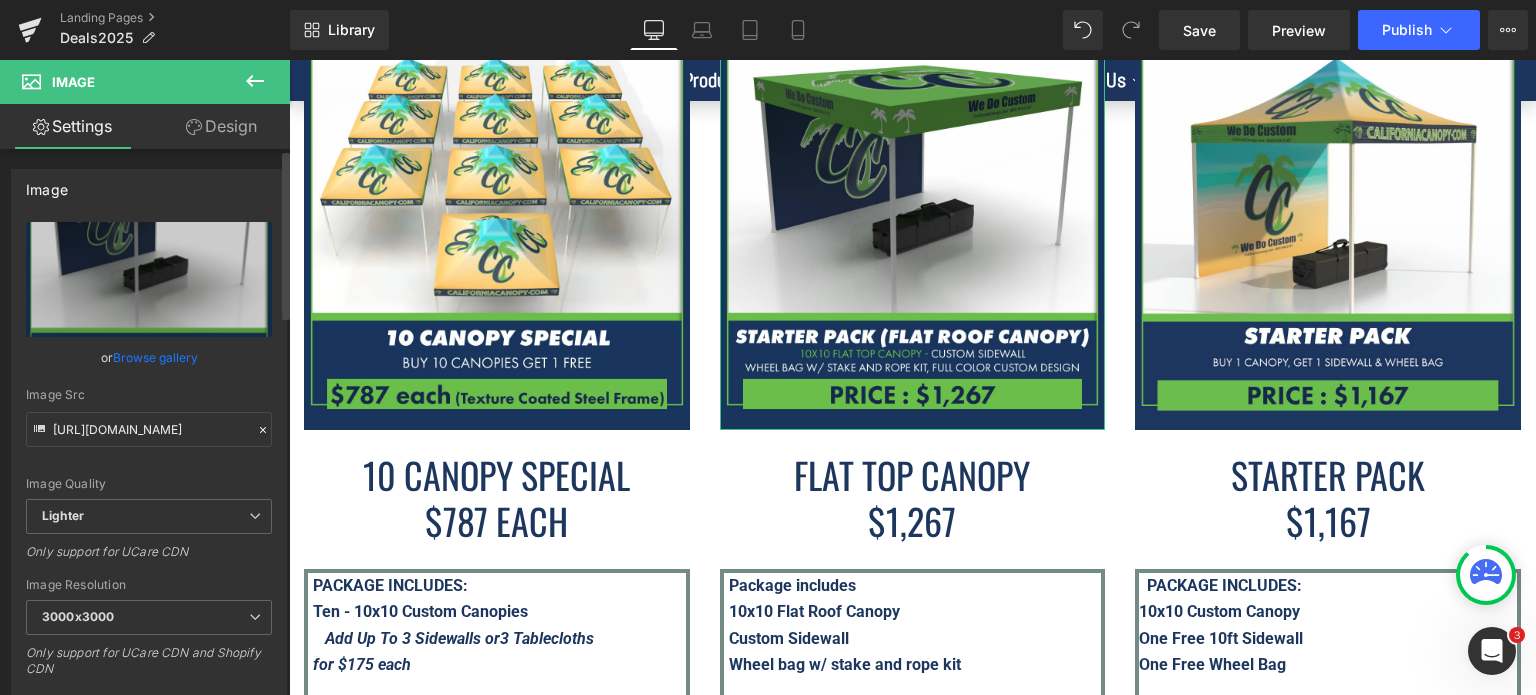 click on "Browse gallery" at bounding box center [155, 357] 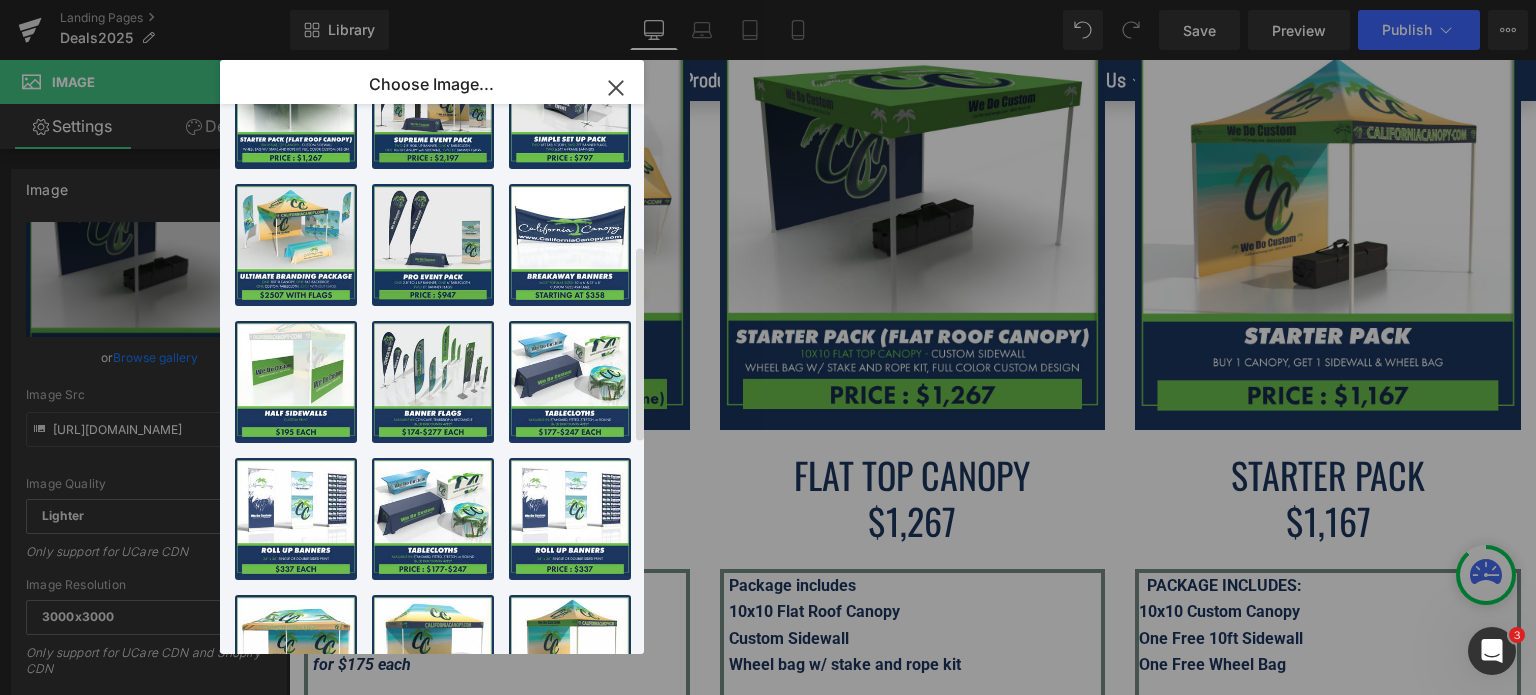 scroll, scrollTop: 400, scrollLeft: 0, axis: vertical 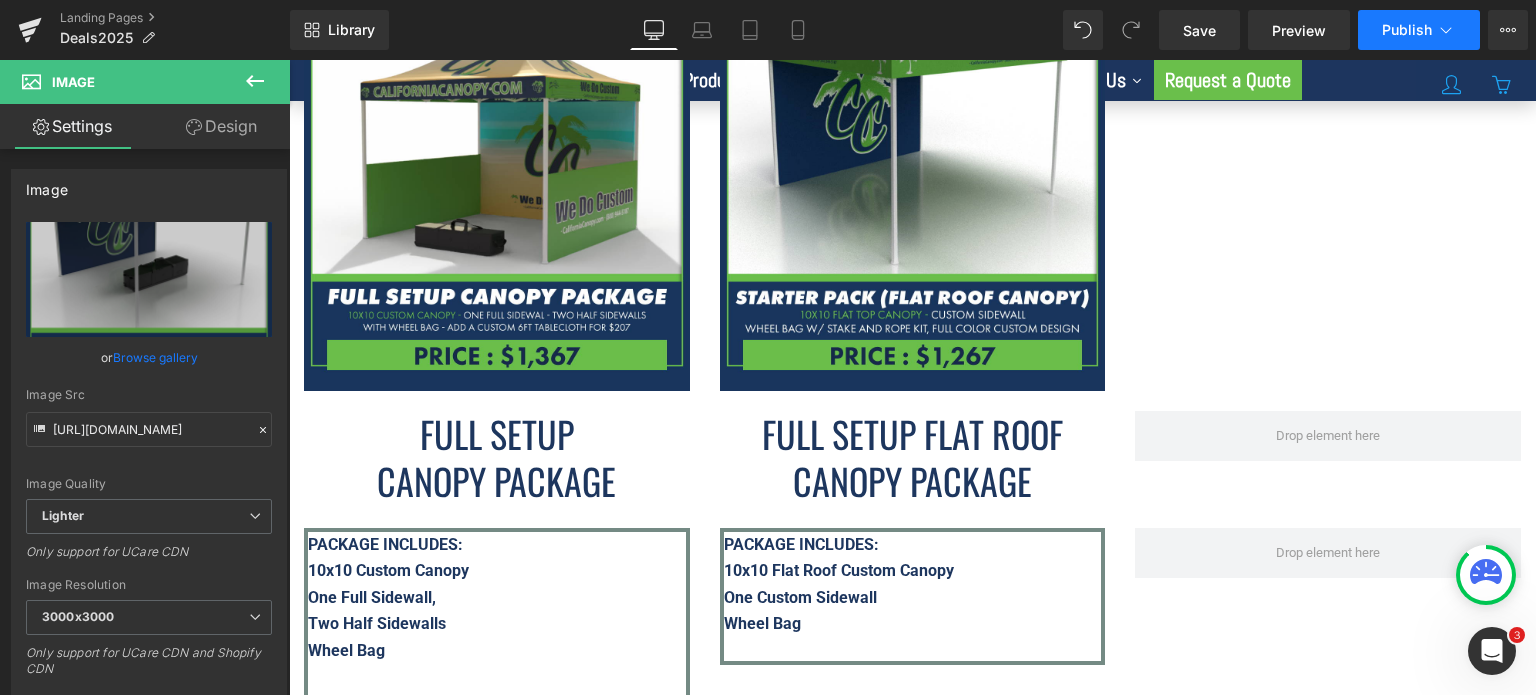 click on "Publish" at bounding box center (1419, 30) 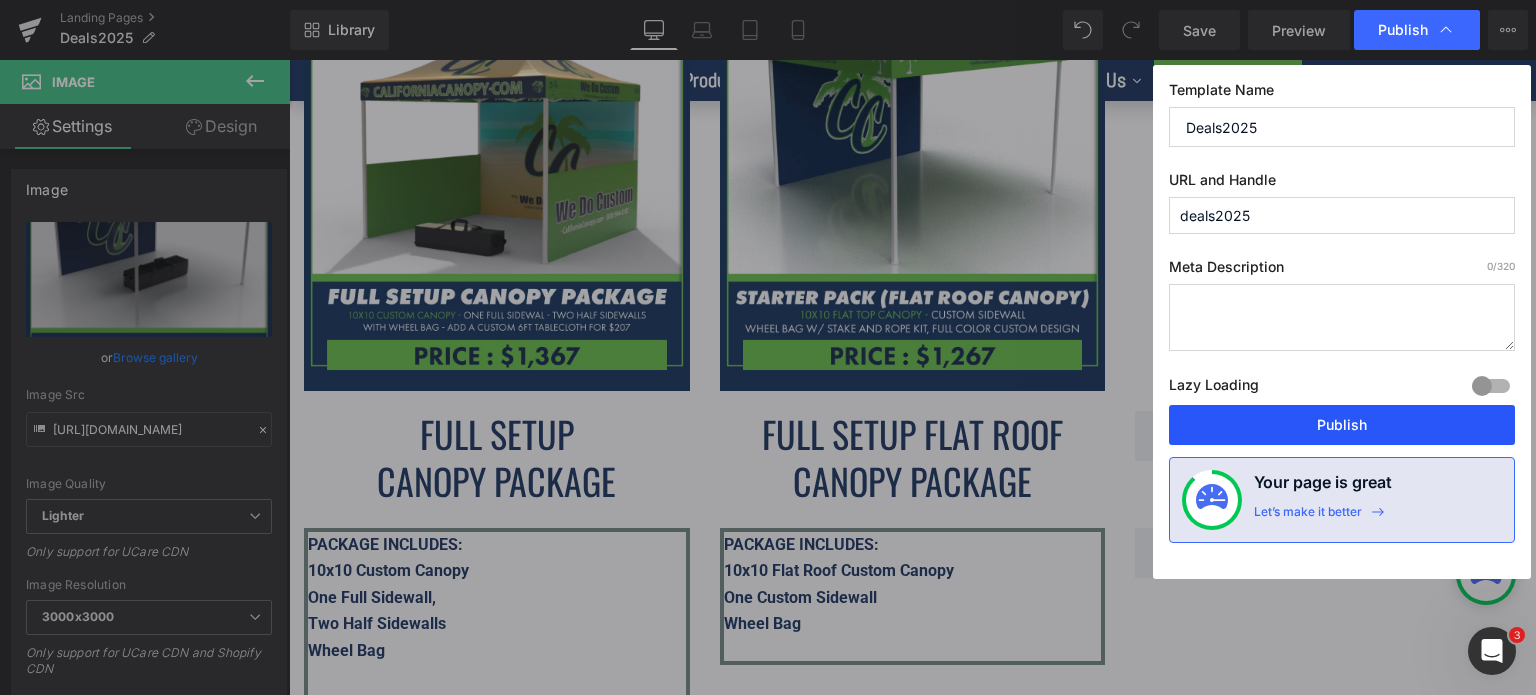 click on "Publish" at bounding box center (1342, 425) 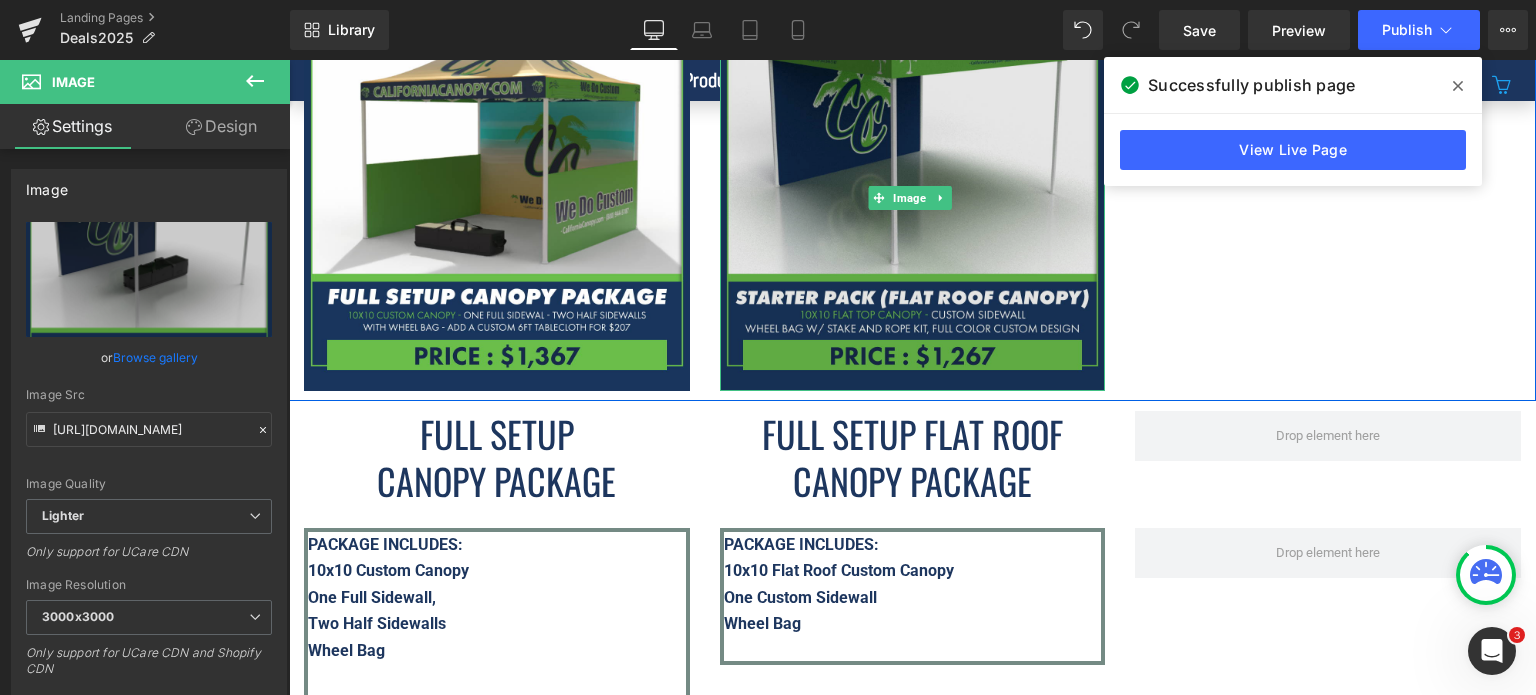 click at bounding box center (913, 198) 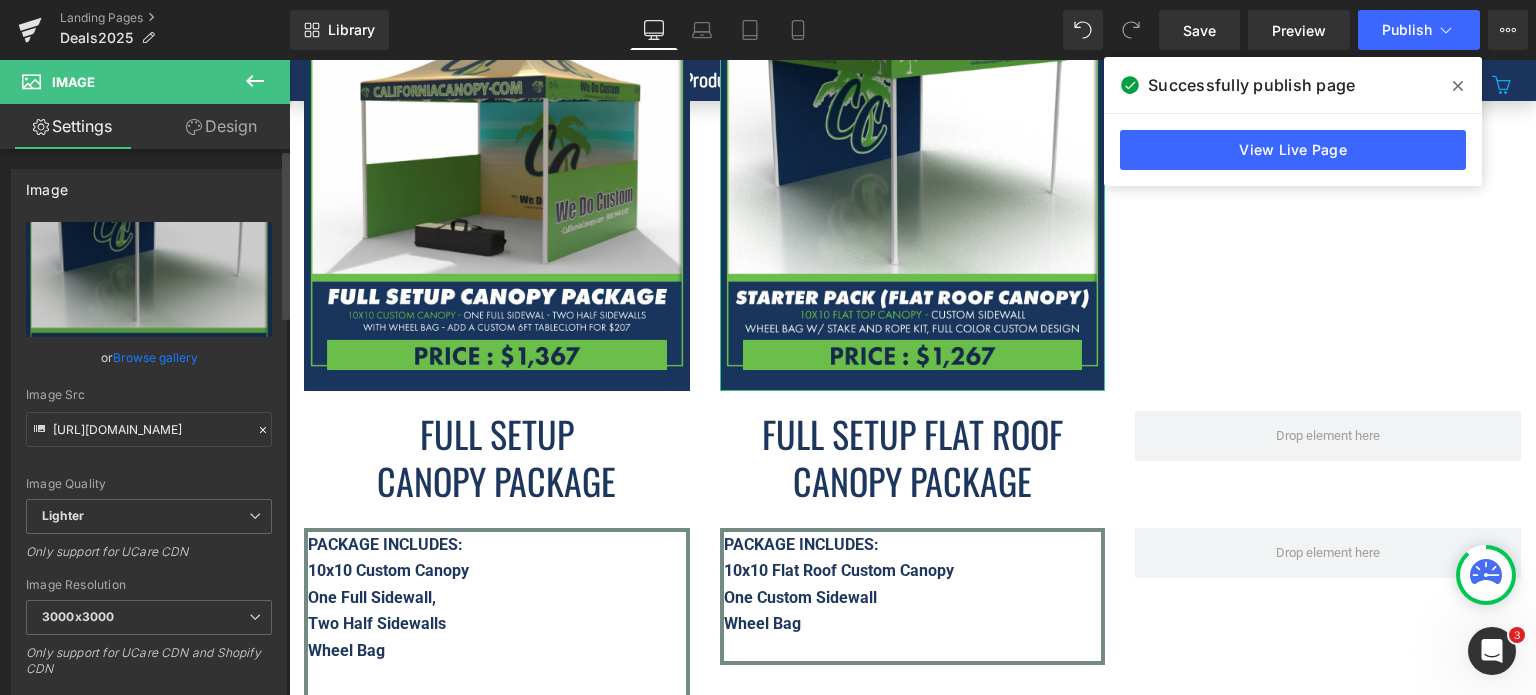 click on "Browse gallery" at bounding box center (155, 357) 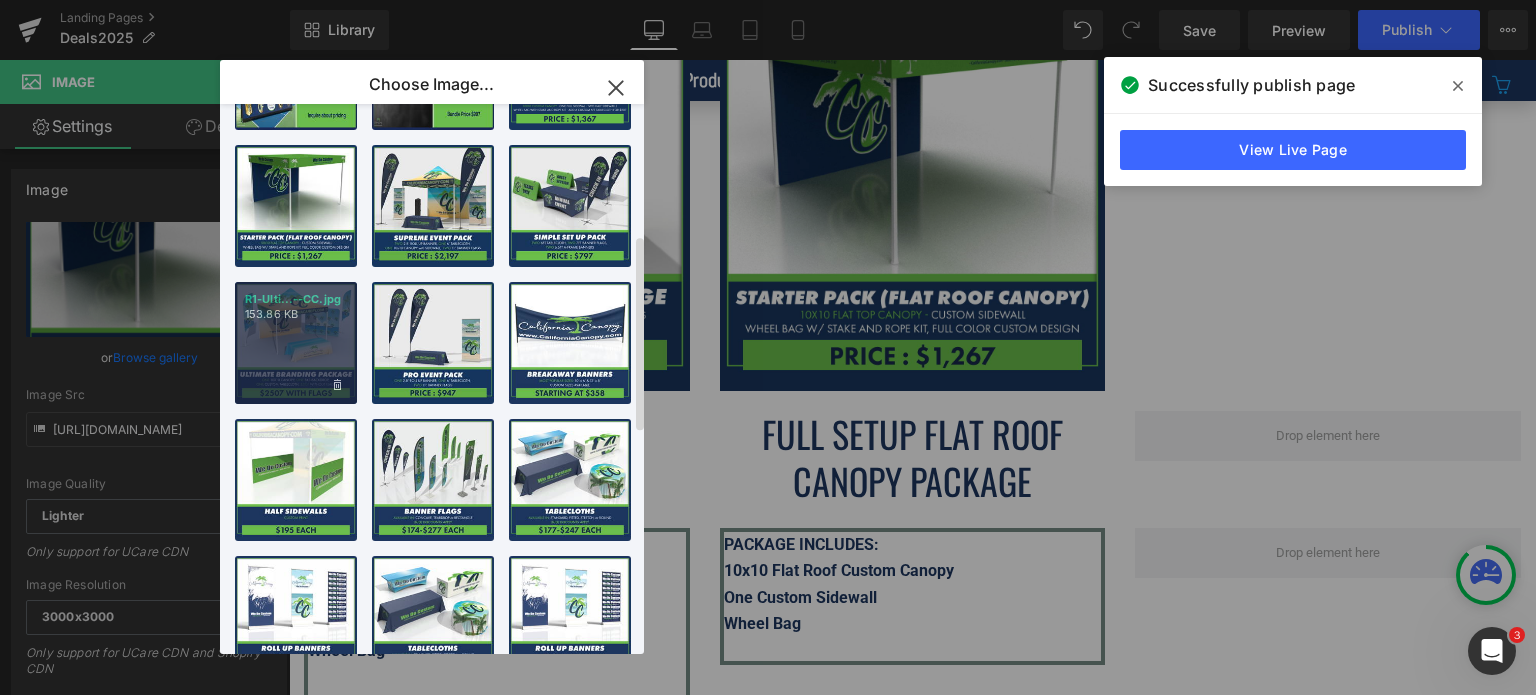 scroll, scrollTop: 0, scrollLeft: 0, axis: both 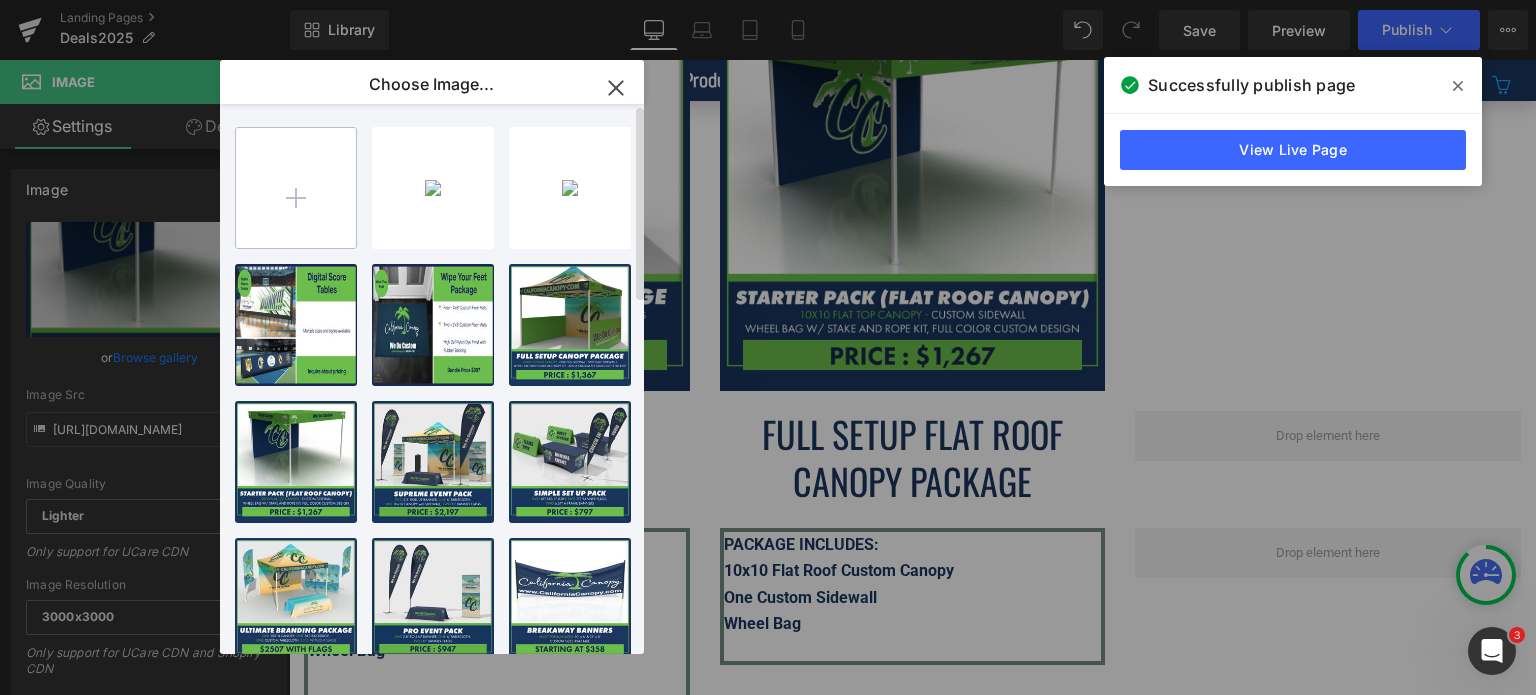 click at bounding box center (296, 188) 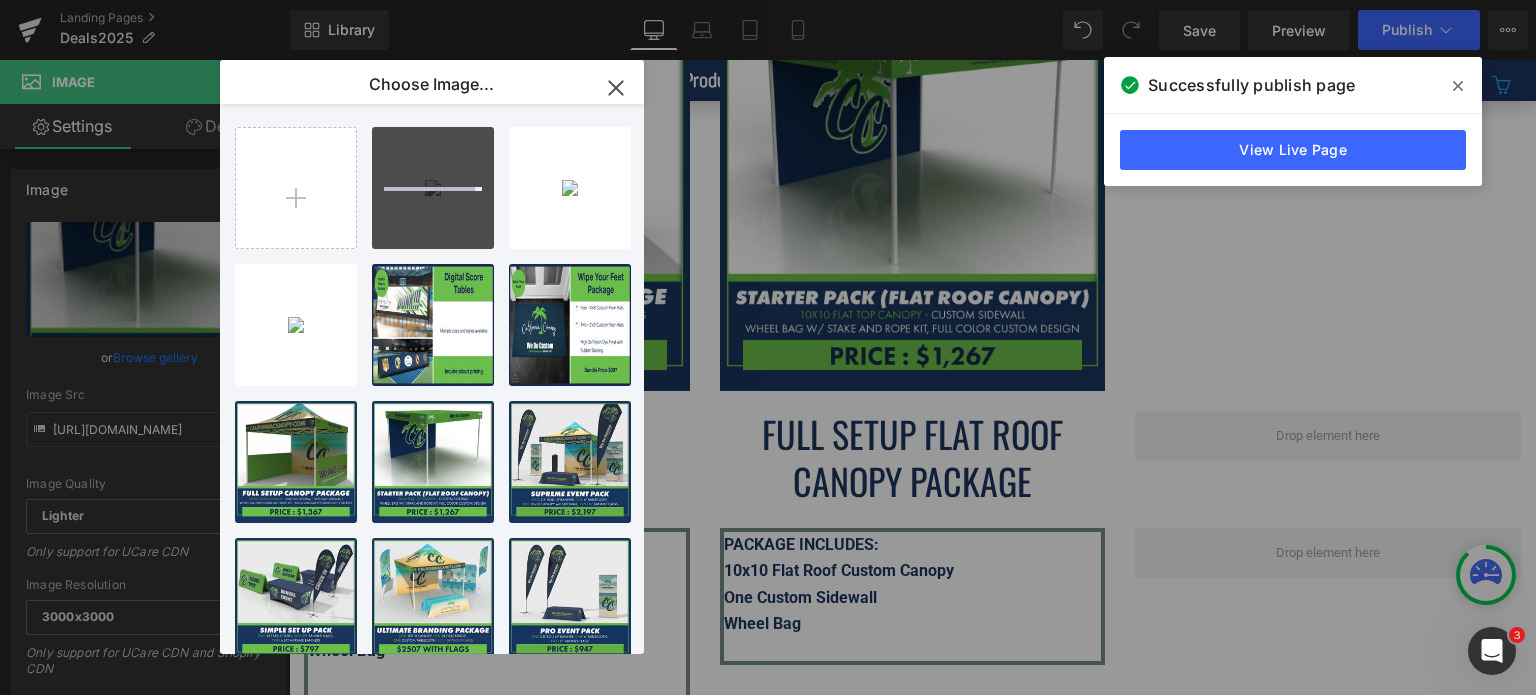 type 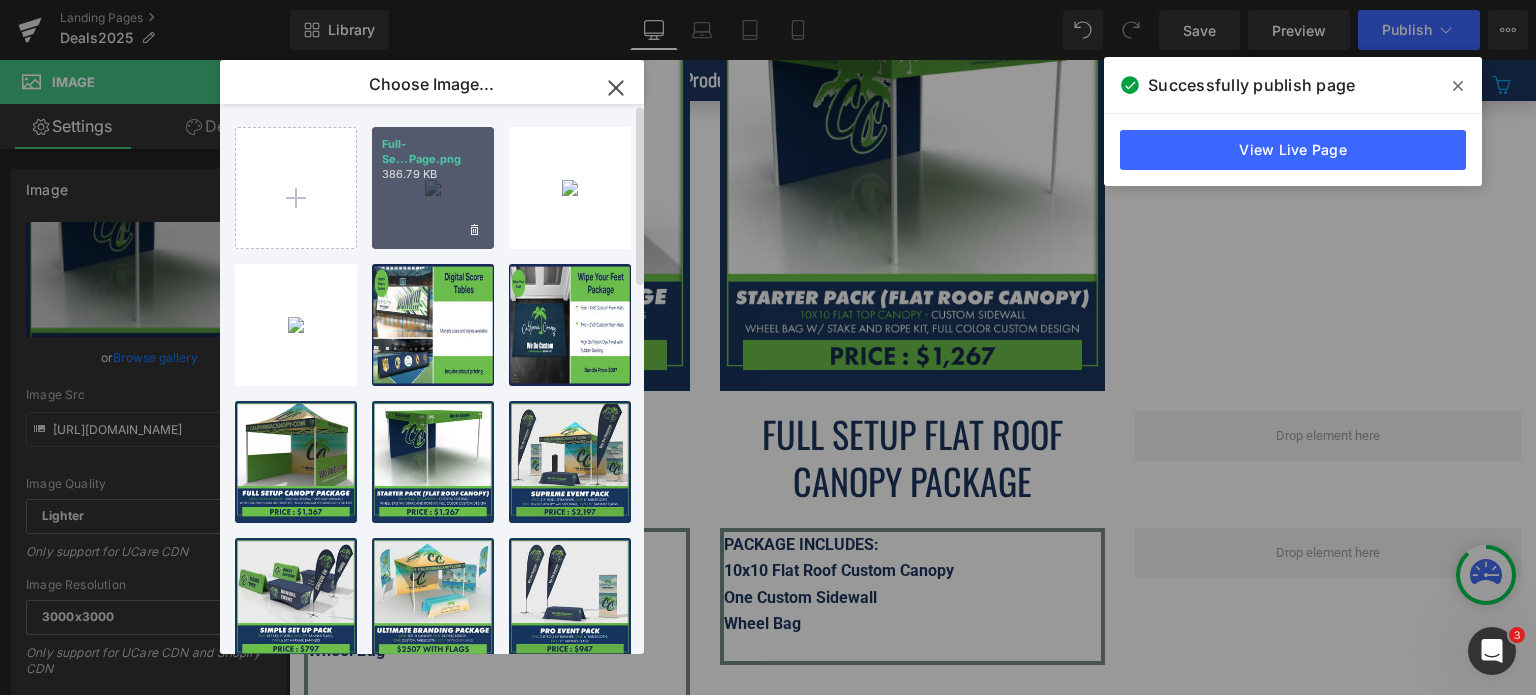 click on "Full-Se...Page.png 386.79 KB" at bounding box center (433, 188) 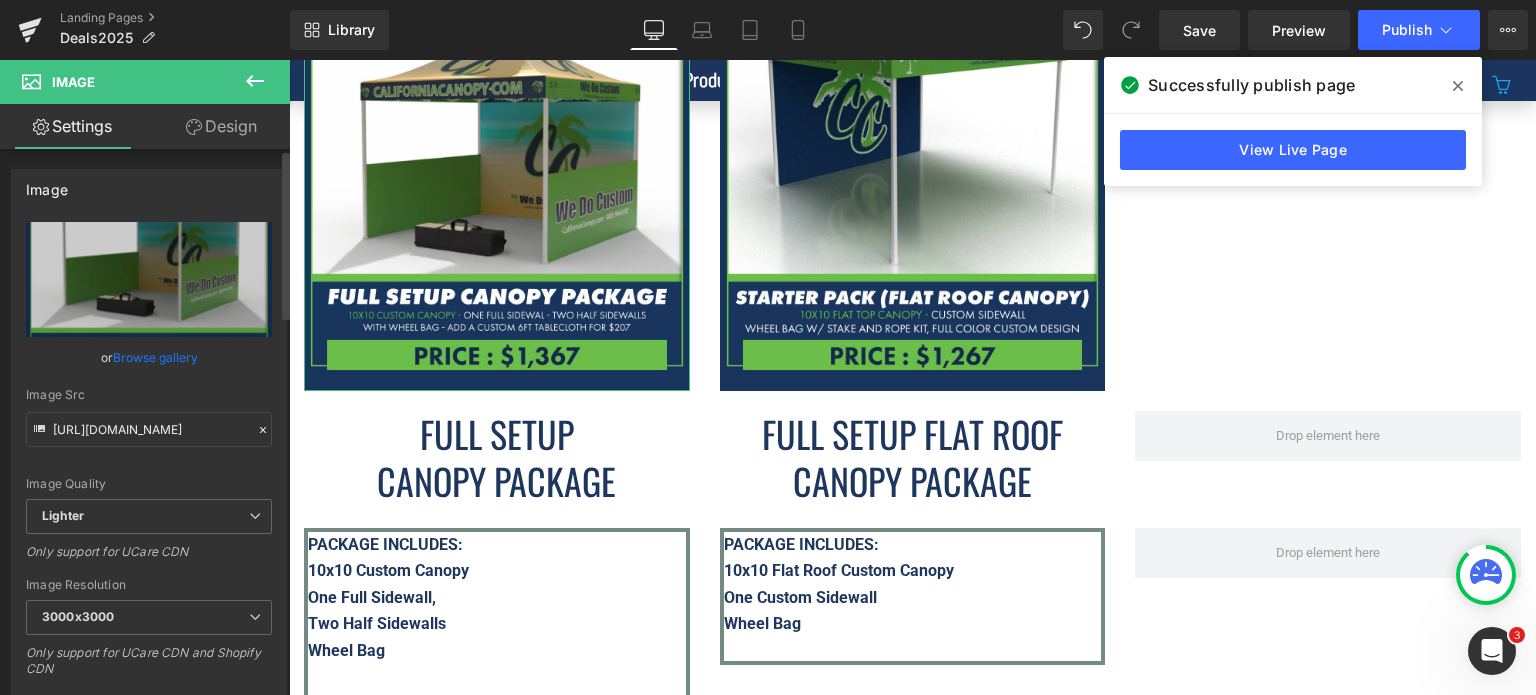 click on "Browse gallery" at bounding box center (155, 357) 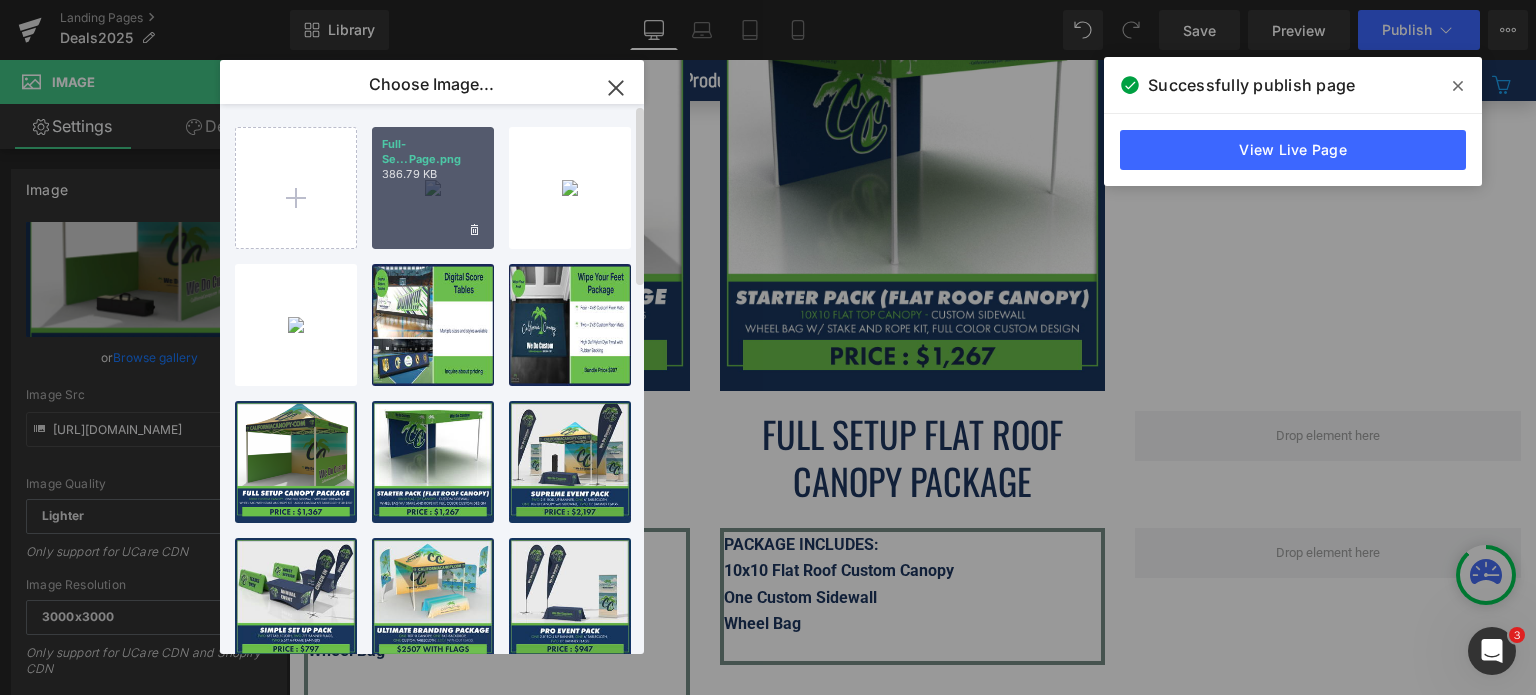 click on "Full-Se...Page.png 386.79 KB" at bounding box center [433, 188] 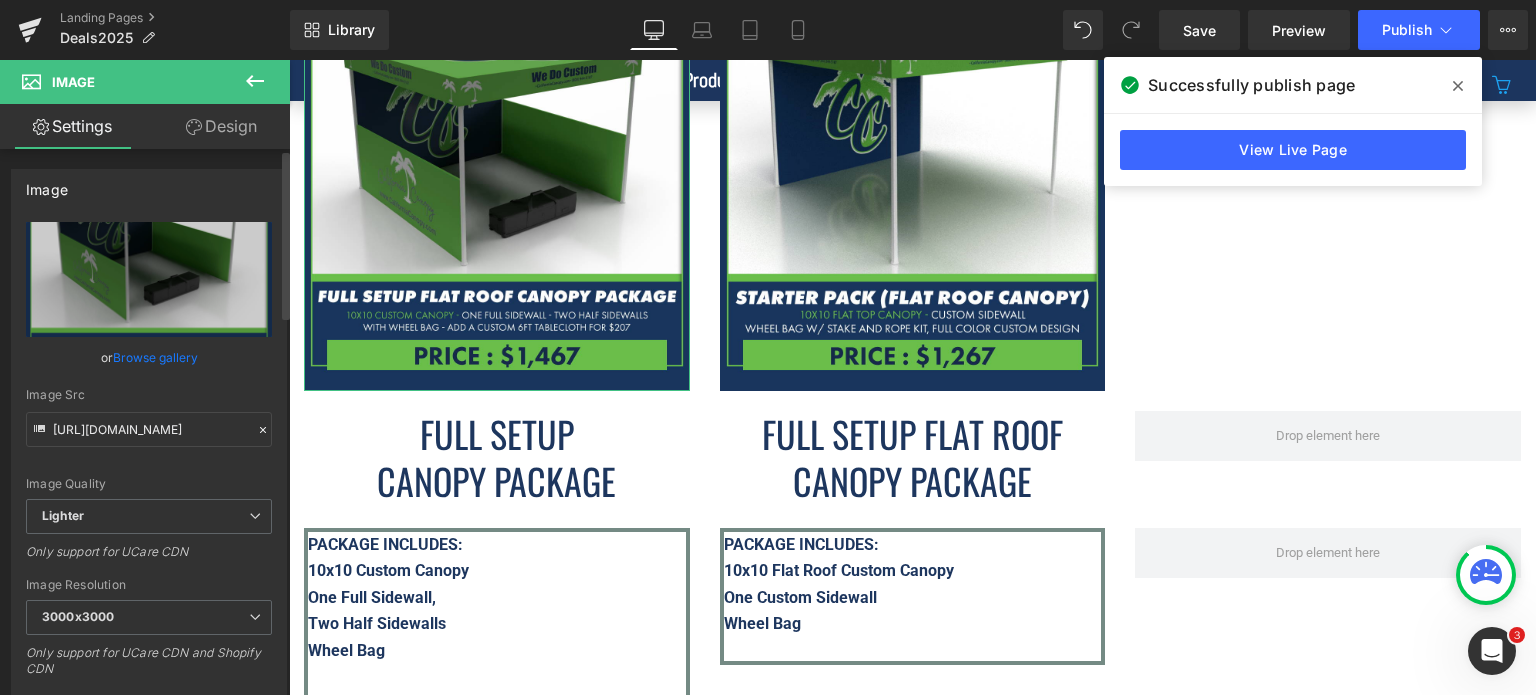 click on "Browse gallery" at bounding box center [155, 357] 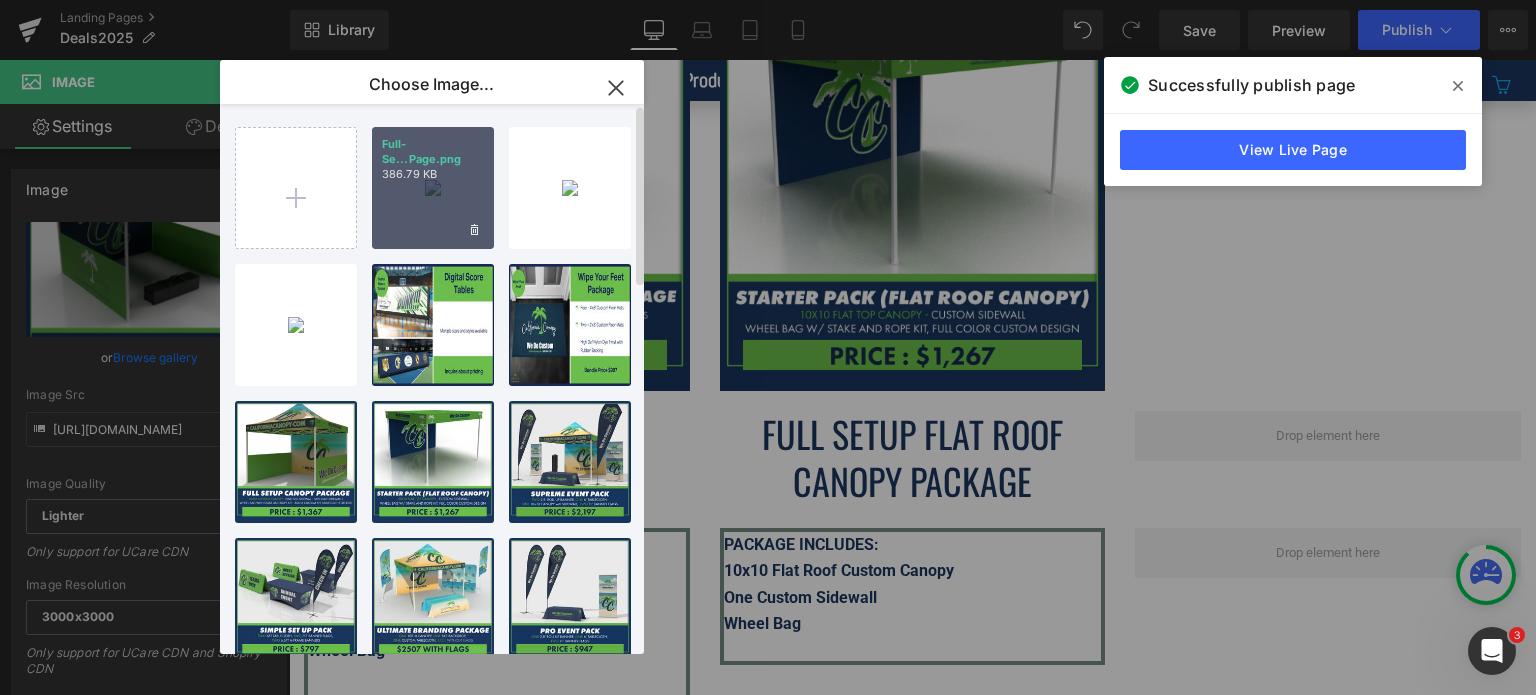 drag, startPoint x: 410, startPoint y: 203, endPoint x: 123, endPoint y: 143, distance: 293.2047 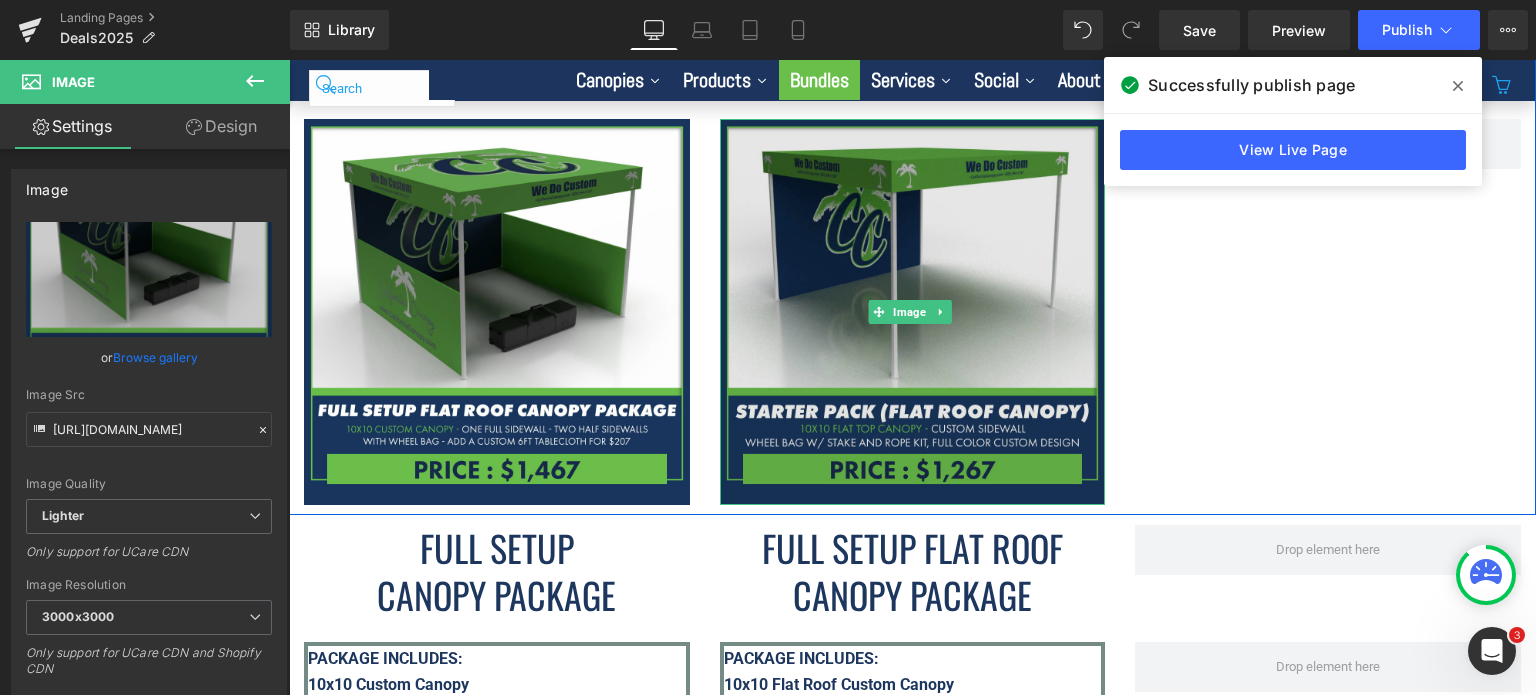 scroll, scrollTop: 6600, scrollLeft: 0, axis: vertical 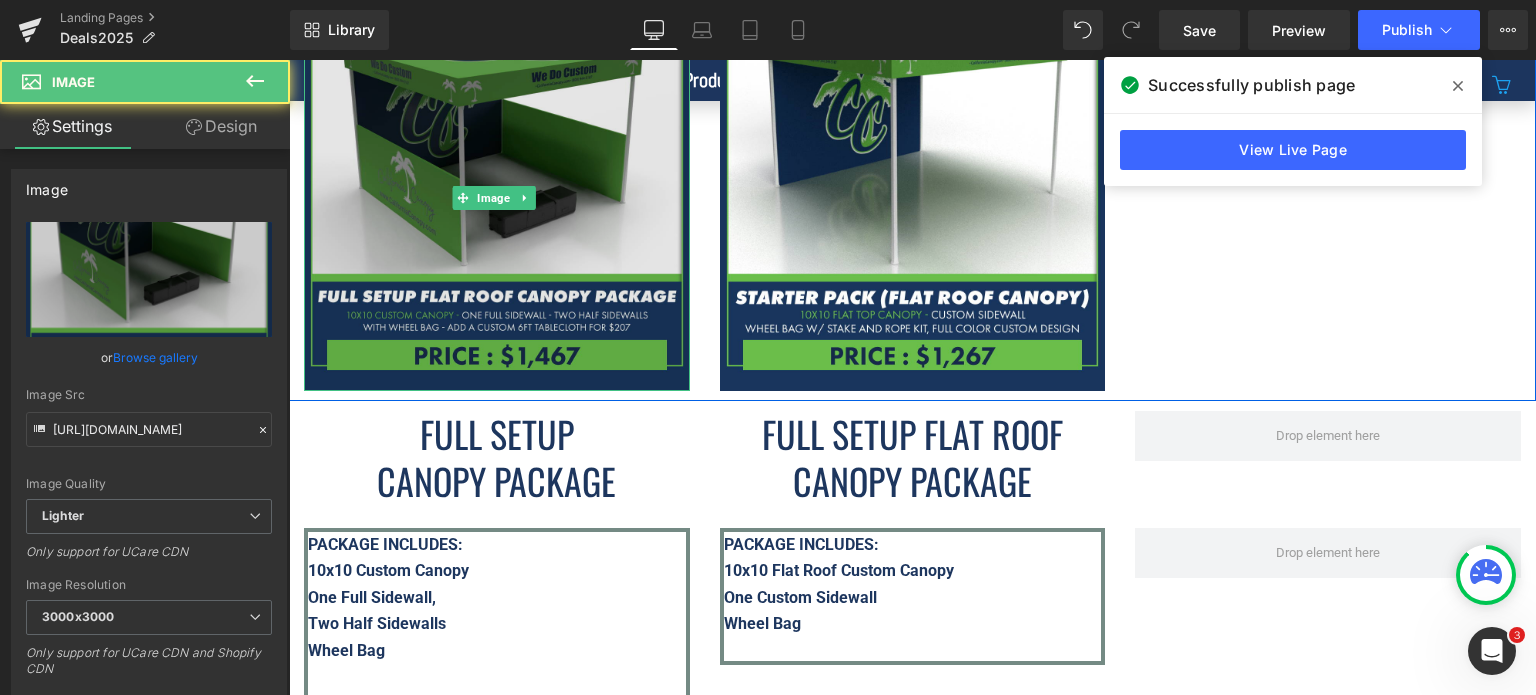 click at bounding box center [497, 198] 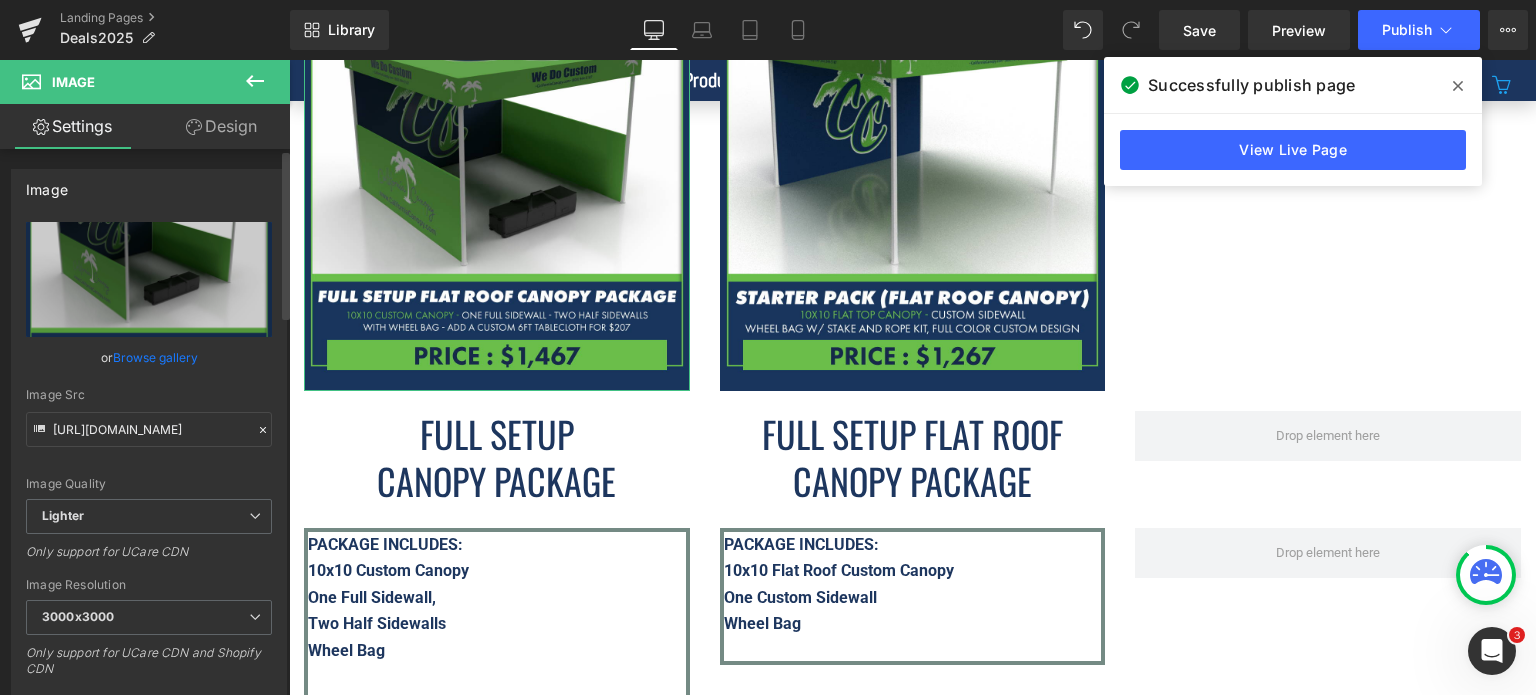 click on "Browse gallery" at bounding box center (155, 357) 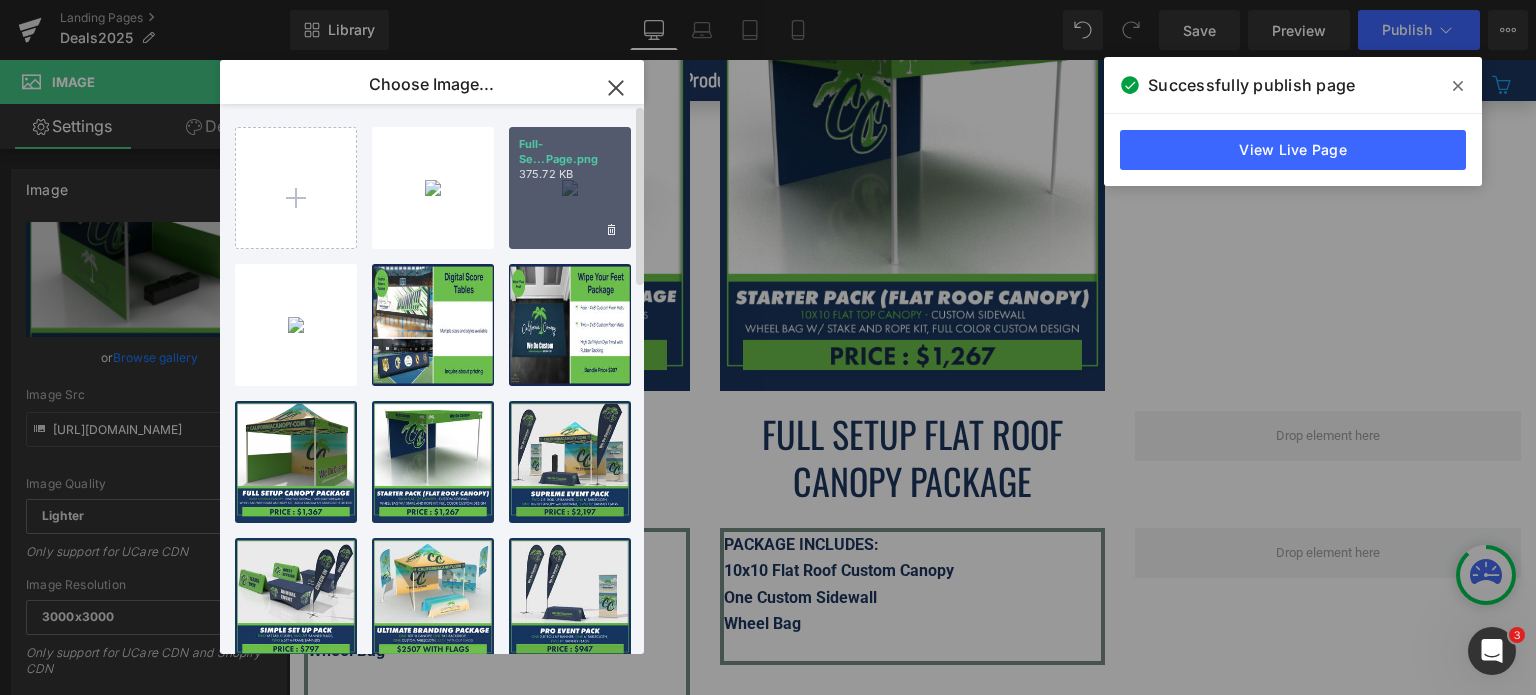 click on "Full-Se...Page.png 375.72 KB" at bounding box center [570, 188] 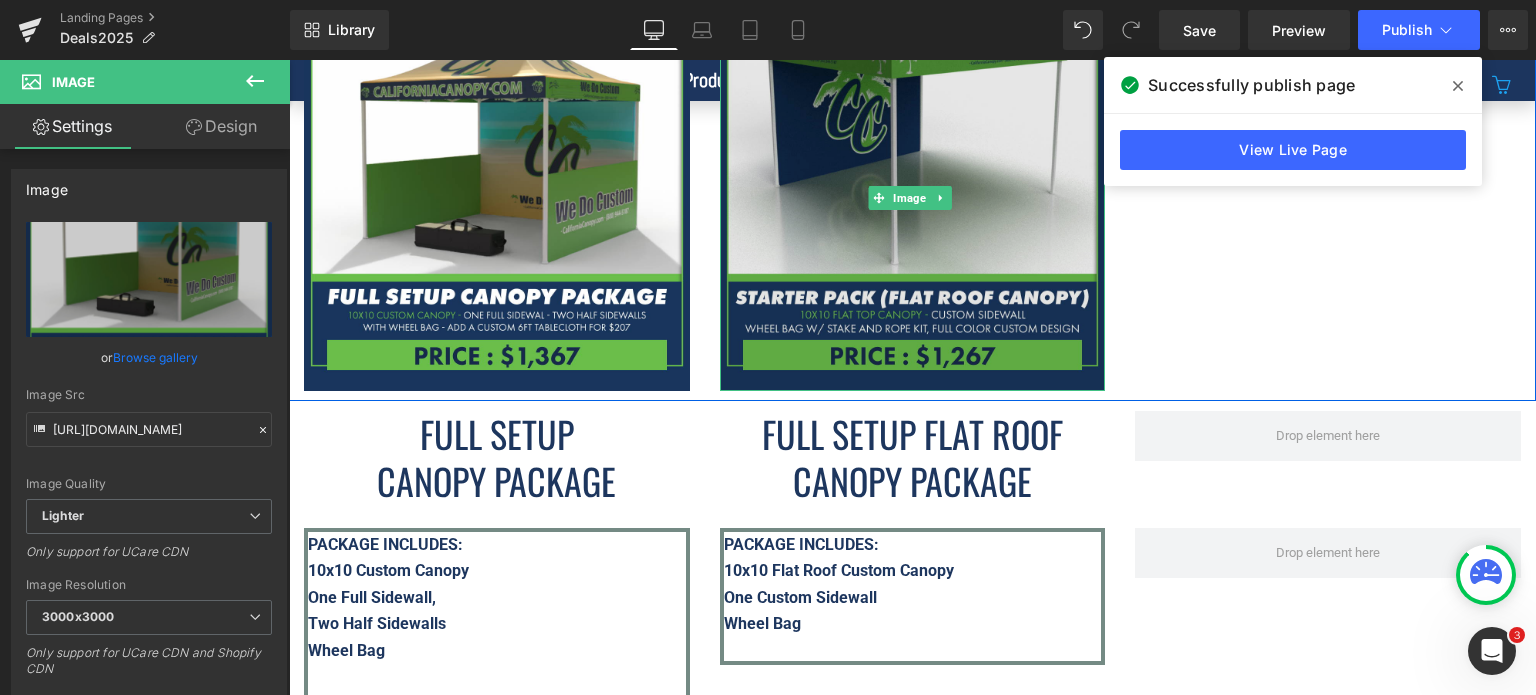 click at bounding box center (913, 198) 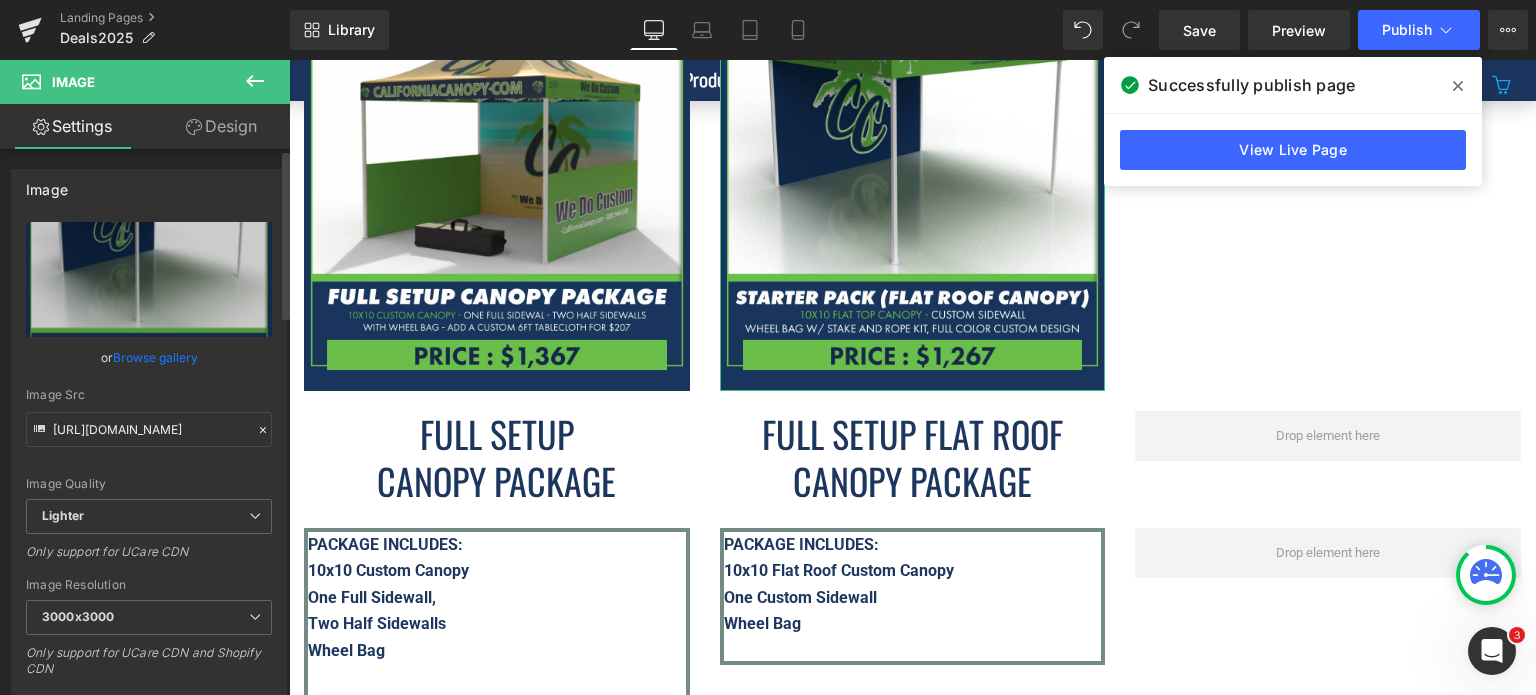 click on "Browse gallery" at bounding box center [155, 357] 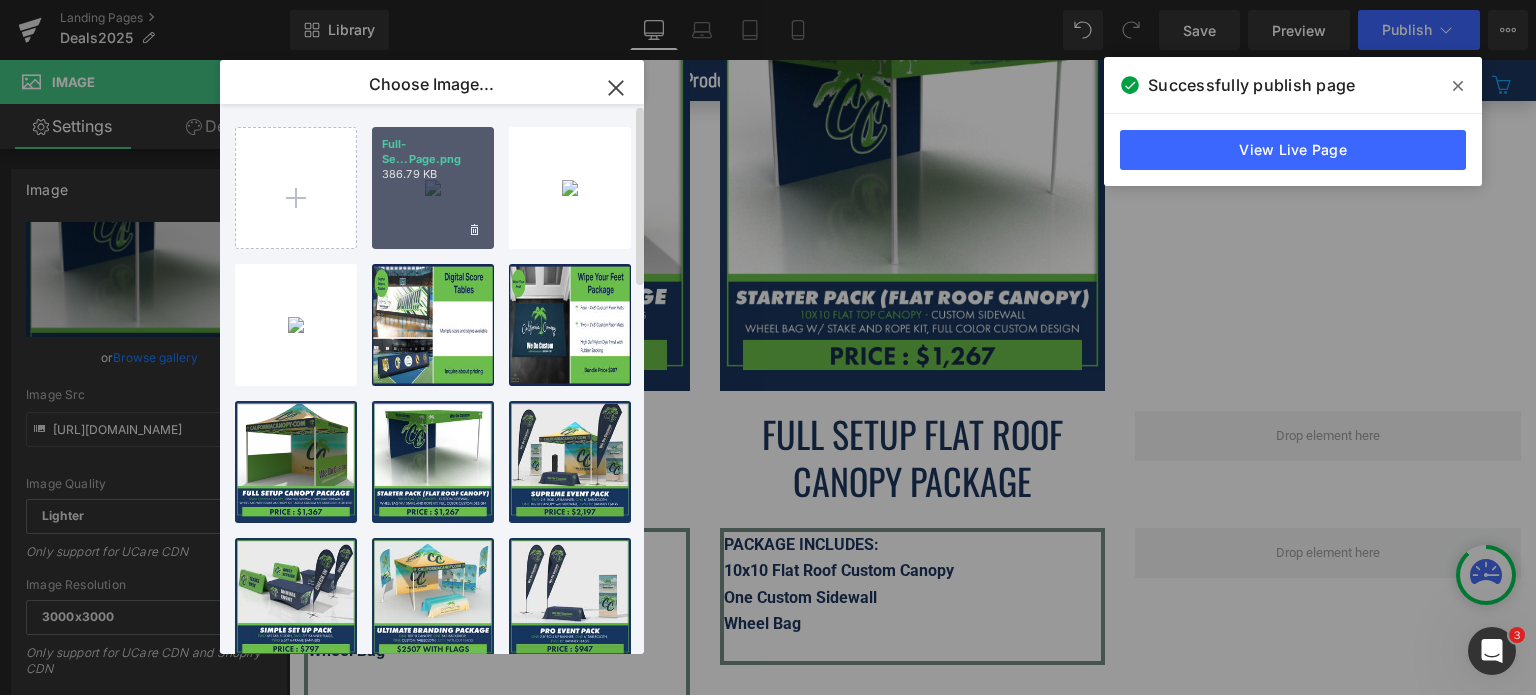 click on "Full-Se...Page.png 386.79 KB" at bounding box center [433, 188] 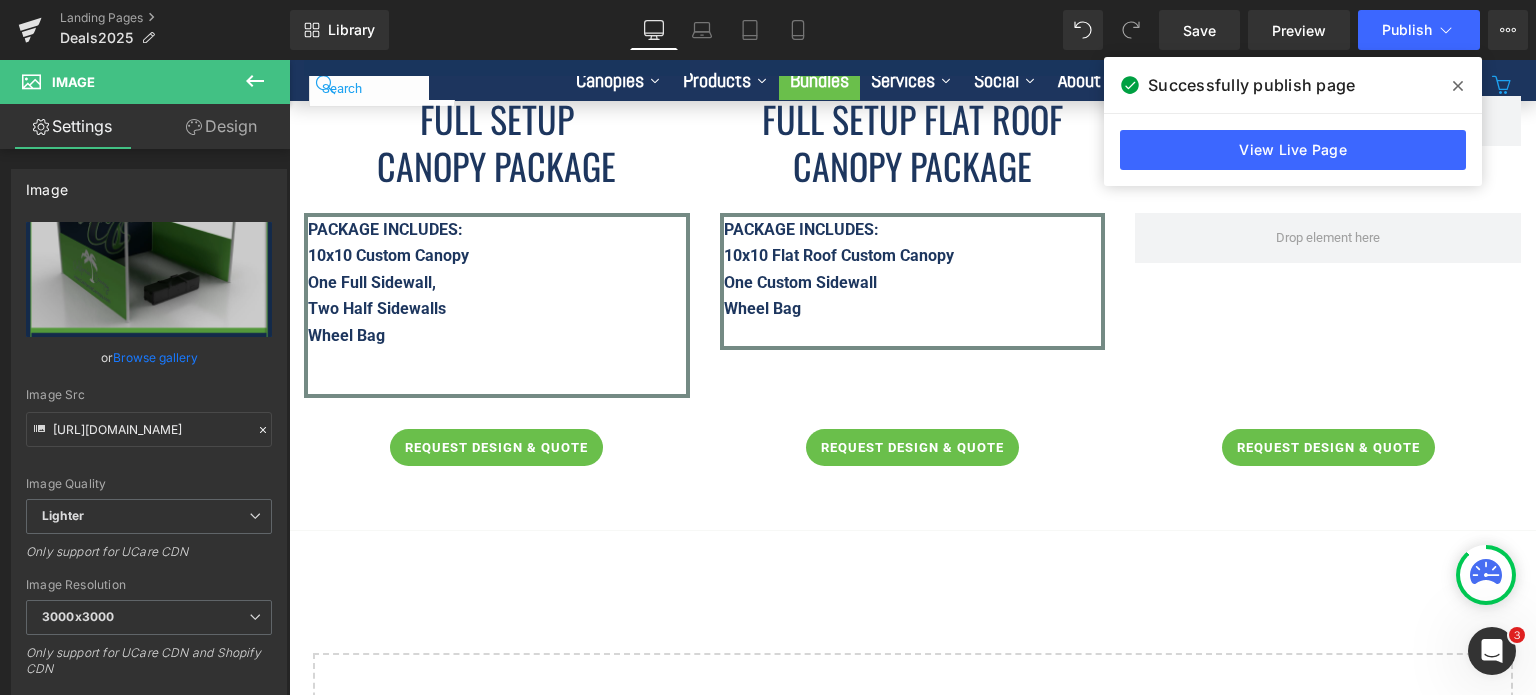 scroll, scrollTop: 6800, scrollLeft: 0, axis: vertical 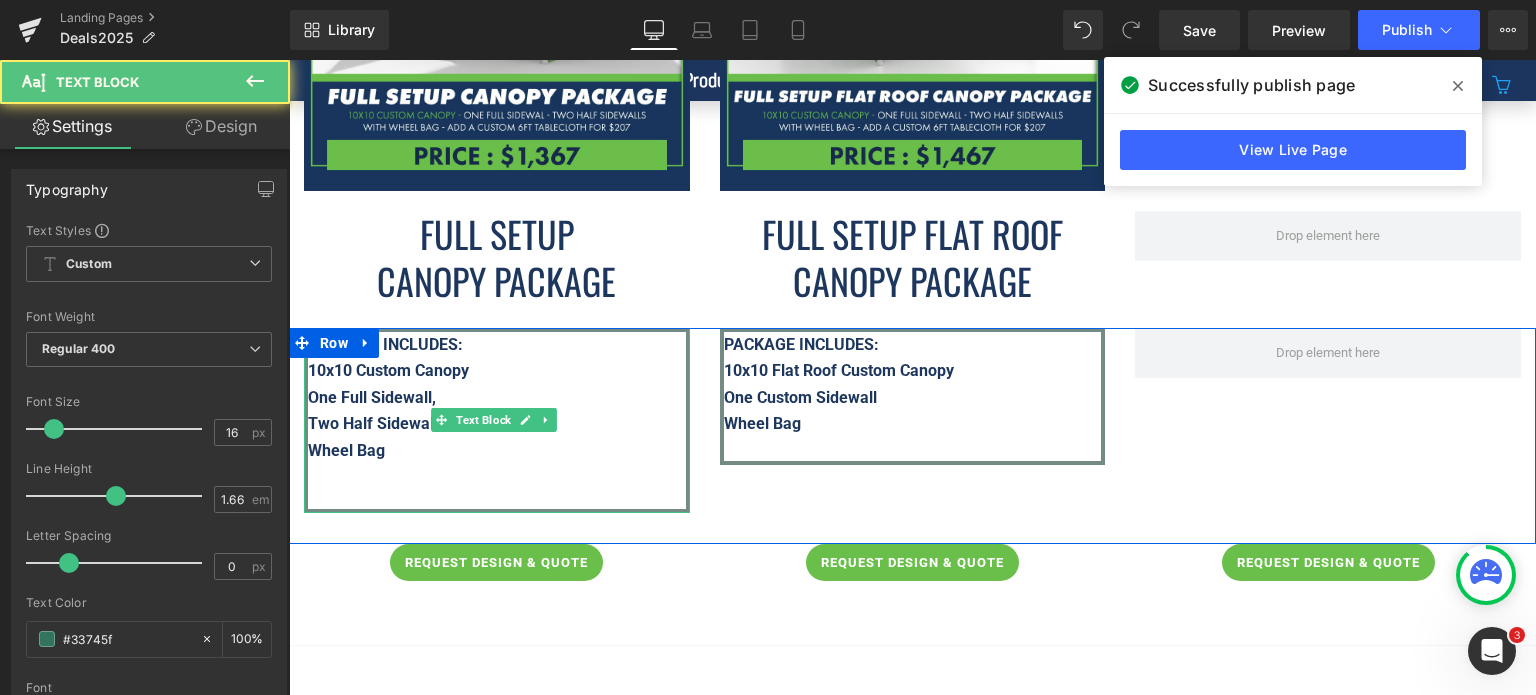 drag, startPoint x: 330, startPoint y: 429, endPoint x: 310, endPoint y: 367, distance: 65.14599 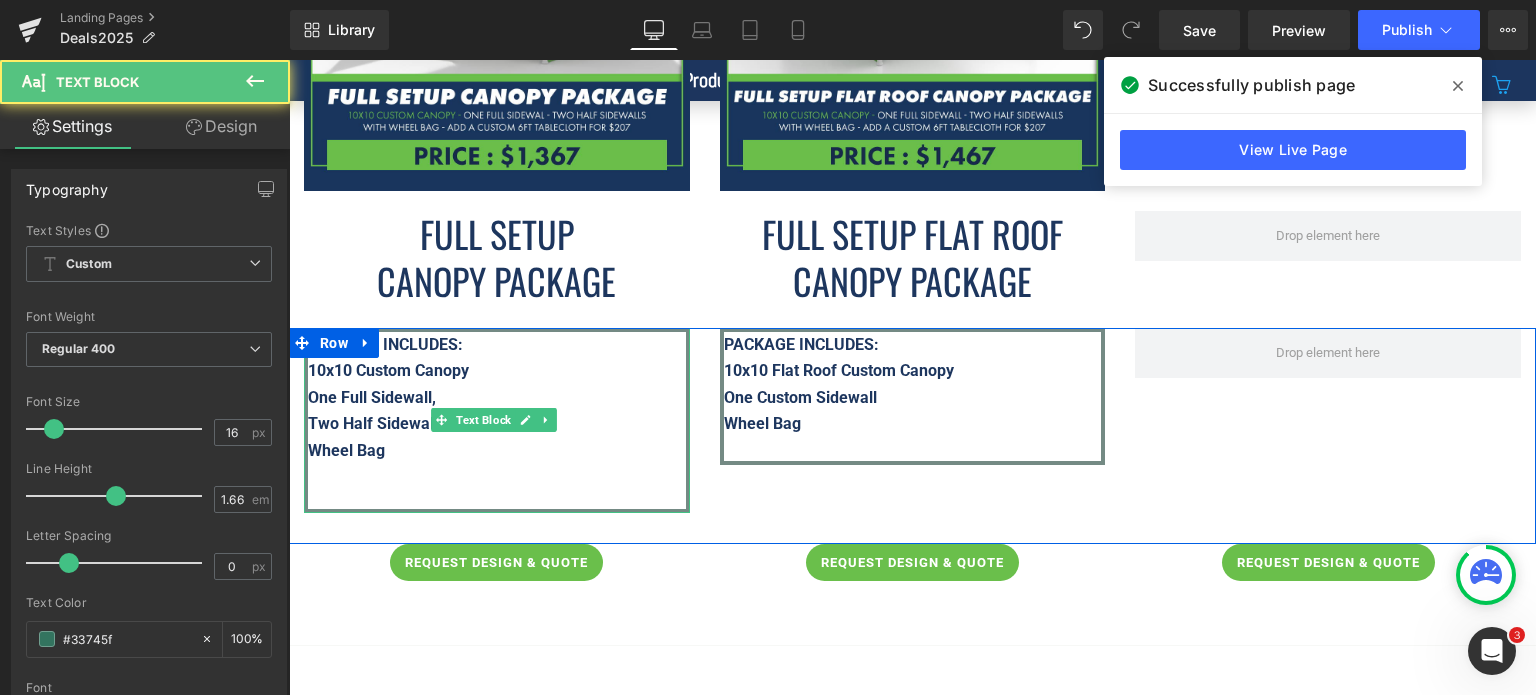 click on "10x10 Custom Canopy      One Full Sidewall,       Two Half Sidewalls      Wheel Bag" at bounding box center [489, 411] 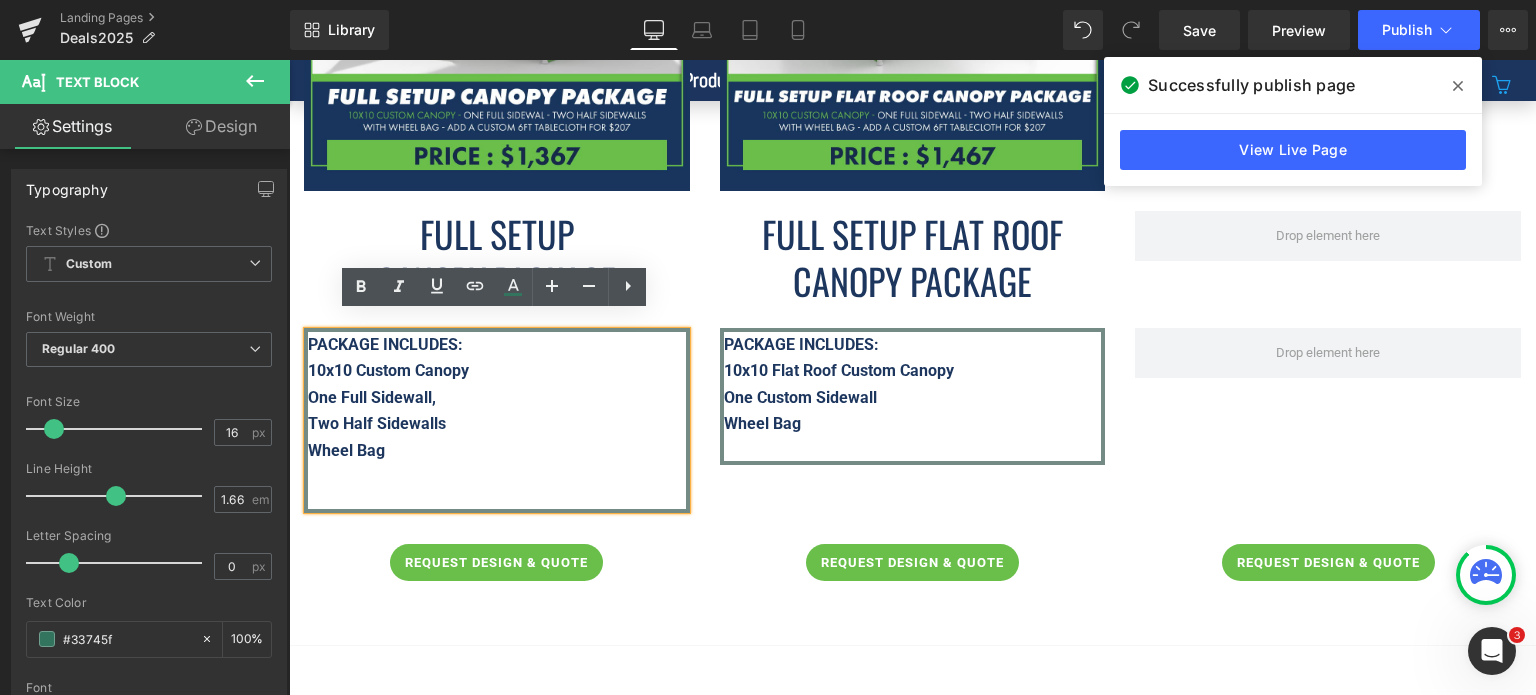 copy on "10x10 Custom Canopy      One Full Sidewall,       Two Half Sidewalls      Wheel Bag" 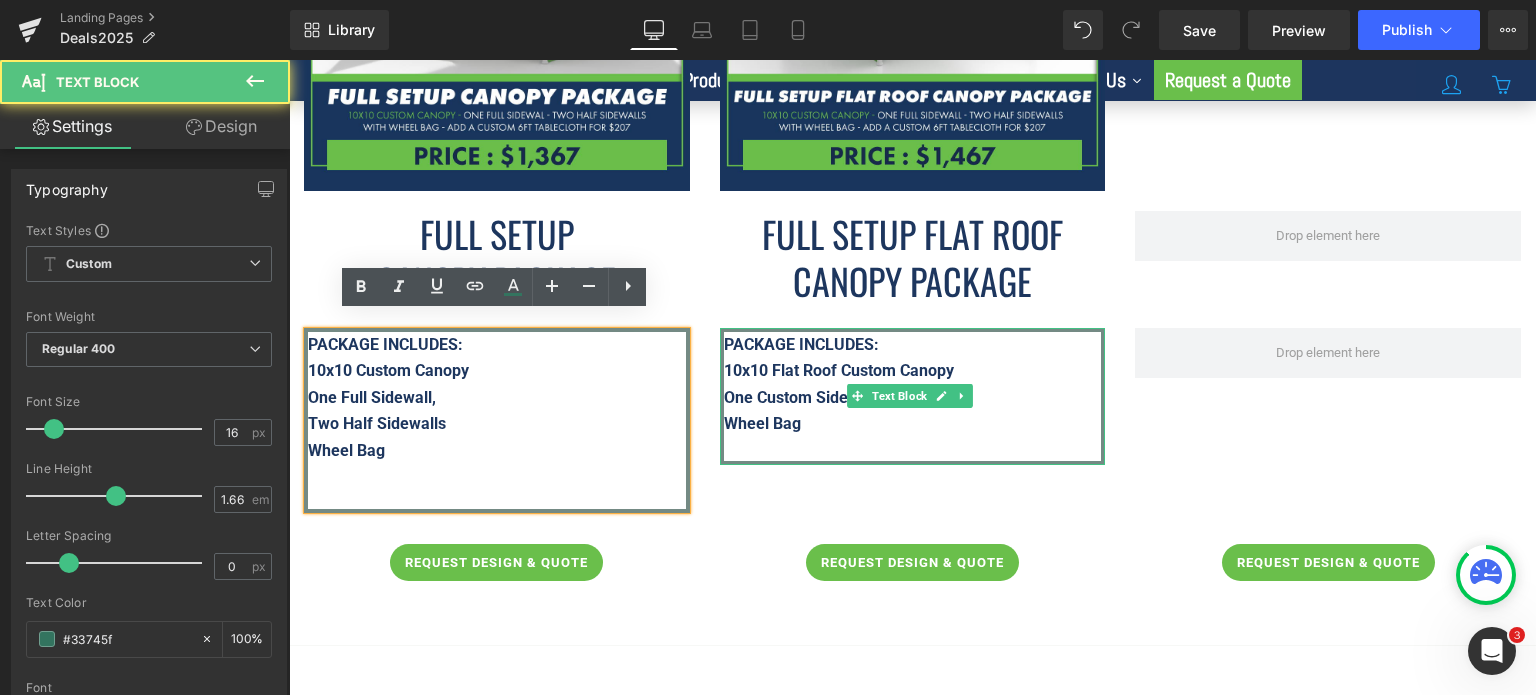 drag, startPoint x: 834, startPoint y: 411, endPoint x: 742, endPoint y: 364, distance: 103.31021 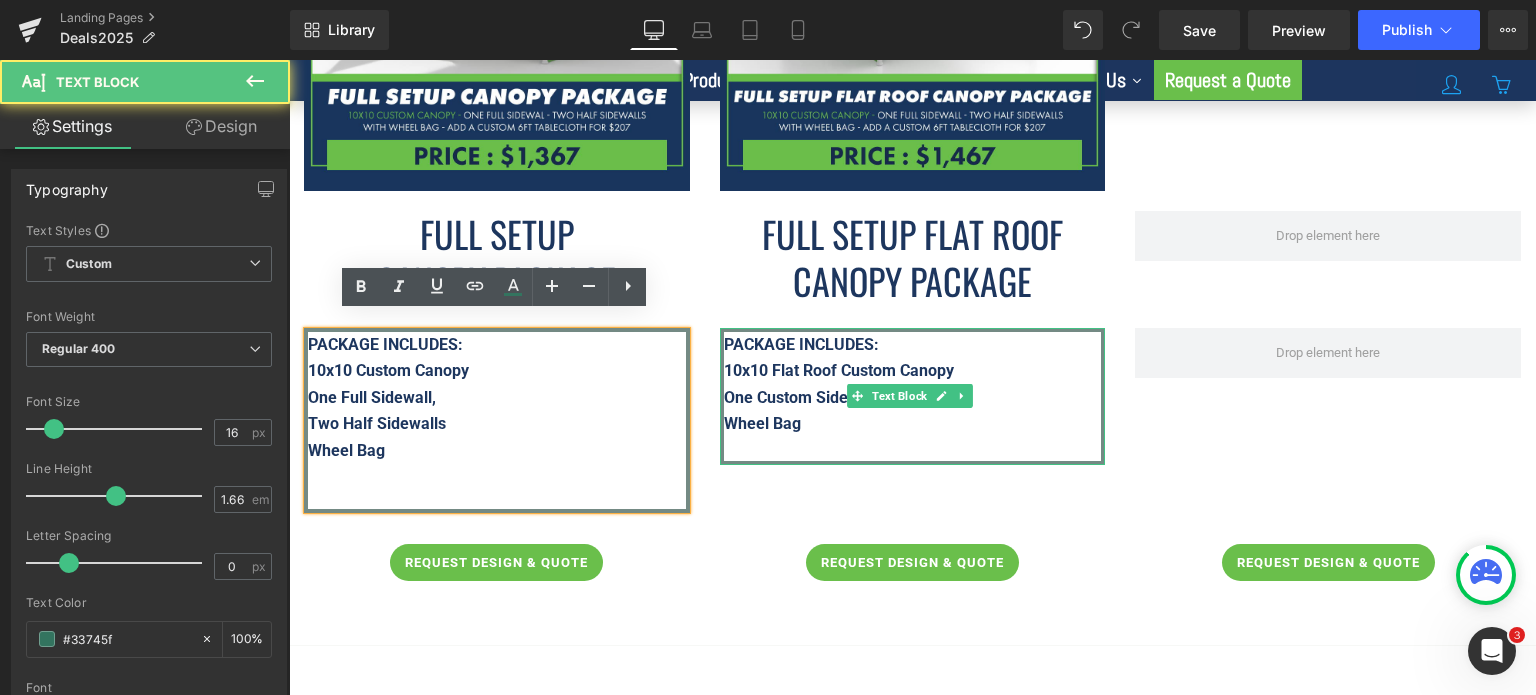 click on "PACKAGE INCLUDES:      10x10  Flat Roof Custom Canopy      One Custom Sidewall      Wheel Bag" at bounding box center (913, 396) 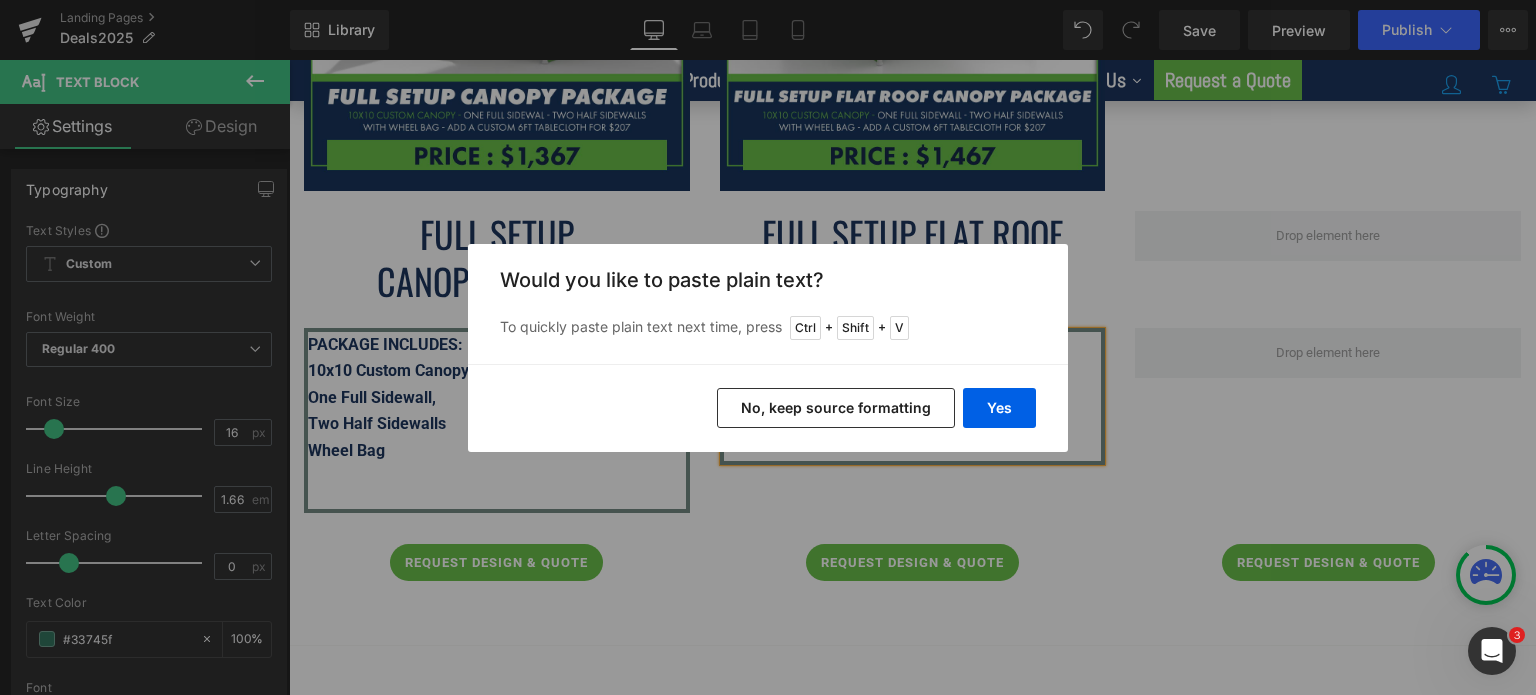 click on "No, keep source formatting" at bounding box center [836, 408] 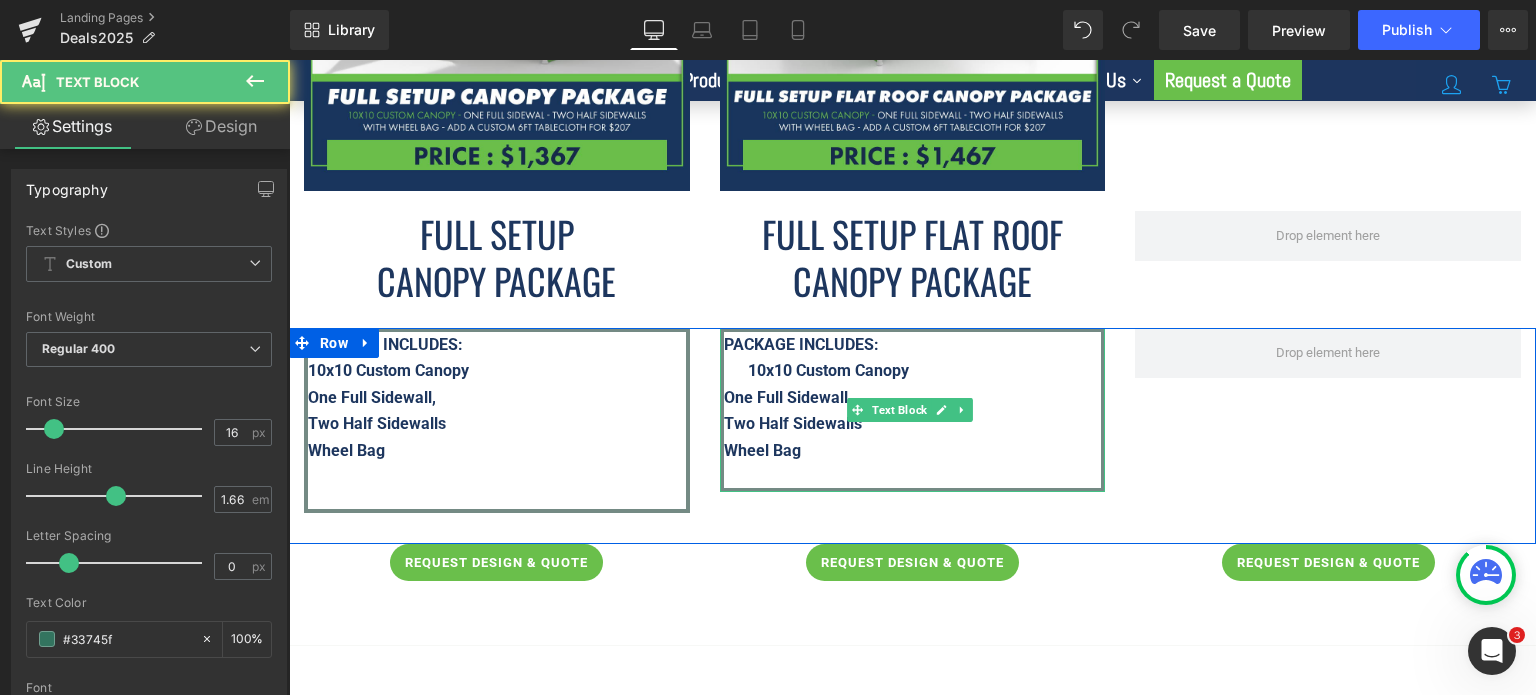 click on "10x10 Custom Canopy" at bounding box center (828, 370) 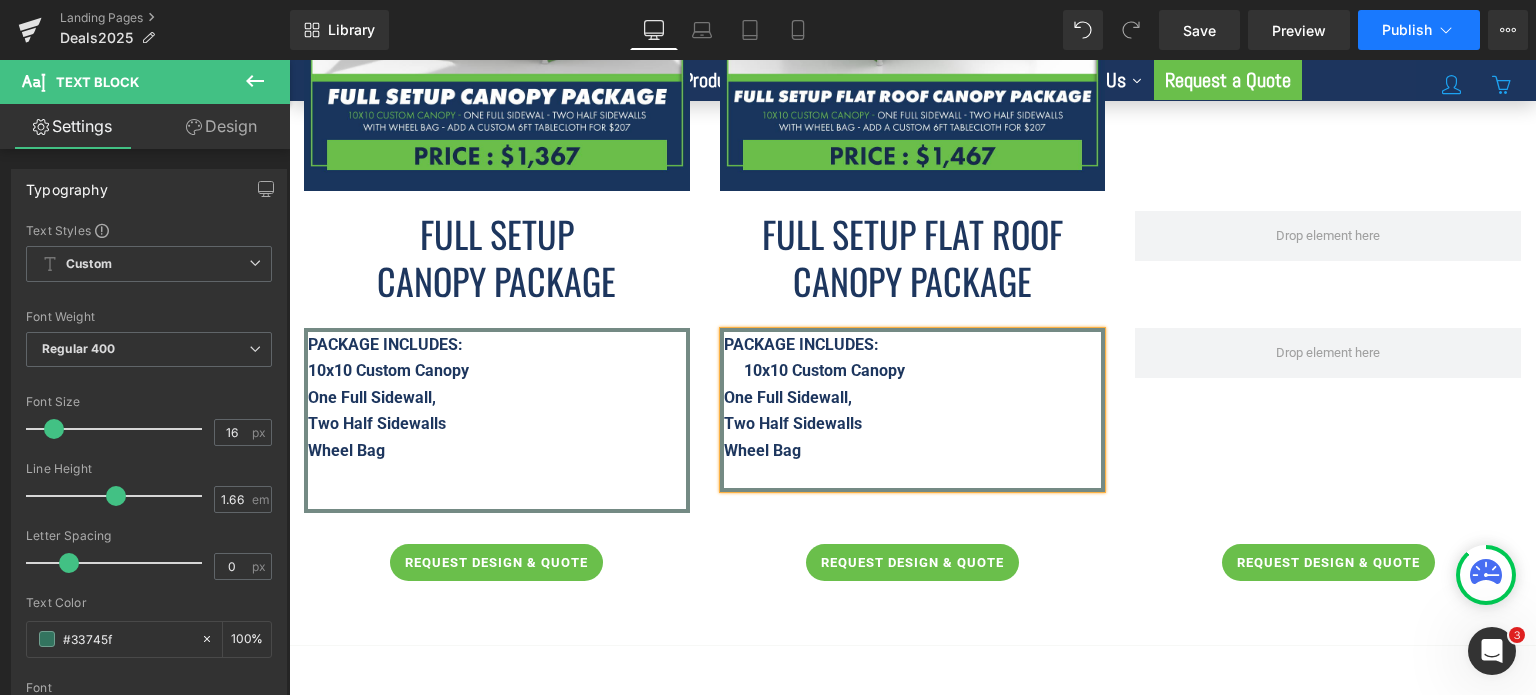 click on "Publish" at bounding box center [1407, 30] 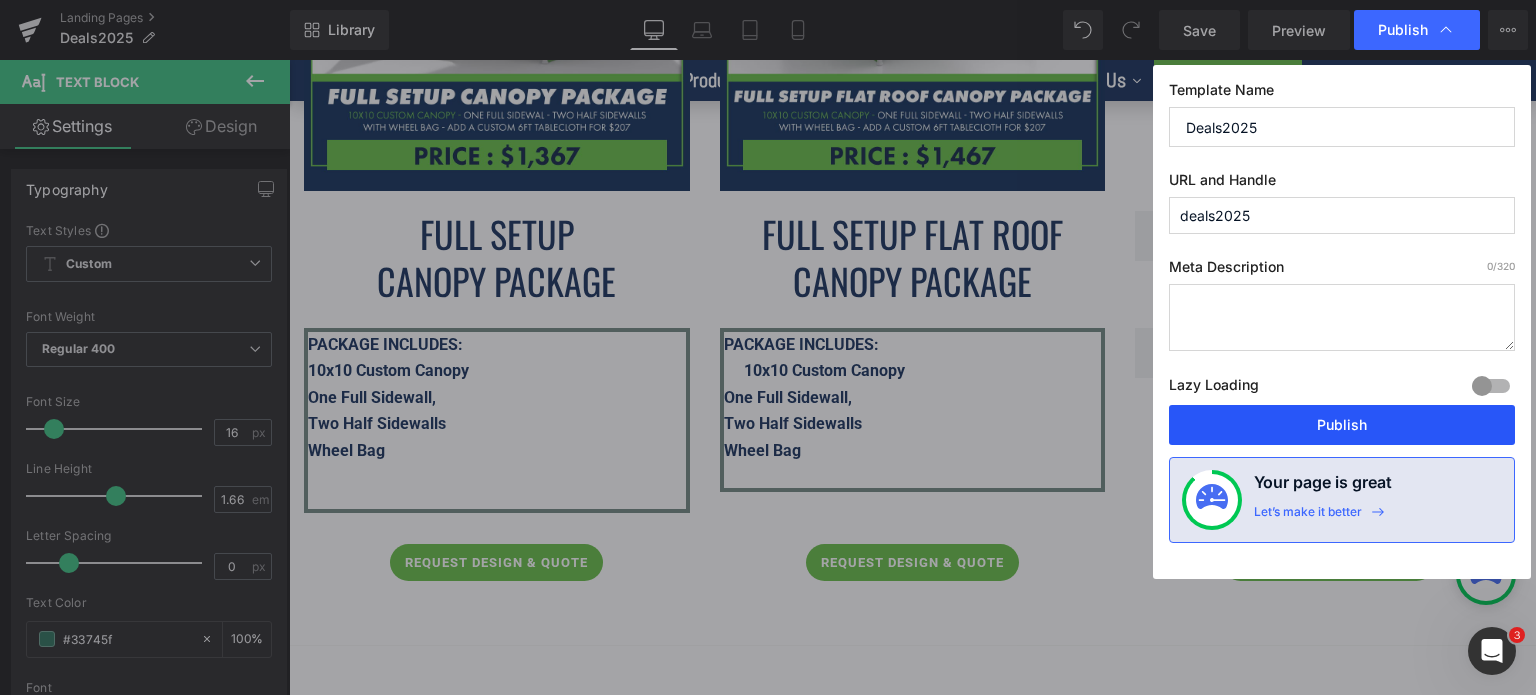 drag, startPoint x: 1338, startPoint y: 422, endPoint x: 1014, endPoint y: 379, distance: 326.84094 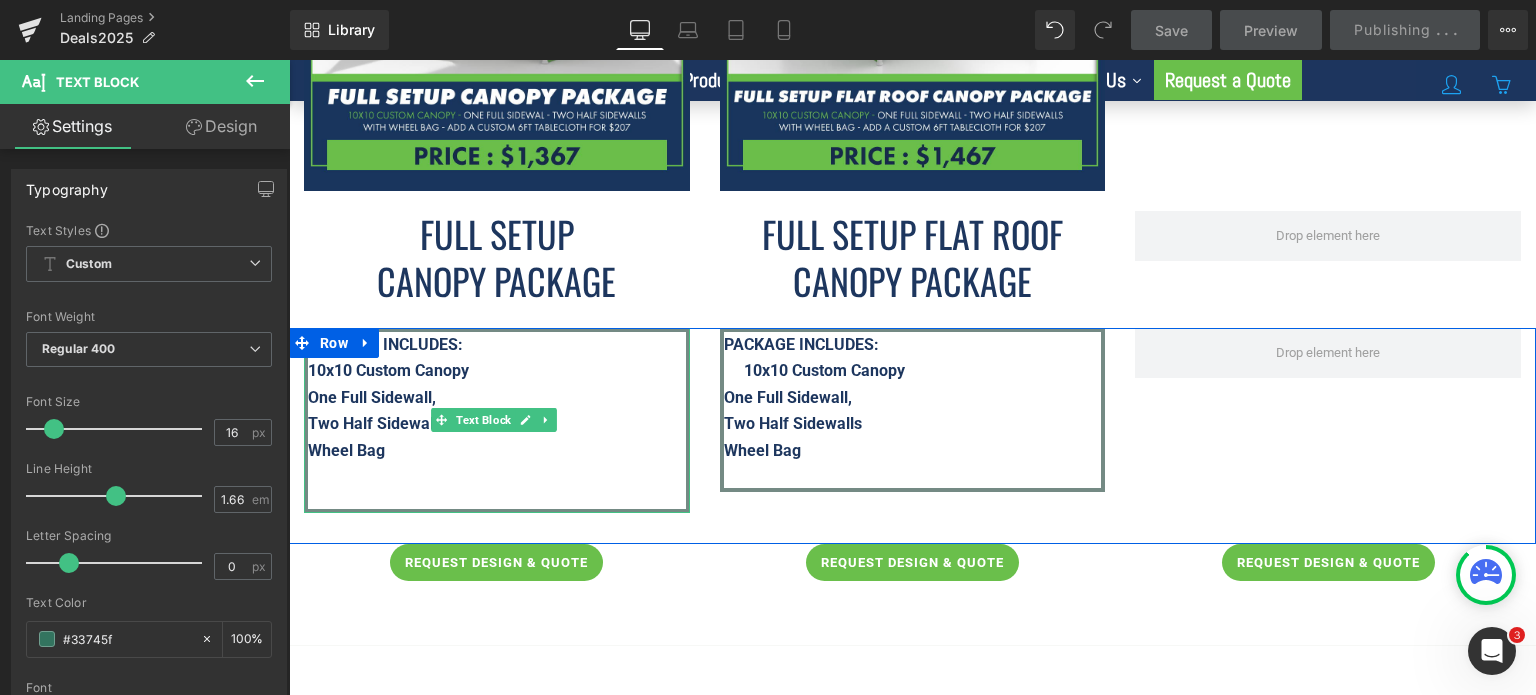 click on "PACKAGE INCLUDES:        10x10 Custom Canopy      One Full Sidewall,       Two Half Sidewalls      Wheel Bag" at bounding box center (497, 420) 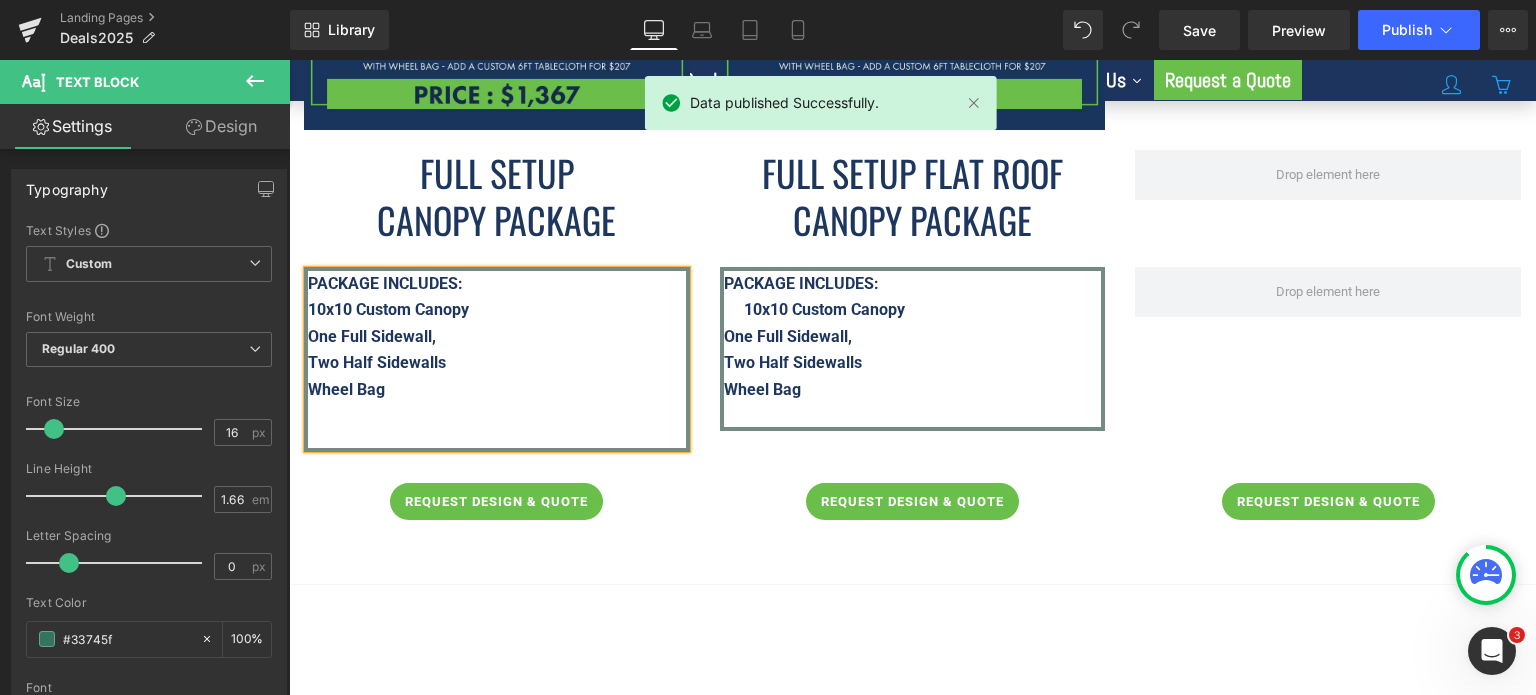 scroll, scrollTop: 6855, scrollLeft: 0, axis: vertical 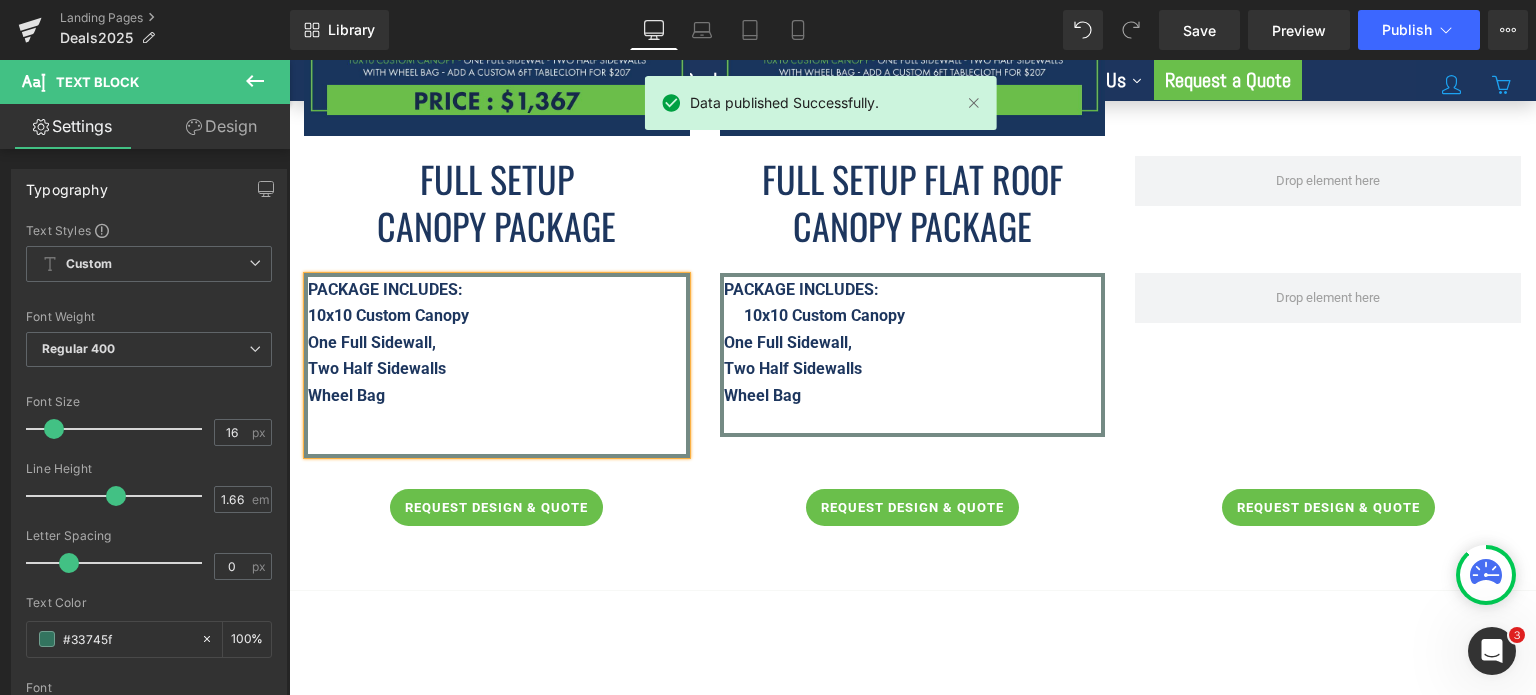 click on "PACKAGE INCLUDES:        10x10 Custom Canopy      One Full Sidewall,       Two Half Sidewalls      Wheel Bag" at bounding box center (497, 365) 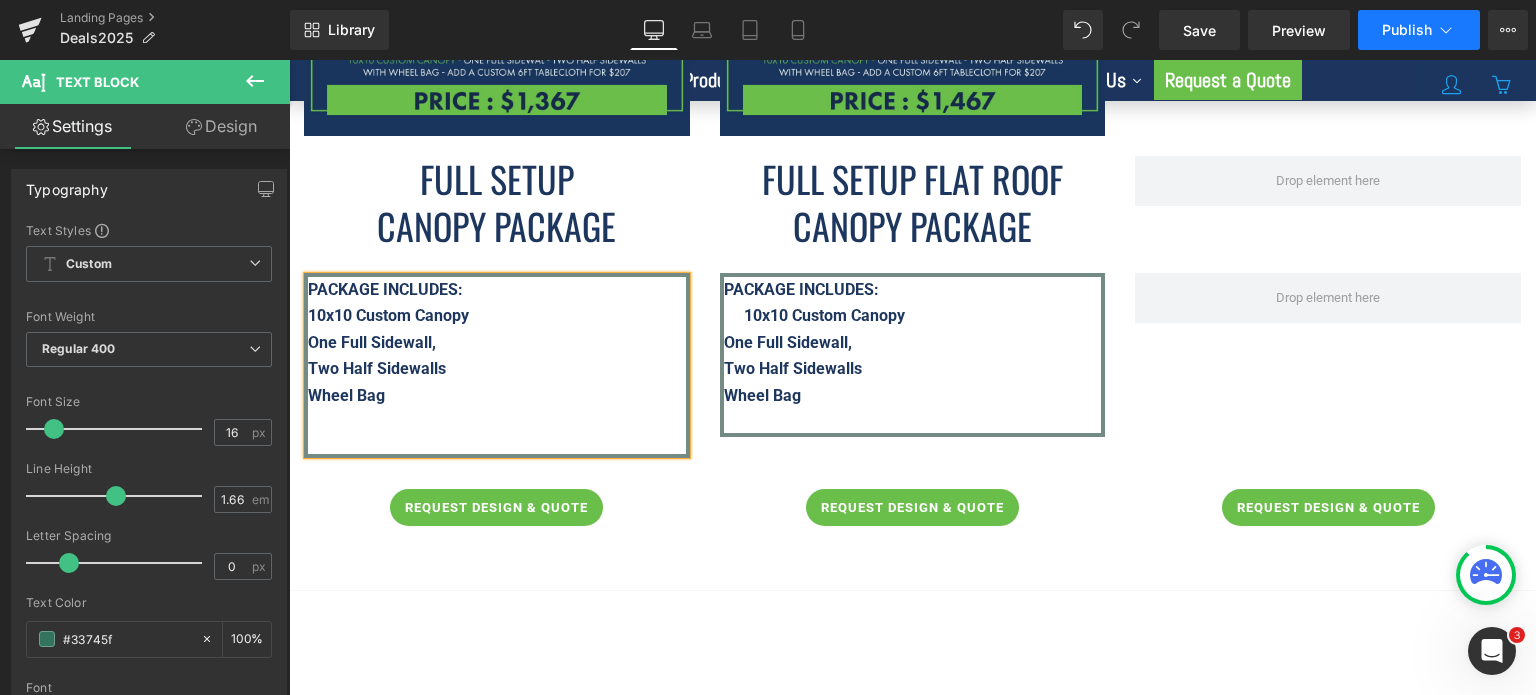click on "Publish" at bounding box center (1407, 30) 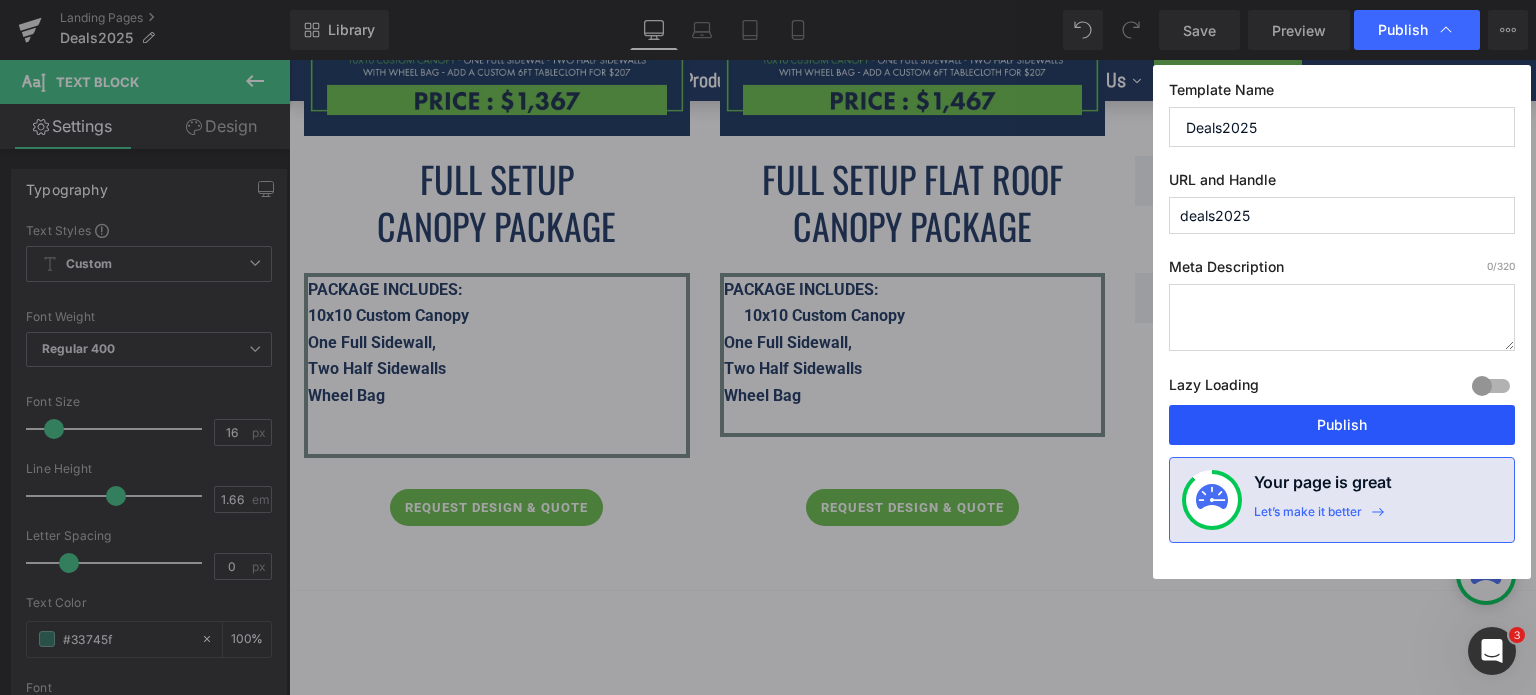 click on "Publish" at bounding box center (1342, 425) 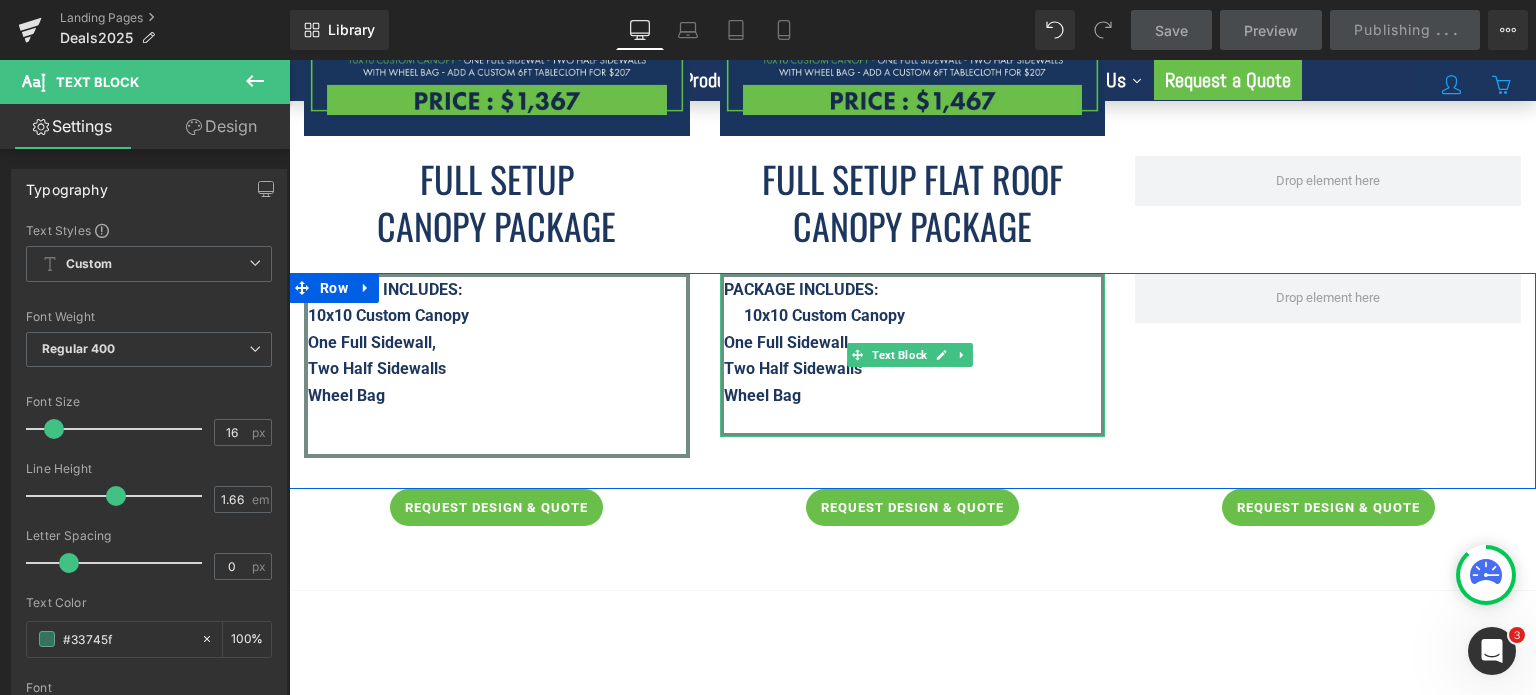click on "10x10 Custom Canopy" at bounding box center [824, 315] 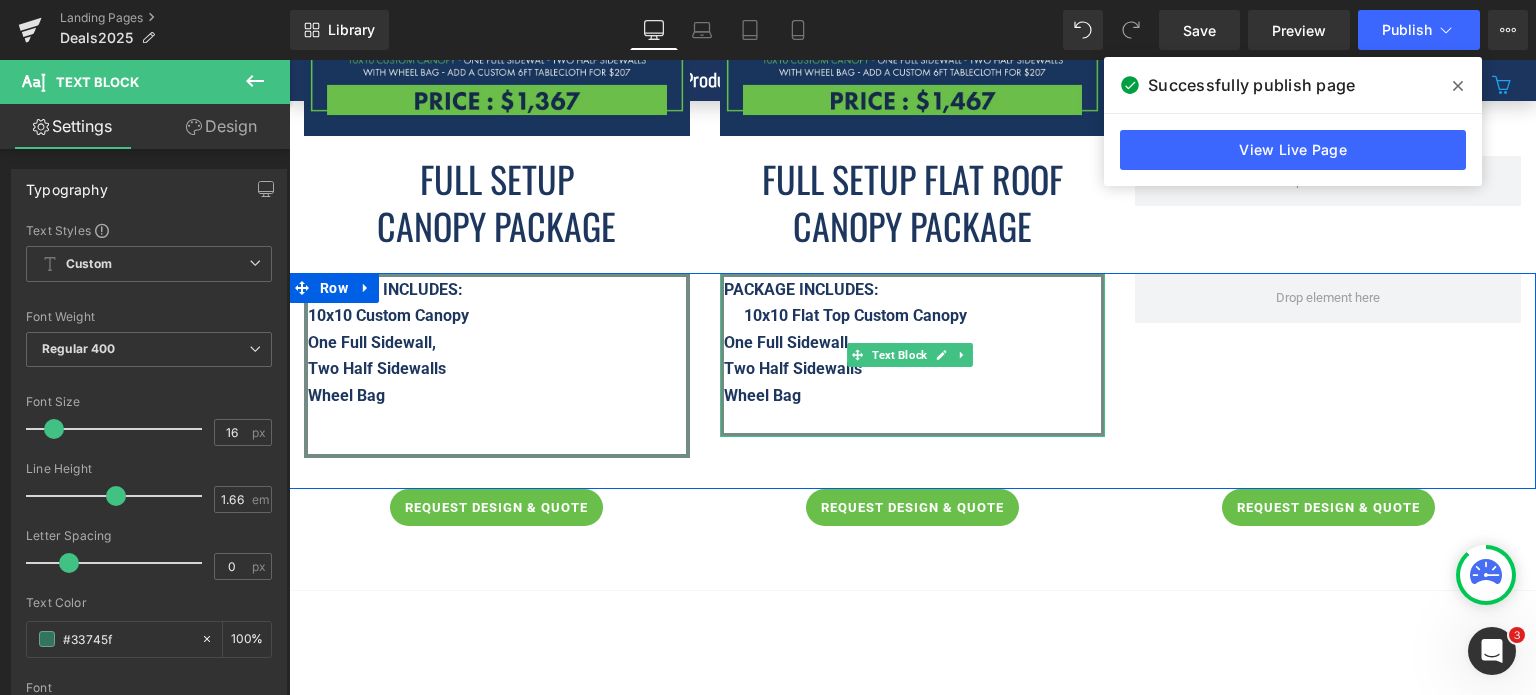 click on "10x10 Flat Top Custom Canopy" at bounding box center [855, 315] 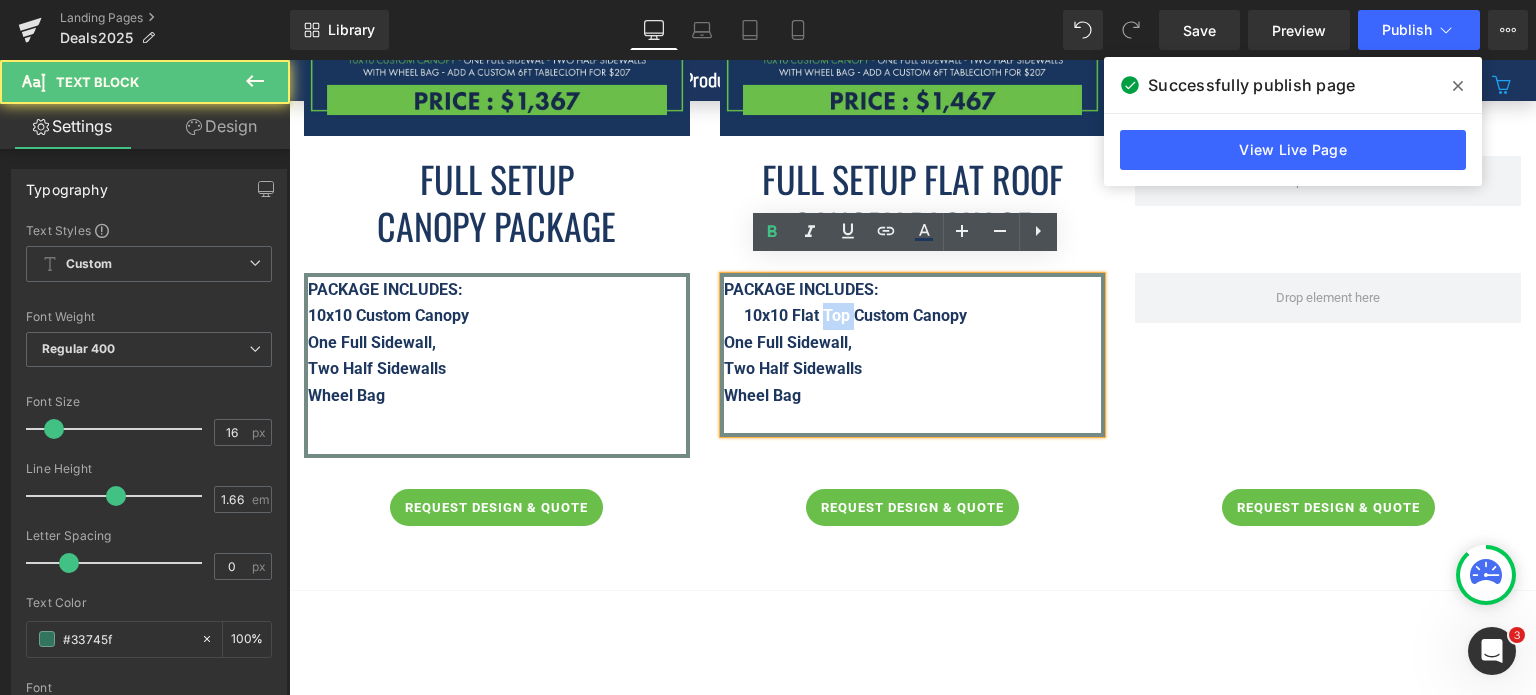 click on "10x10 Flat Top Custom Canopy" at bounding box center [855, 315] 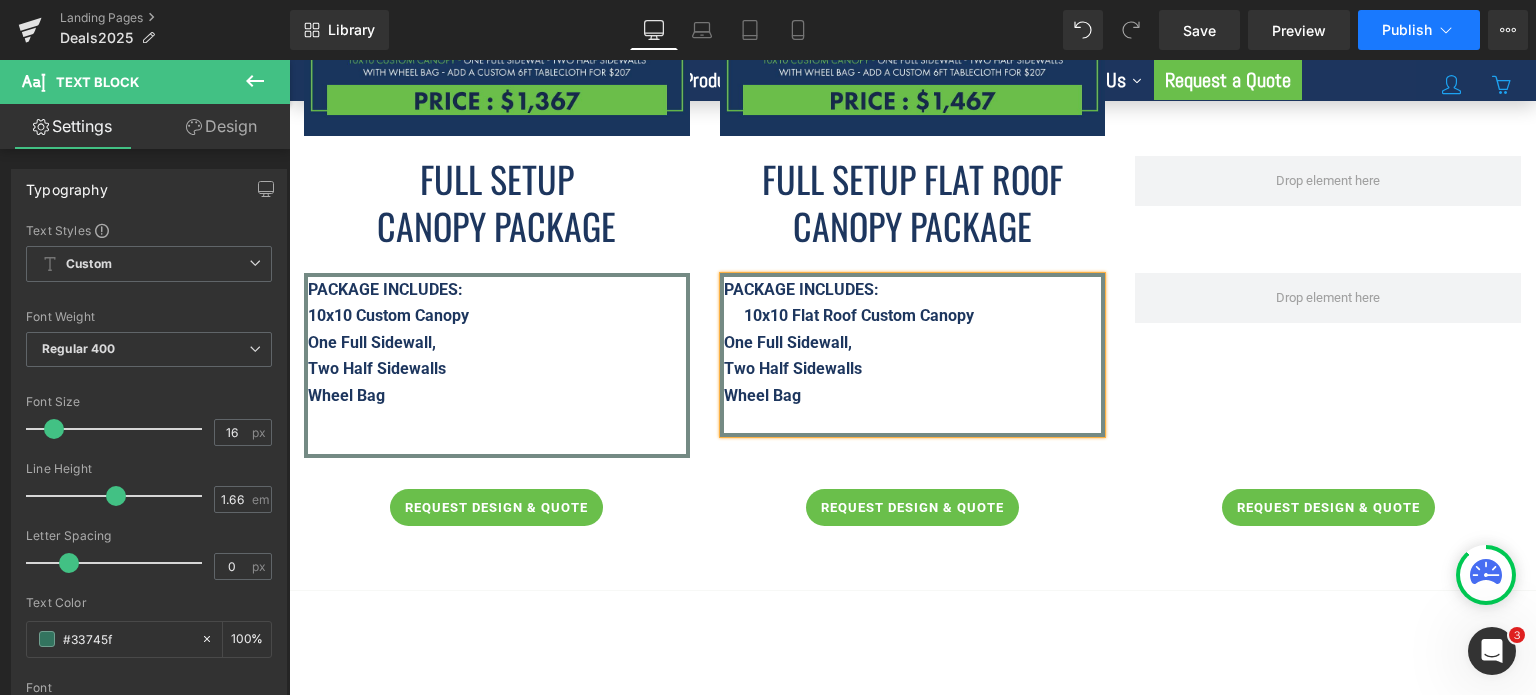 click on "Publish" at bounding box center [1407, 30] 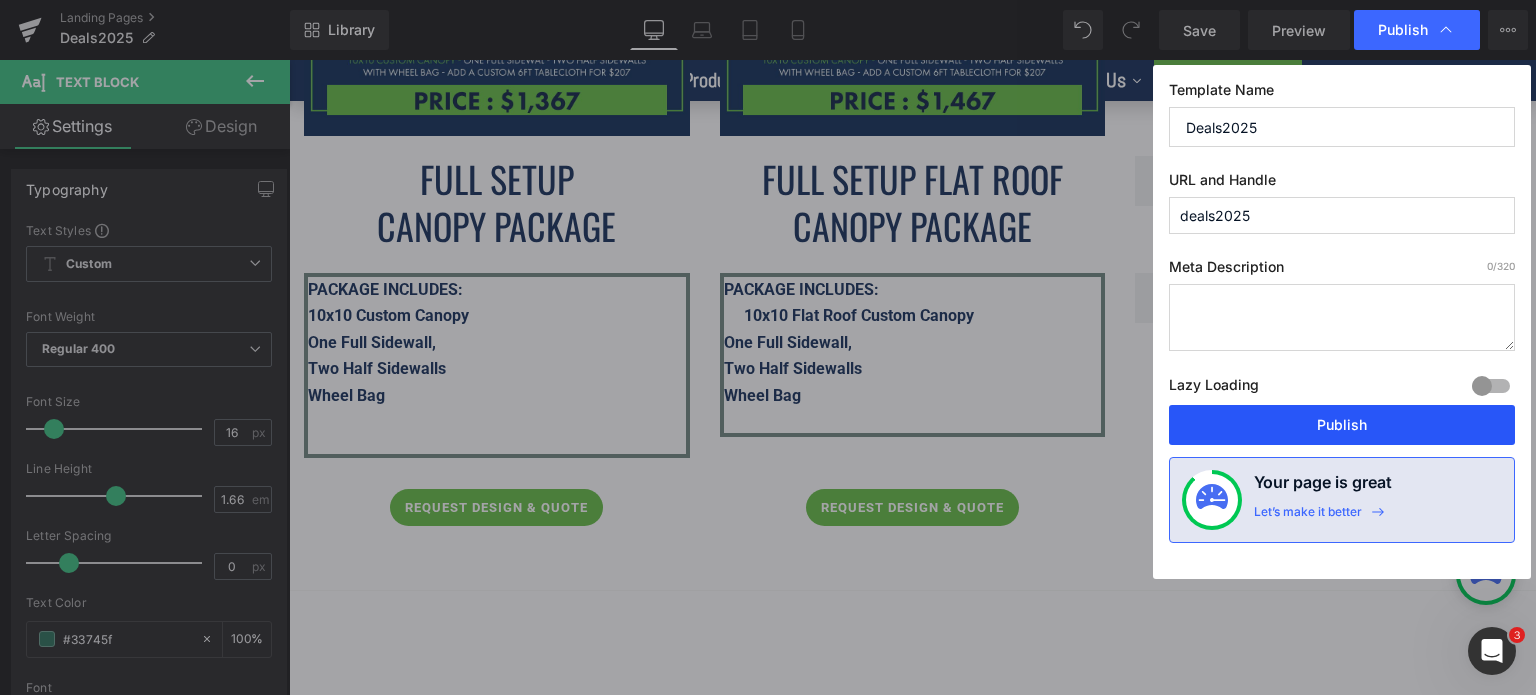 drag, startPoint x: 1380, startPoint y: 425, endPoint x: 1091, endPoint y: 362, distance: 295.78708 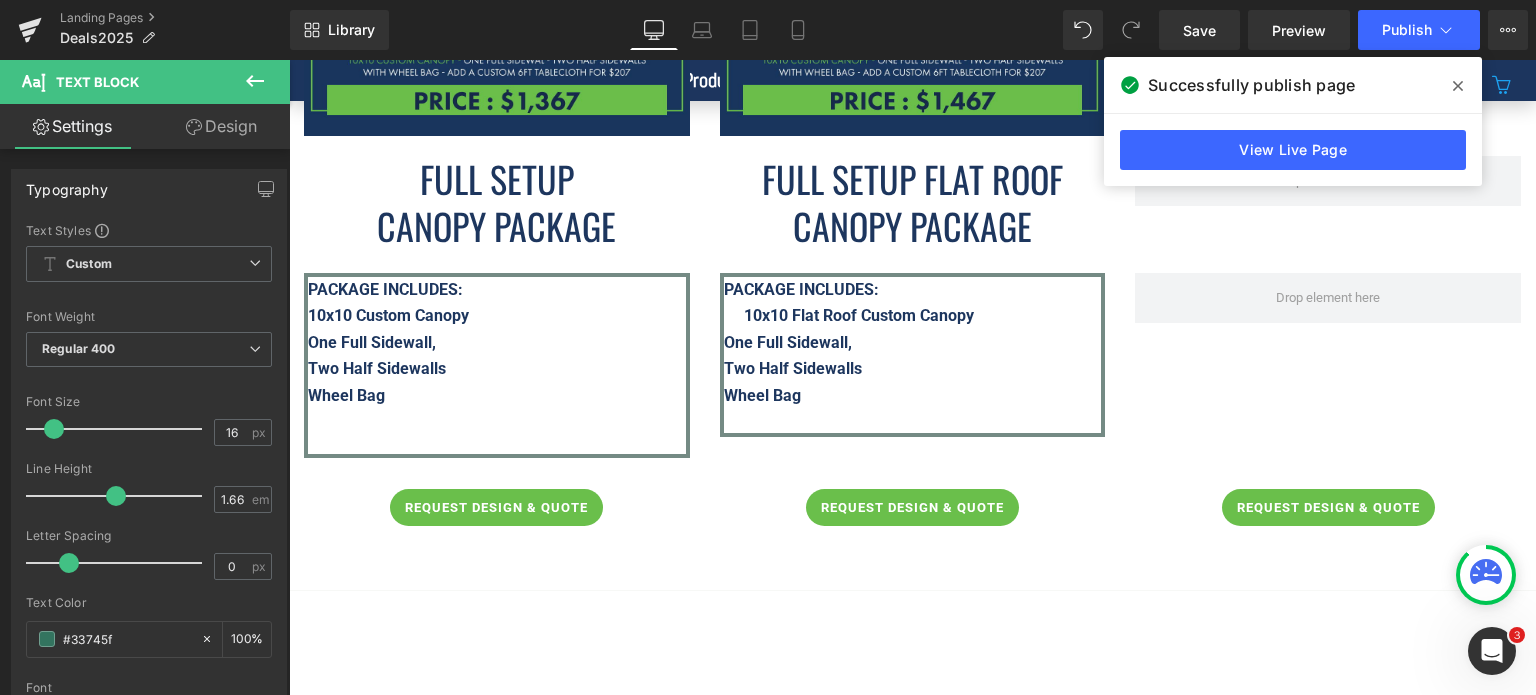 click 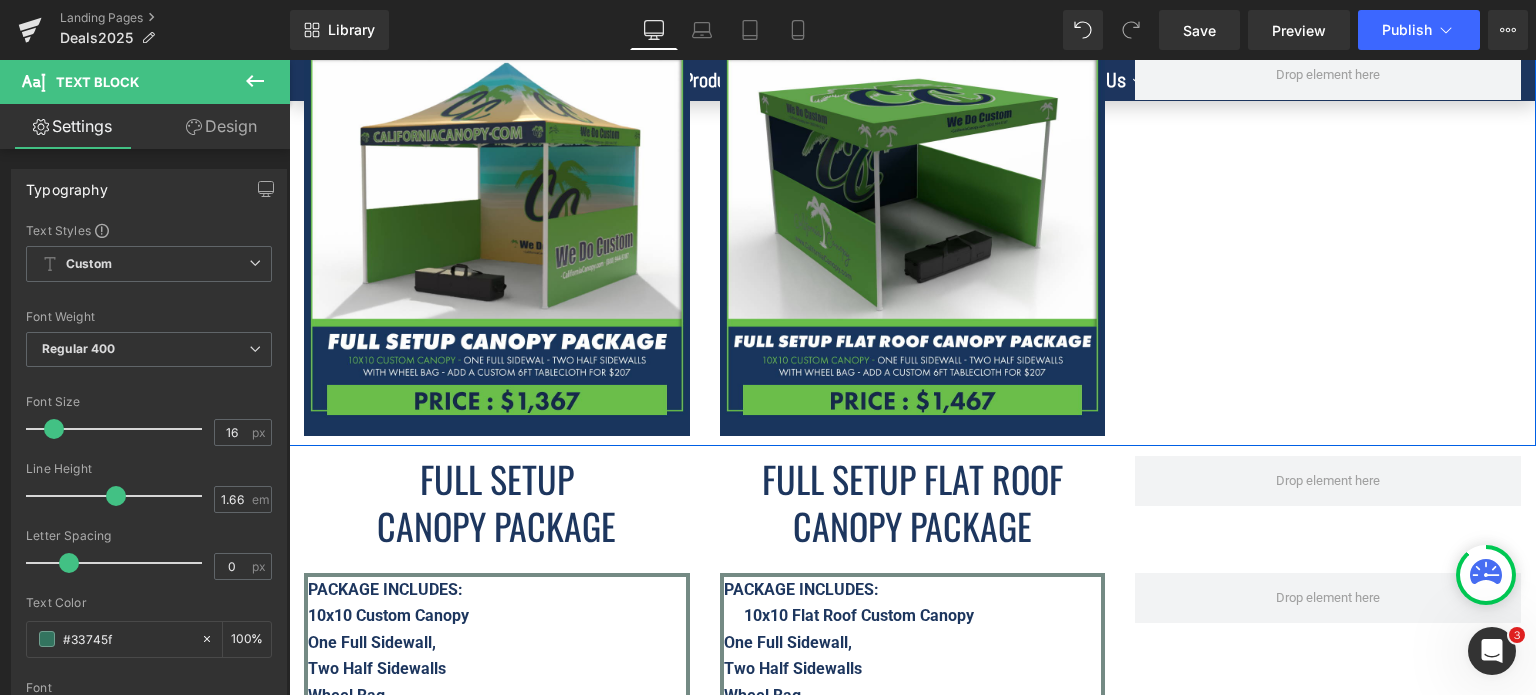 scroll, scrollTop: 6455, scrollLeft: 0, axis: vertical 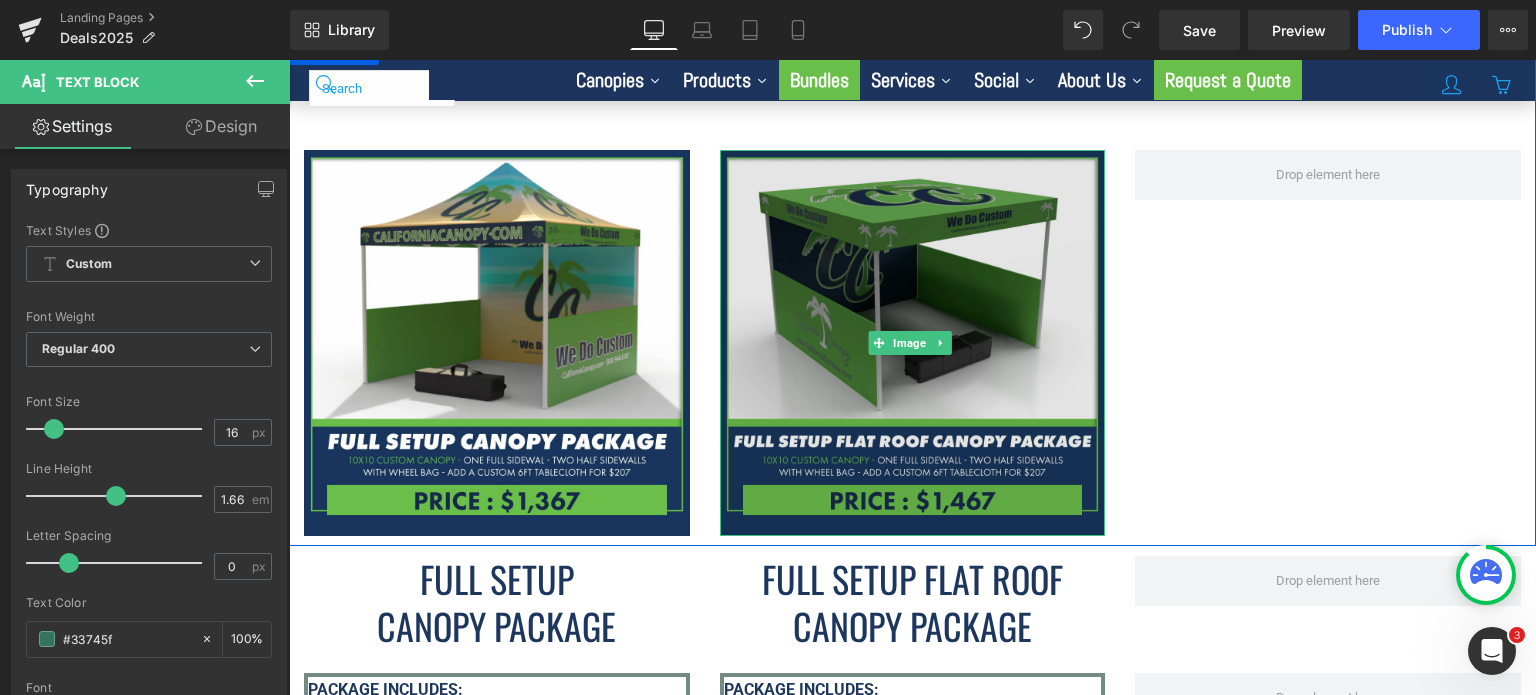click at bounding box center [913, 343] 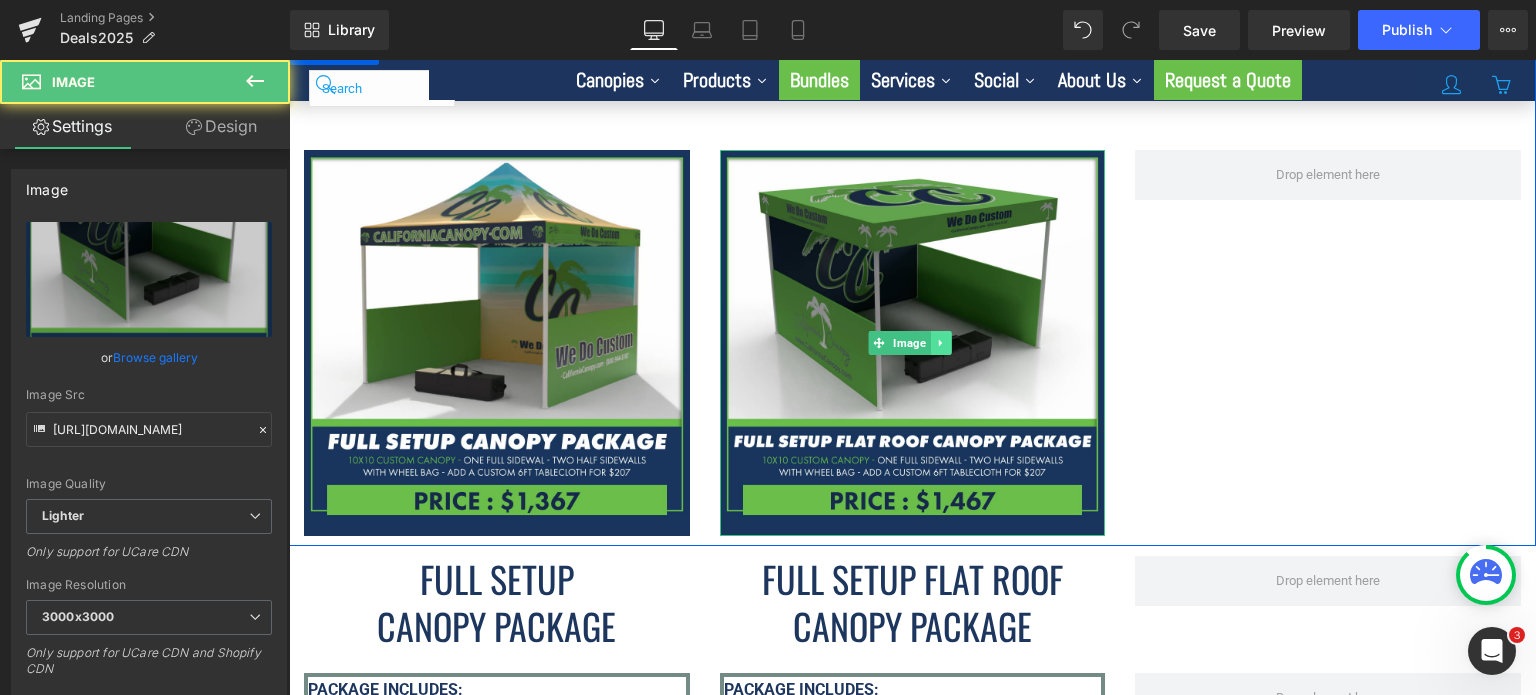 click 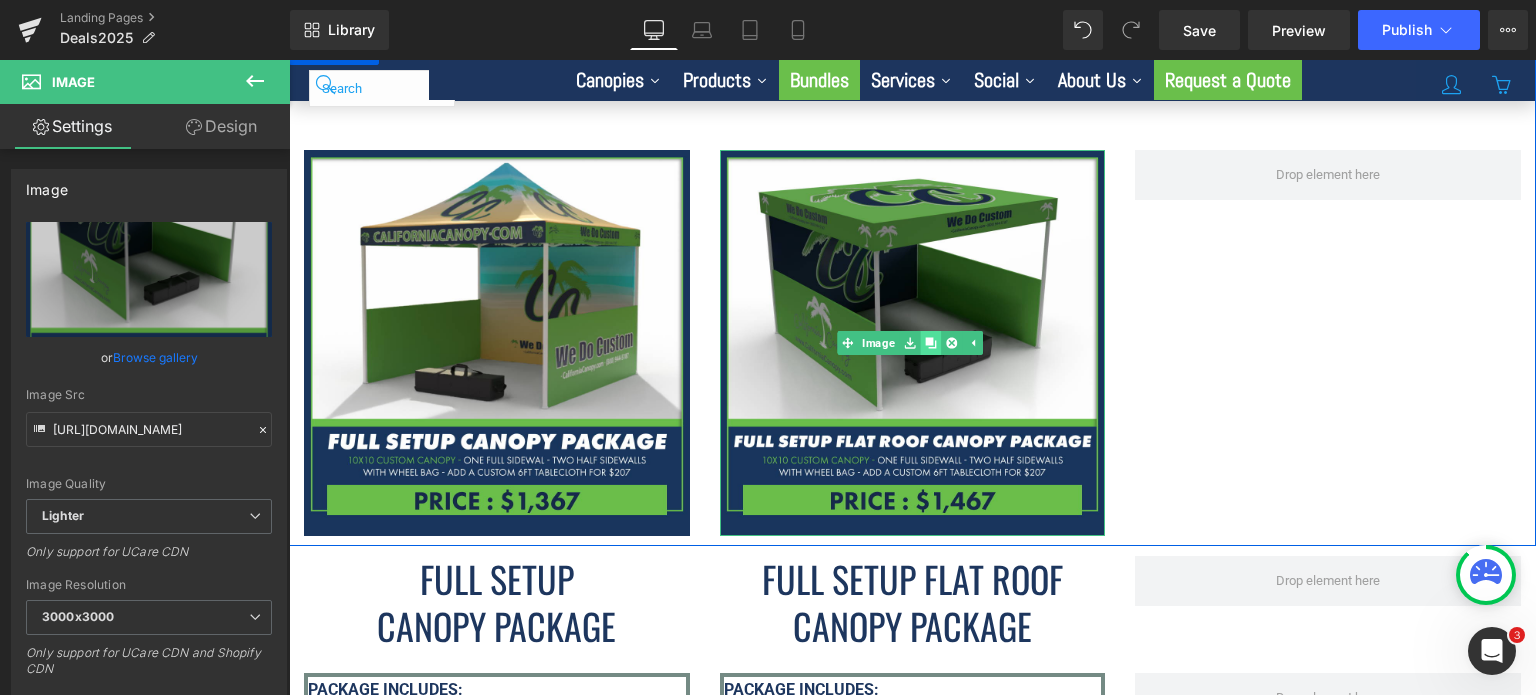 click 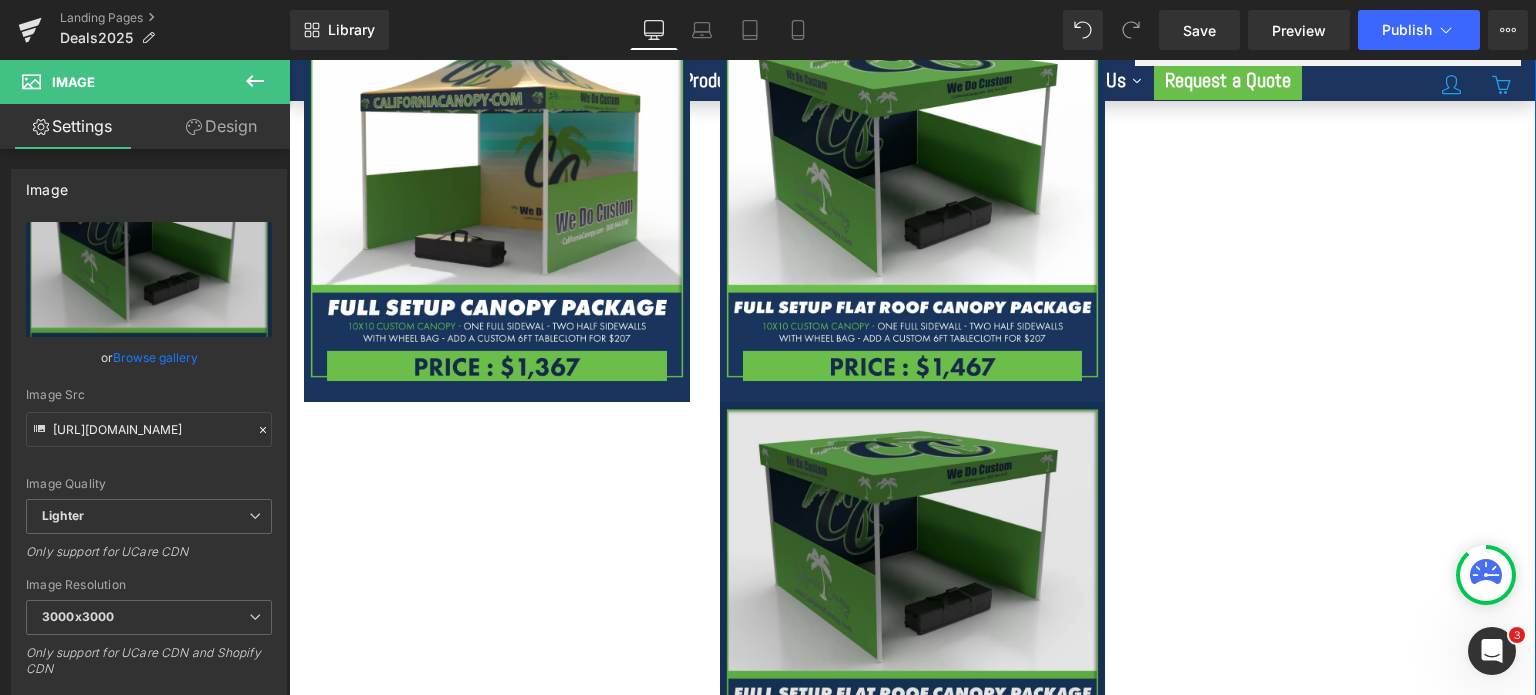 scroll, scrollTop: 6637, scrollLeft: 0, axis: vertical 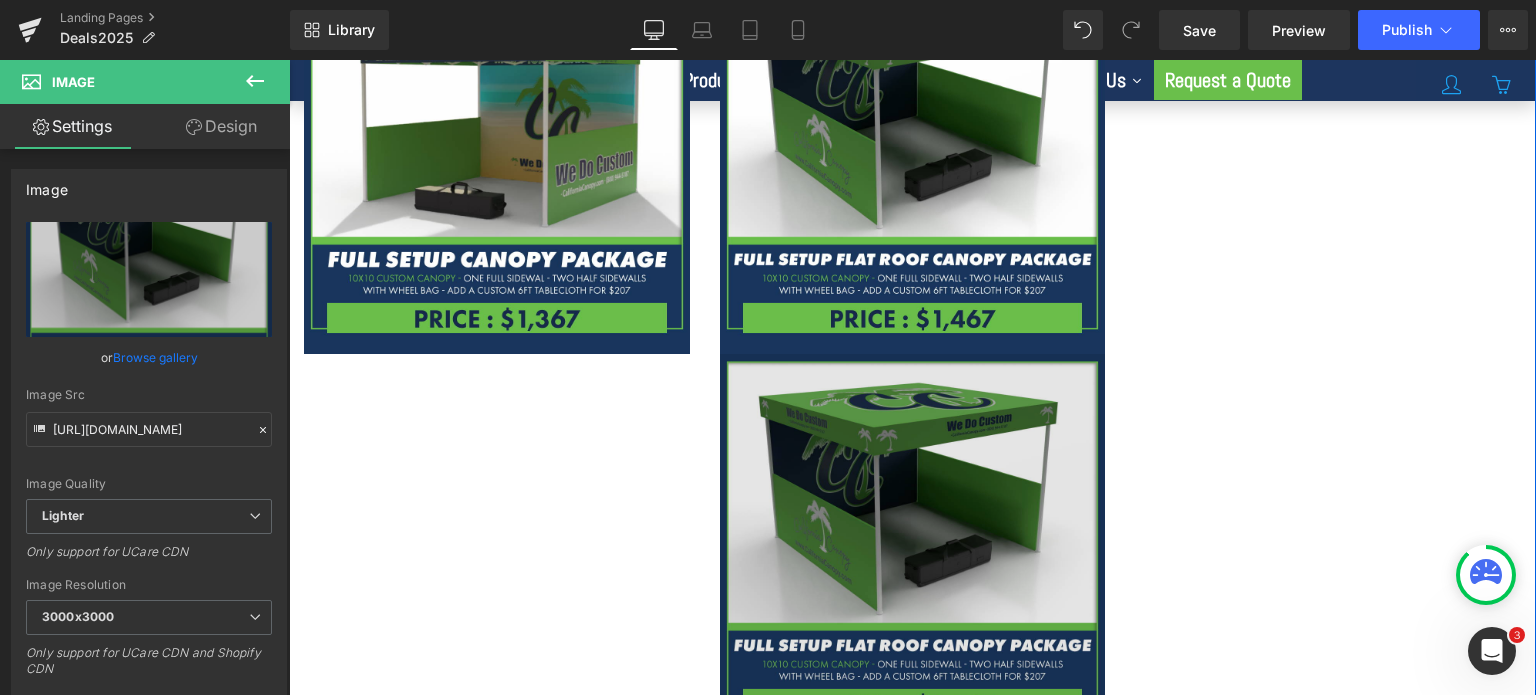 click at bounding box center [913, 547] 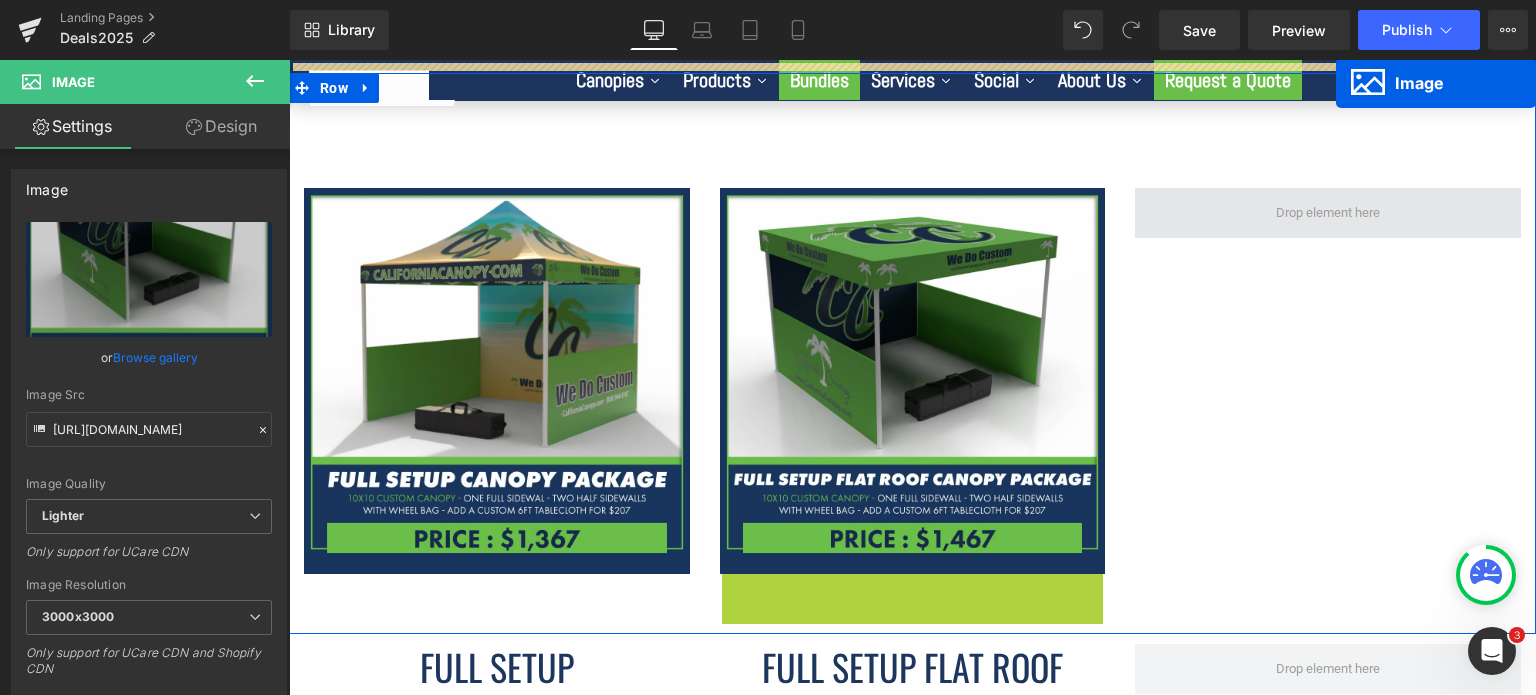 scroll, scrollTop: 6357, scrollLeft: 0, axis: vertical 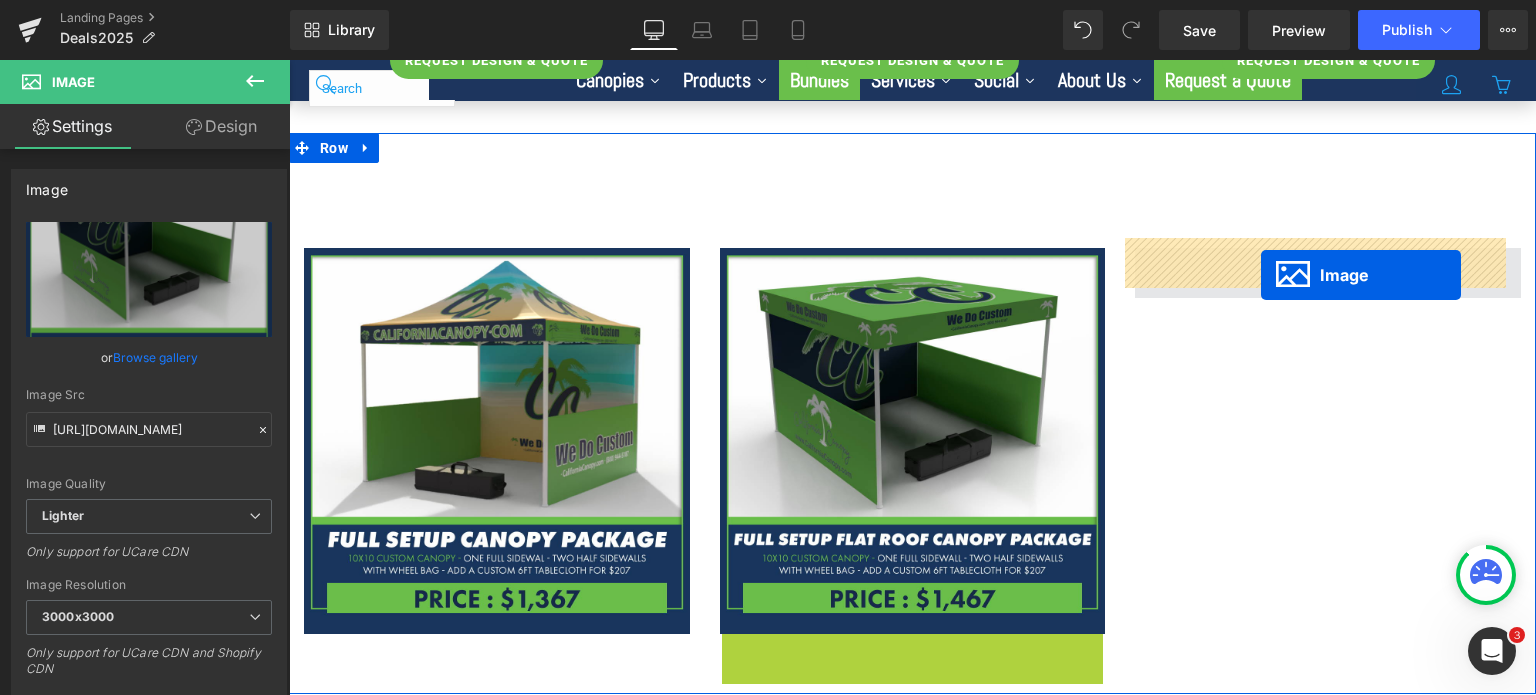 drag, startPoint x: 867, startPoint y: 527, endPoint x: 1261, endPoint y: 271, distance: 469.8638 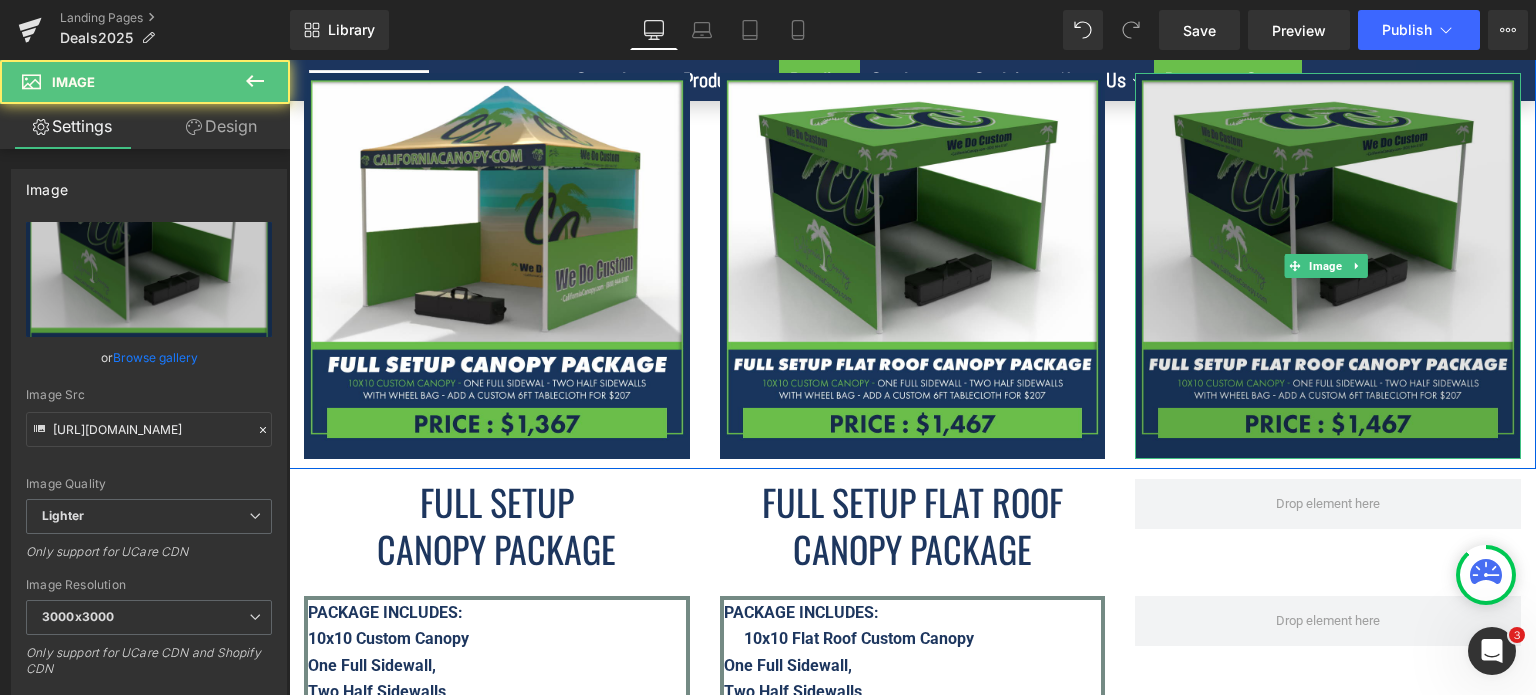 scroll, scrollTop: 6557, scrollLeft: 0, axis: vertical 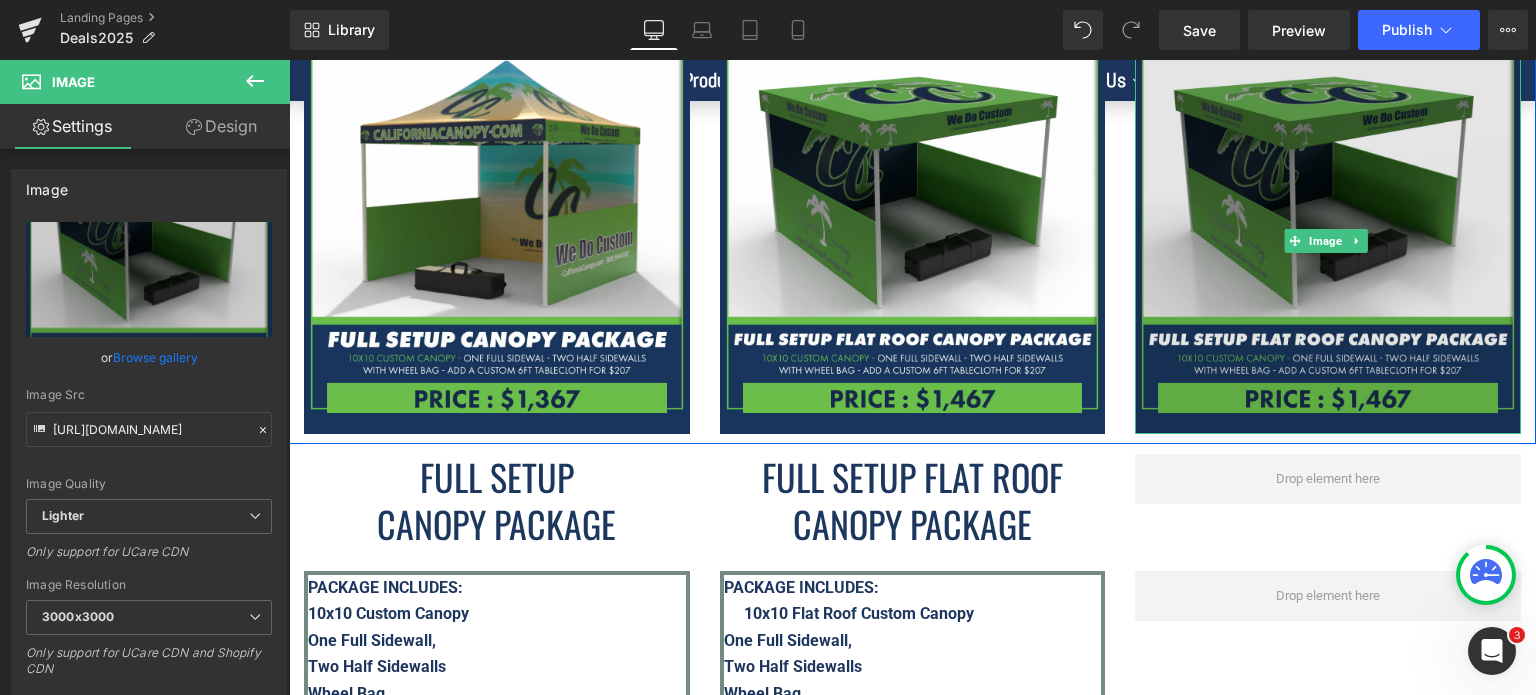 click at bounding box center [1328, 241] 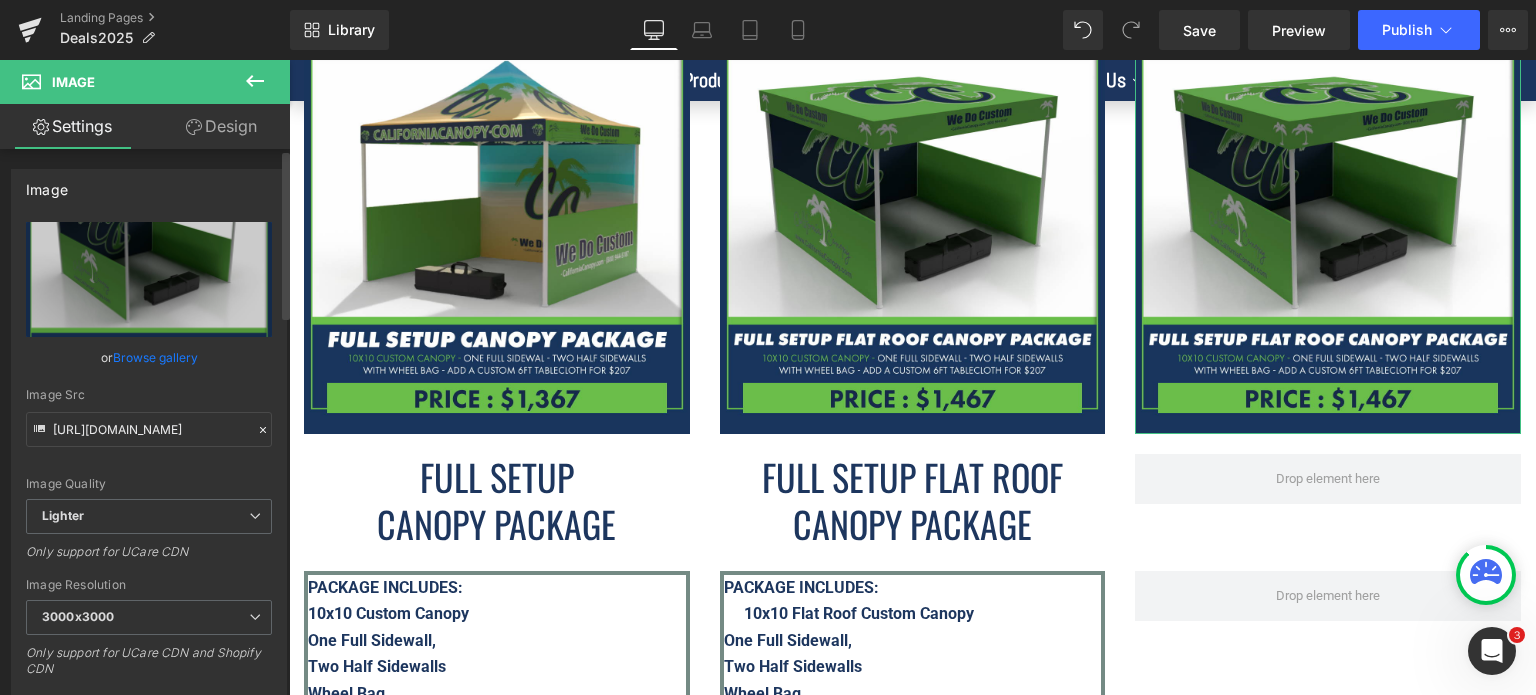 click on "Browse gallery" at bounding box center (155, 357) 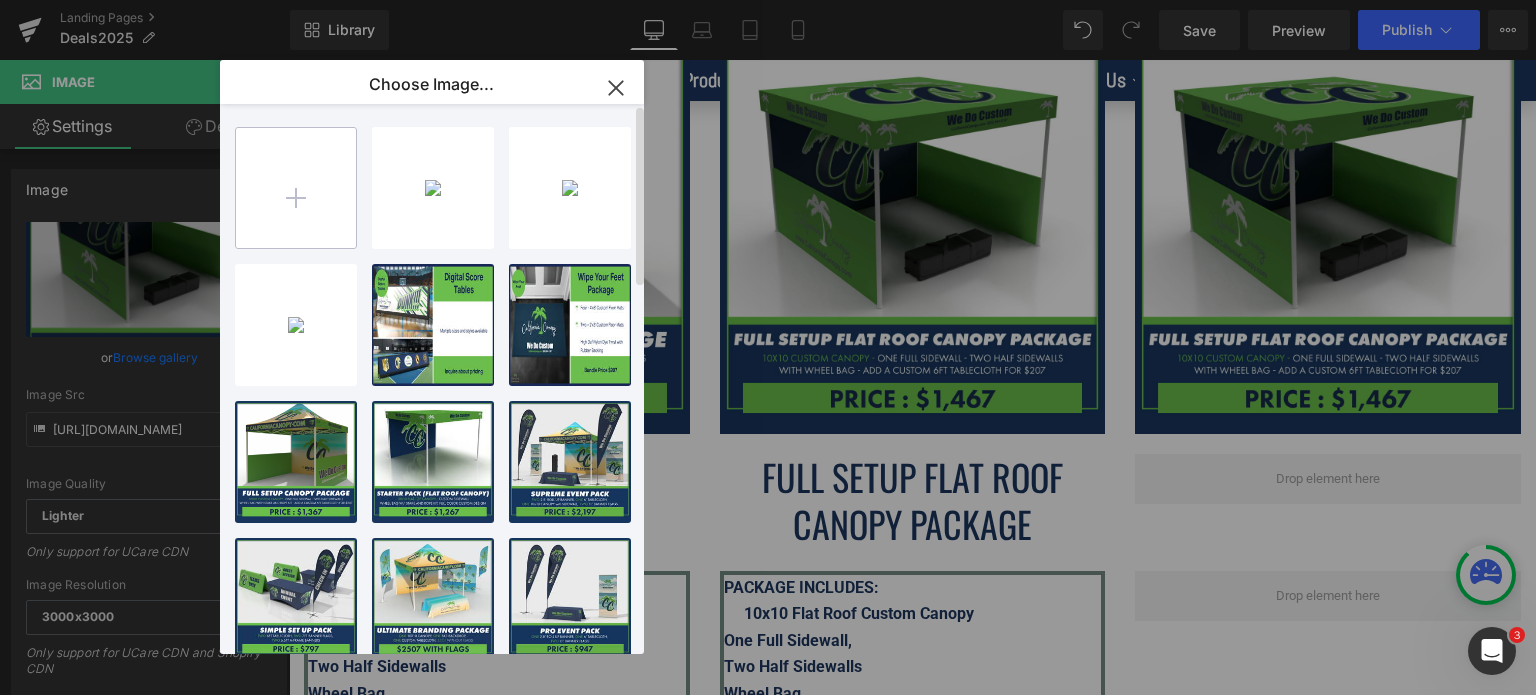 click at bounding box center (296, 188) 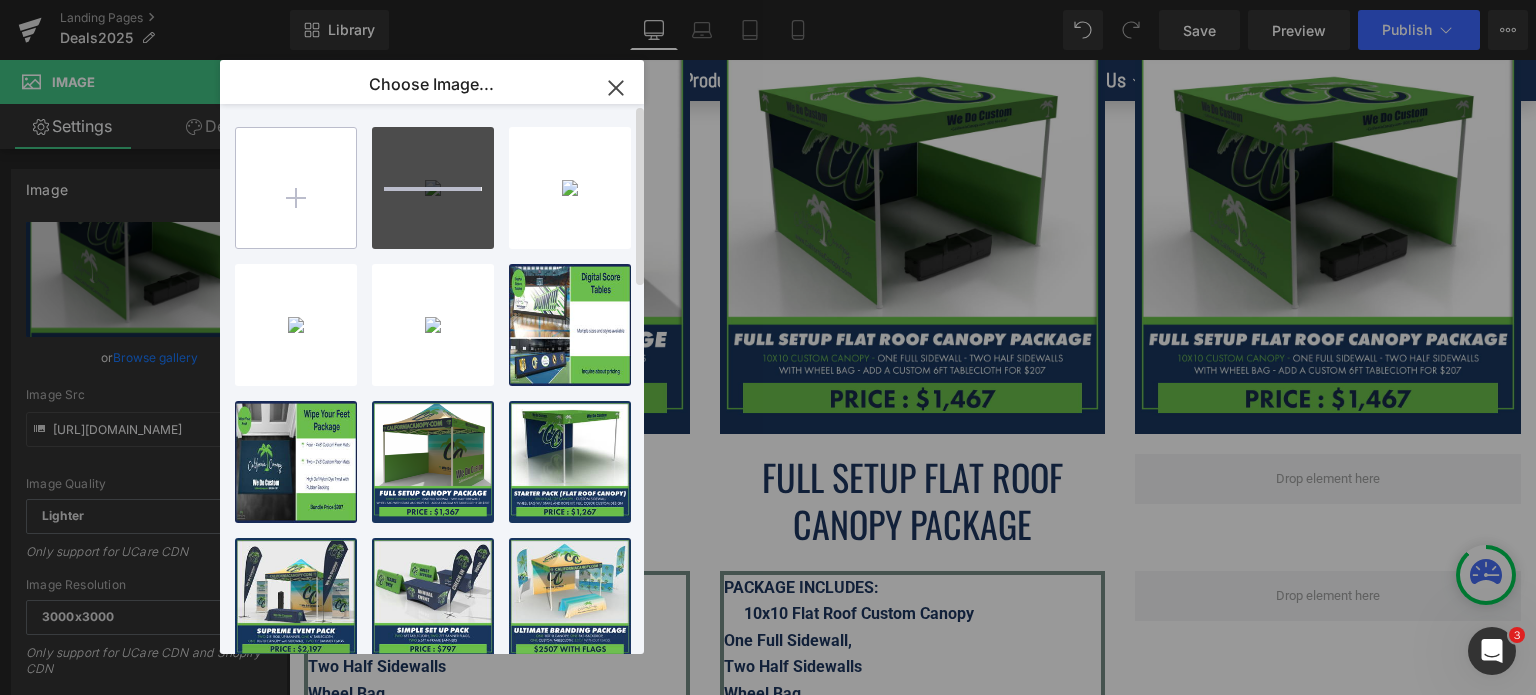 type 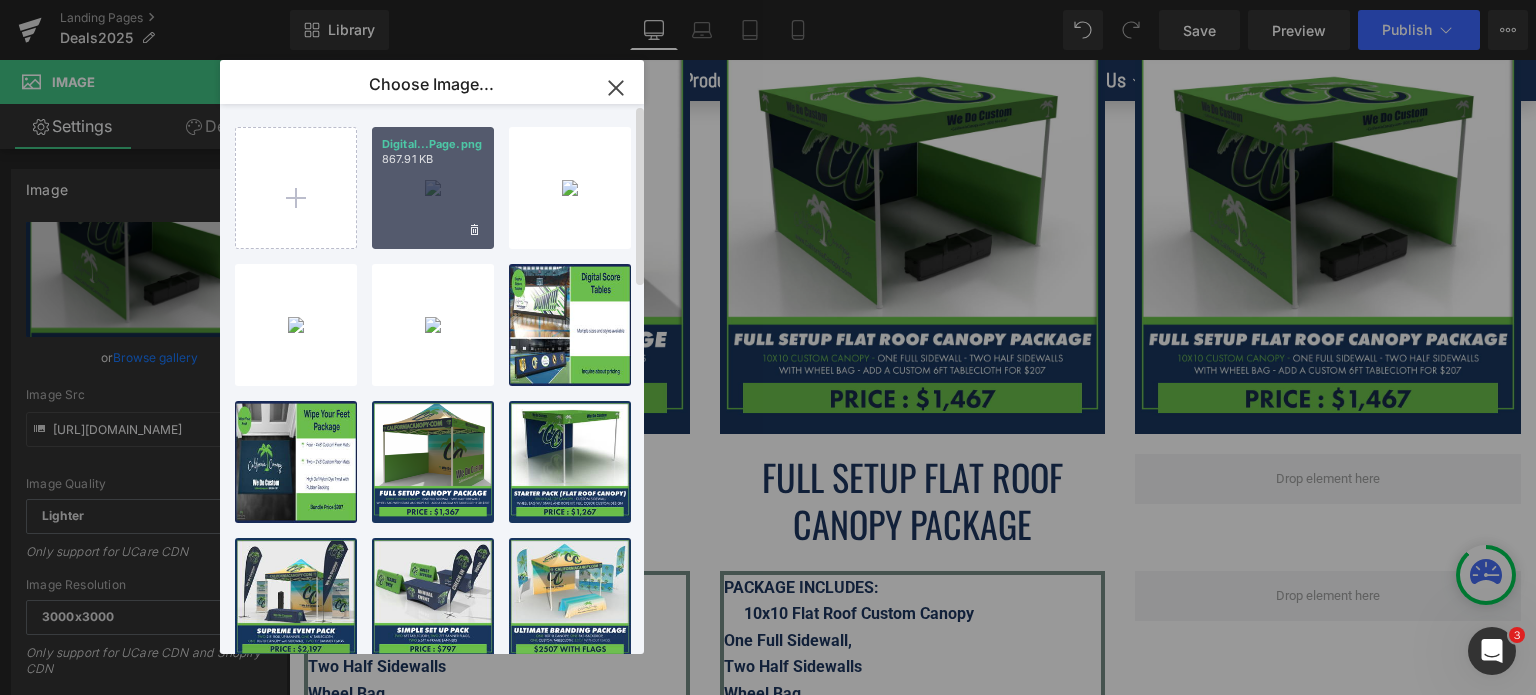 click on "Digital...Page.png 867.91 KB" at bounding box center [433, 188] 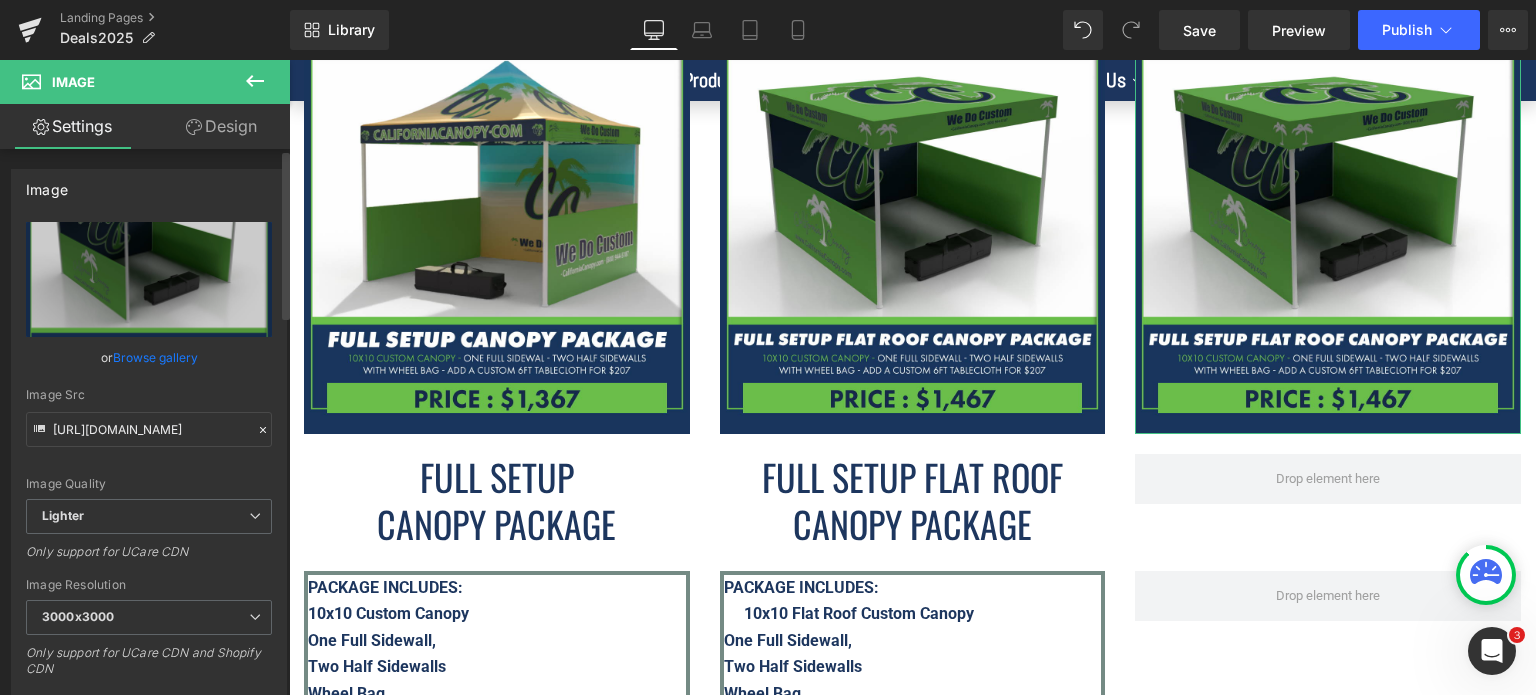 click on "Browse gallery" at bounding box center (155, 357) 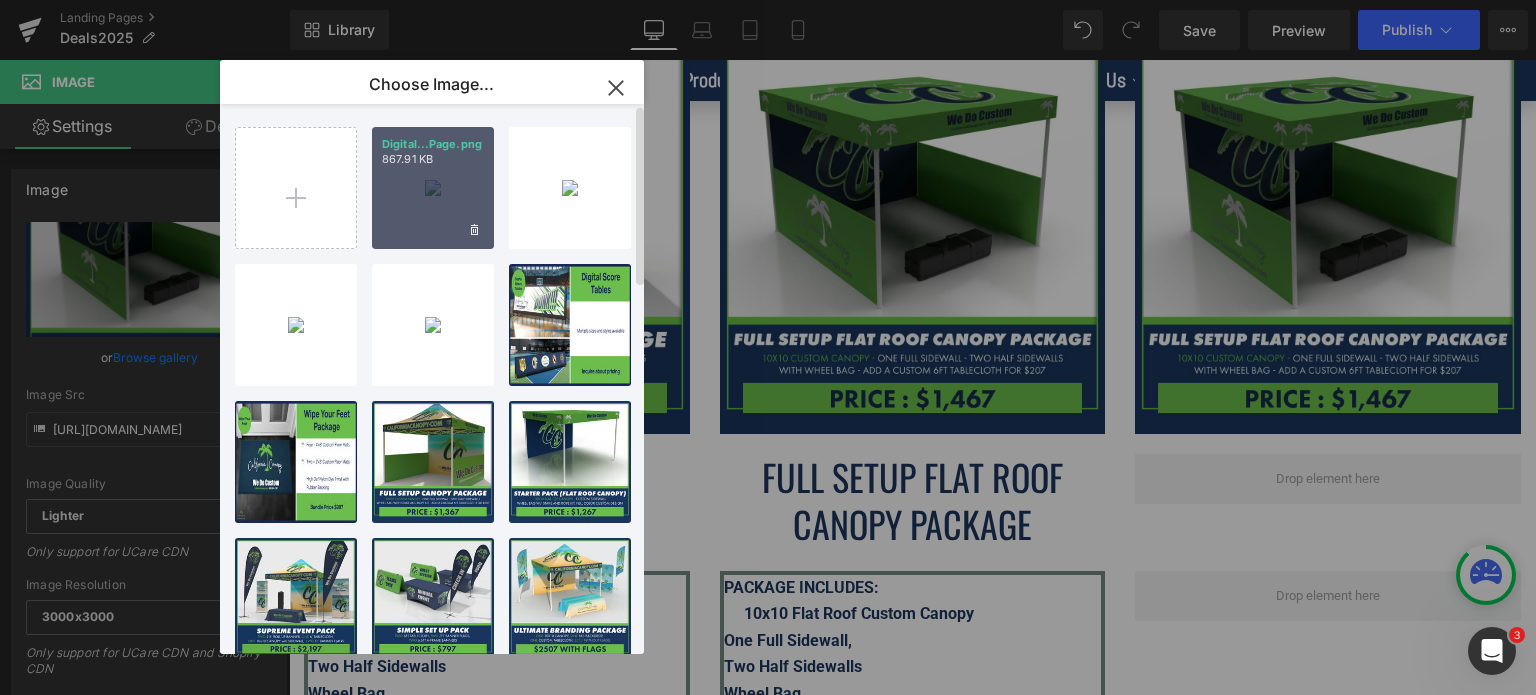 click on "Digital...Page.png 867.91 KB" at bounding box center [433, 188] 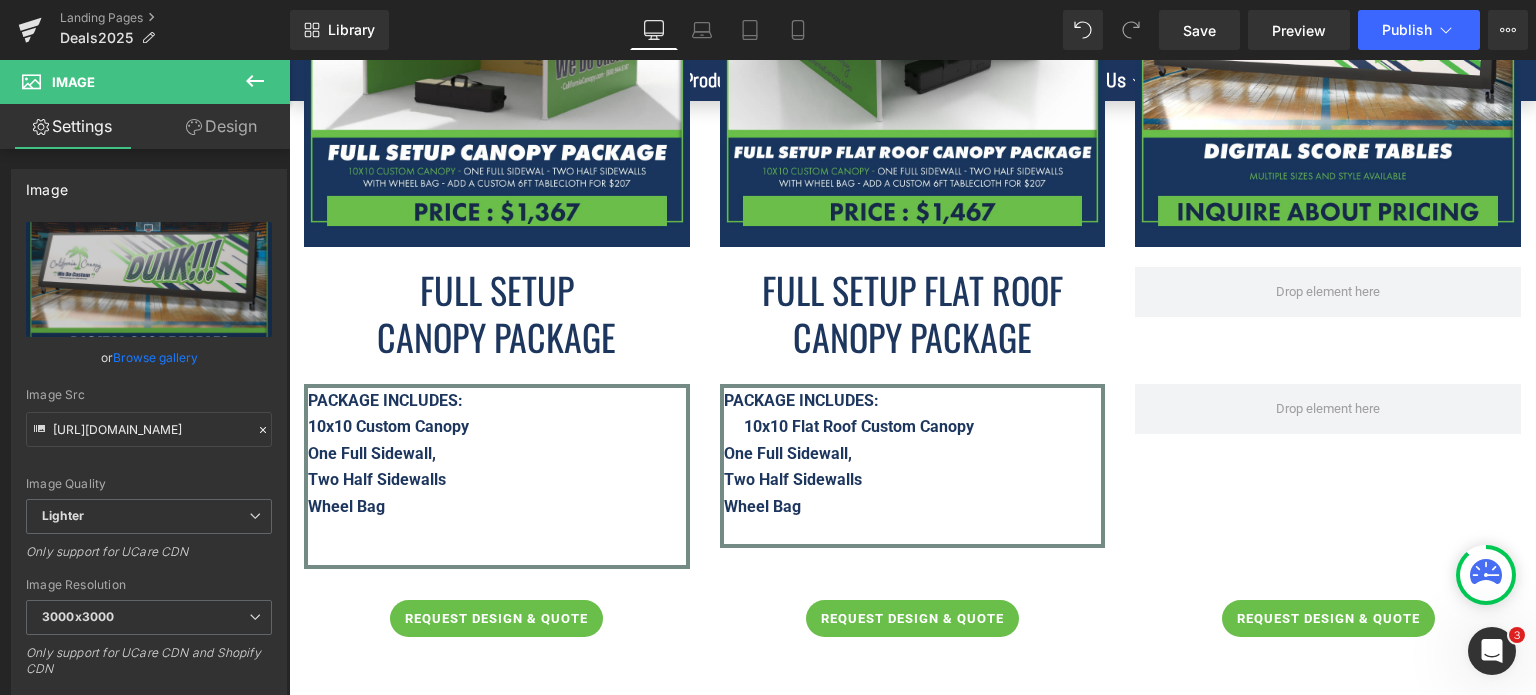 scroll, scrollTop: 6757, scrollLeft: 0, axis: vertical 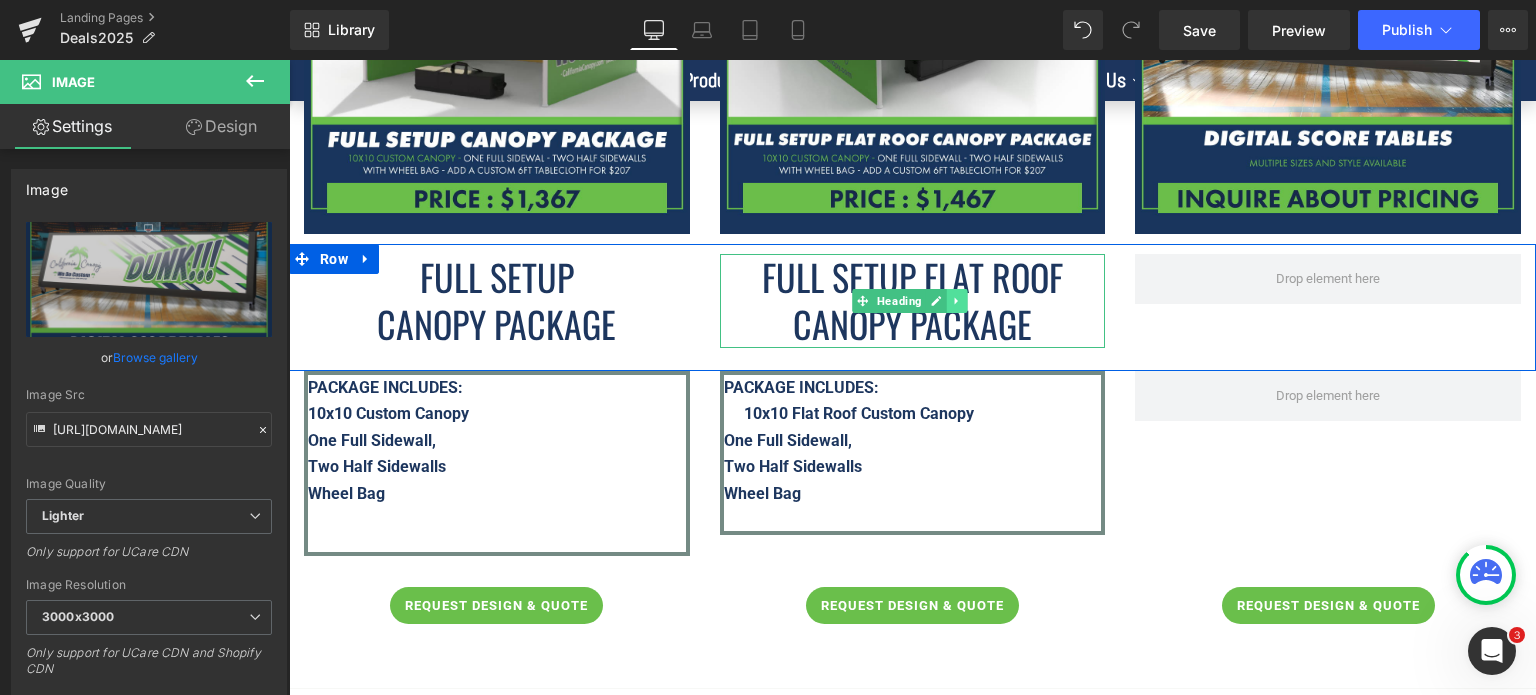 click at bounding box center (957, 301) 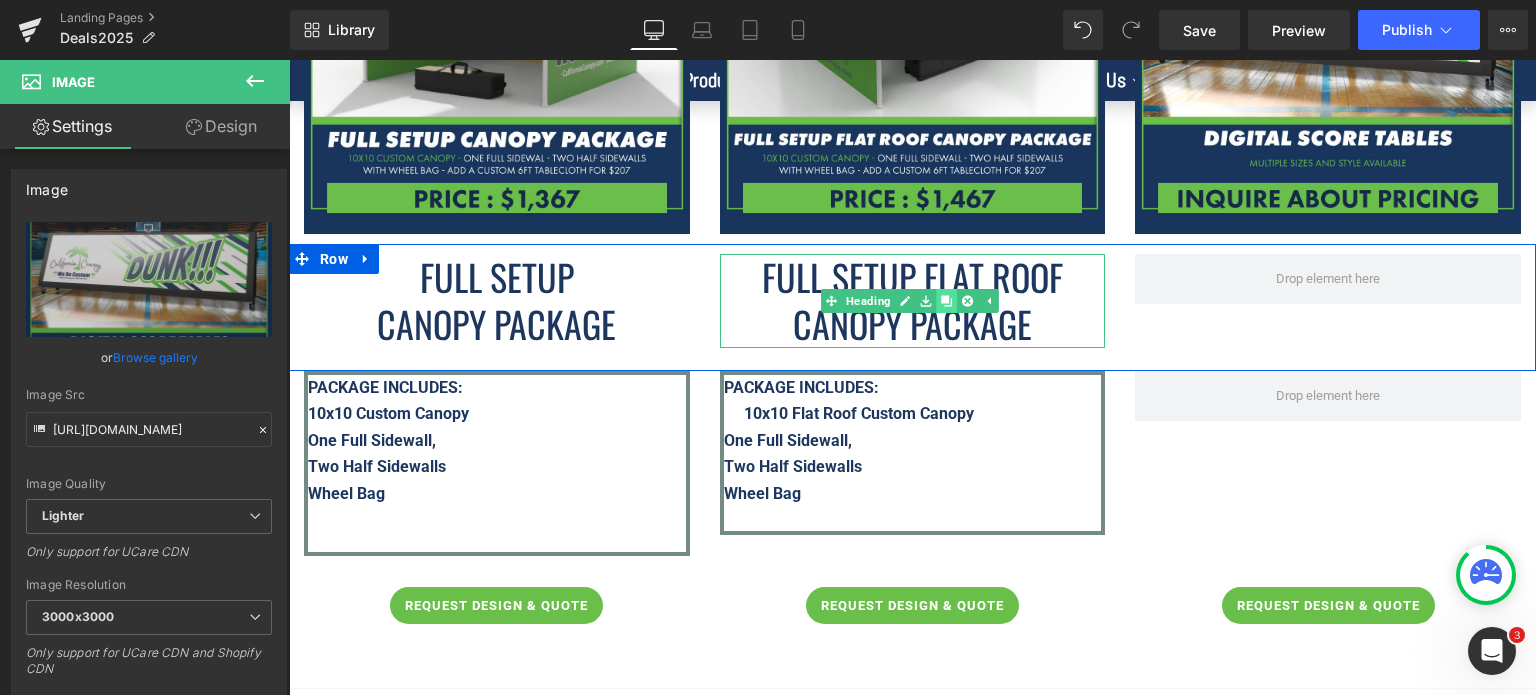 click at bounding box center (946, 301) 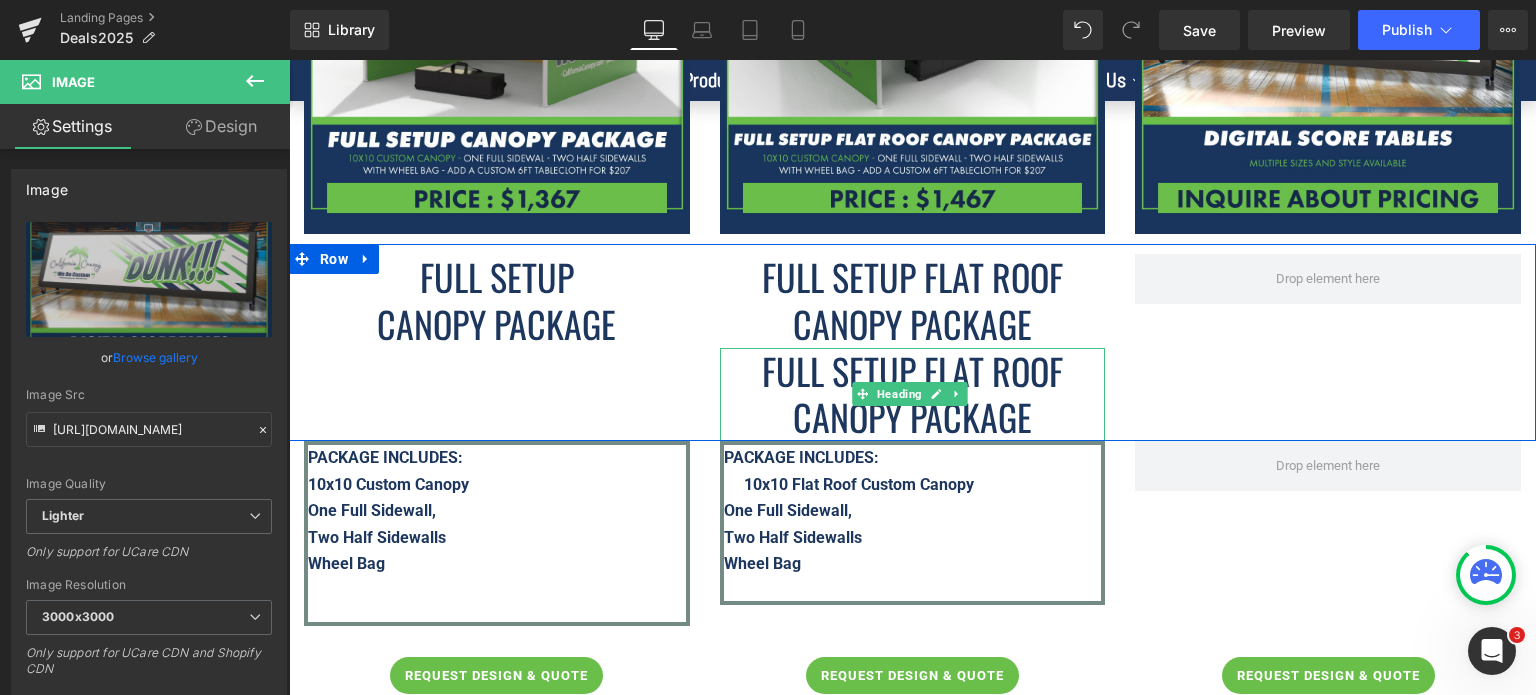 click on "FULL SETUP FLAT ROOF CANOPY PACKAGE" at bounding box center (912, 394) 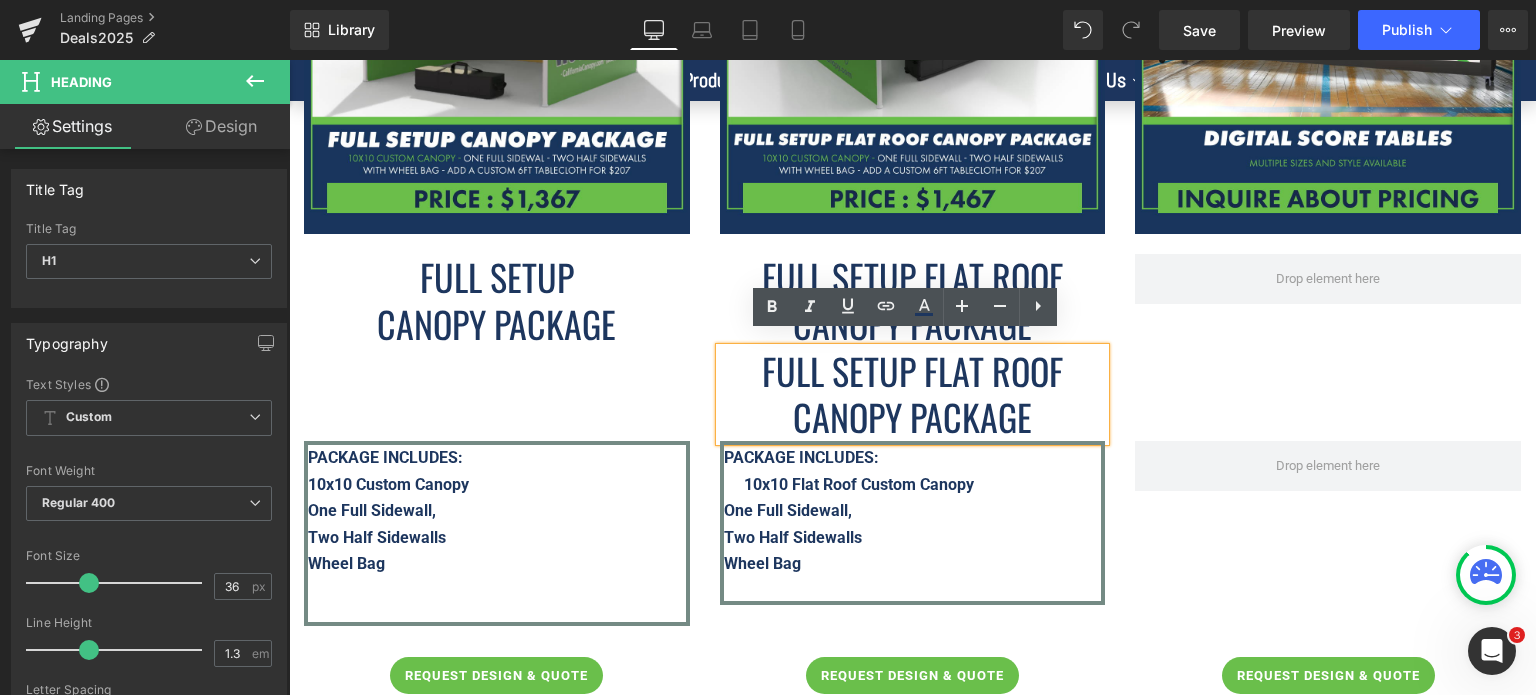 click on "FULL SETUP FLAT ROOF CANOPY PACKAGE" at bounding box center [913, 301] 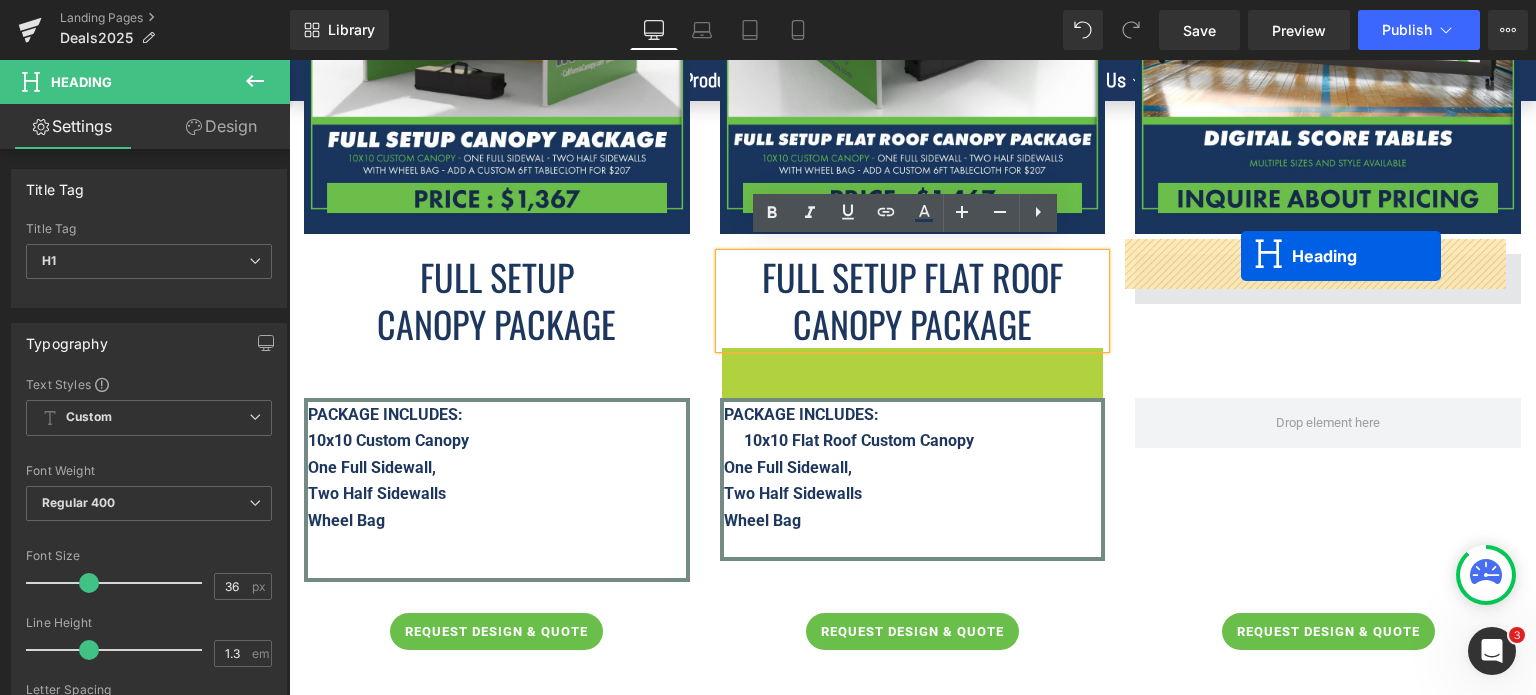drag, startPoint x: 861, startPoint y: 382, endPoint x: 1241, endPoint y: 256, distance: 400.34485 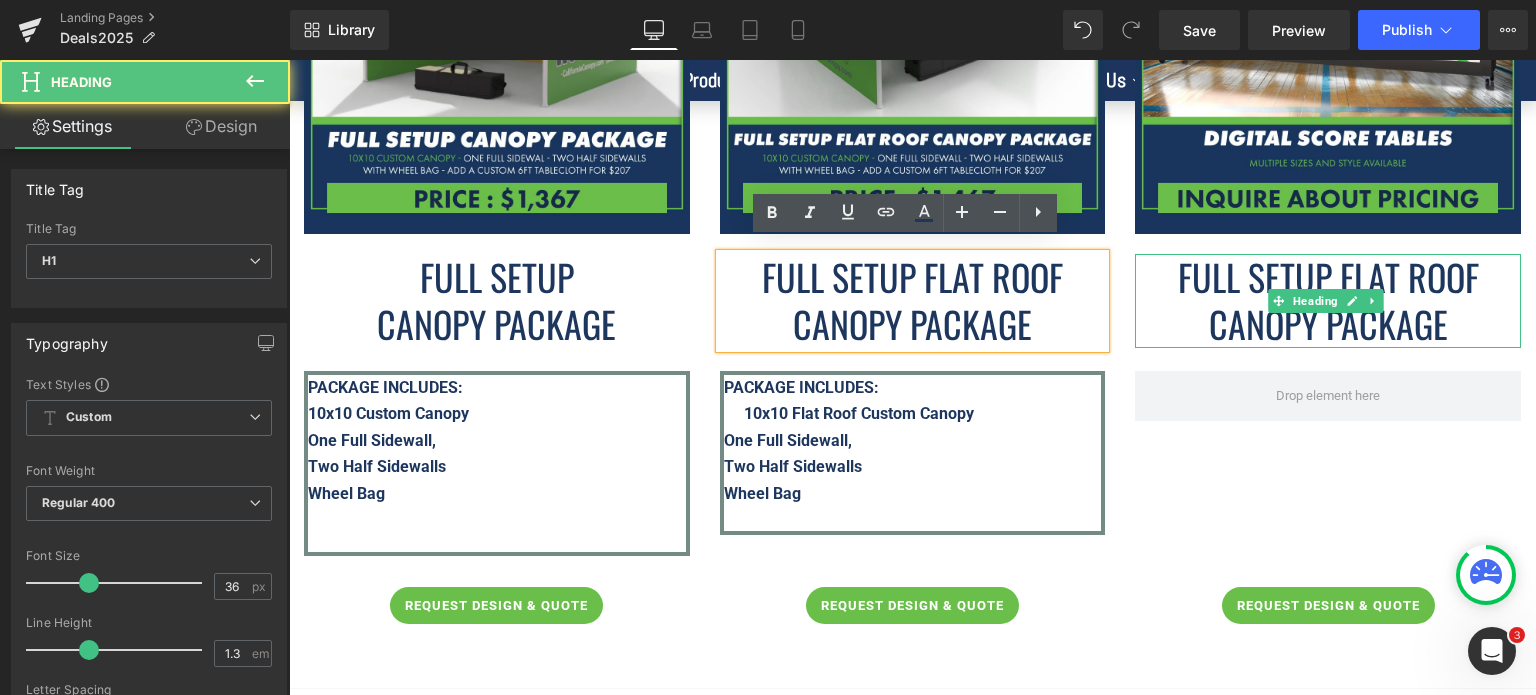 click on "FULL SETUP FLAT ROOF CANOPY PACKAGE" at bounding box center [1328, 300] 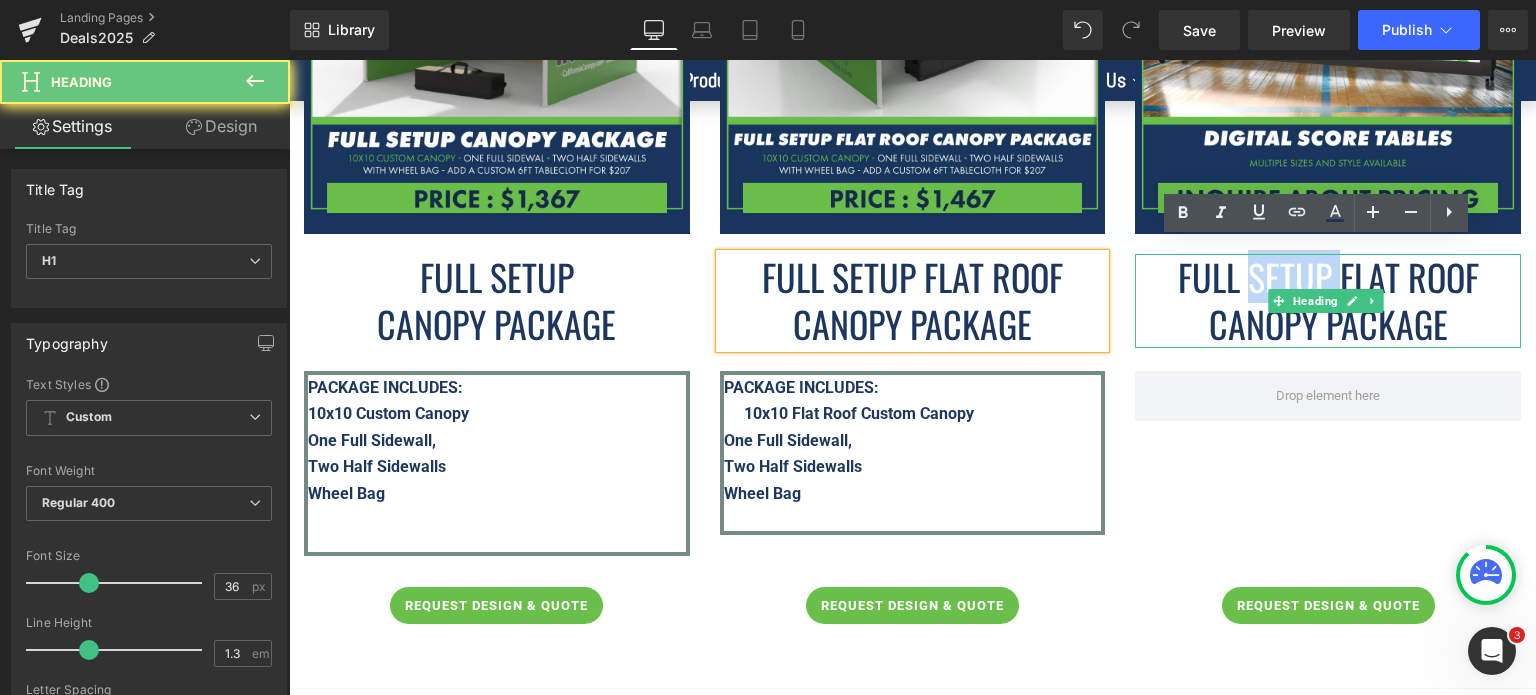 click on "FULL SETUP FLAT ROOF CANOPY PACKAGE" at bounding box center [1328, 300] 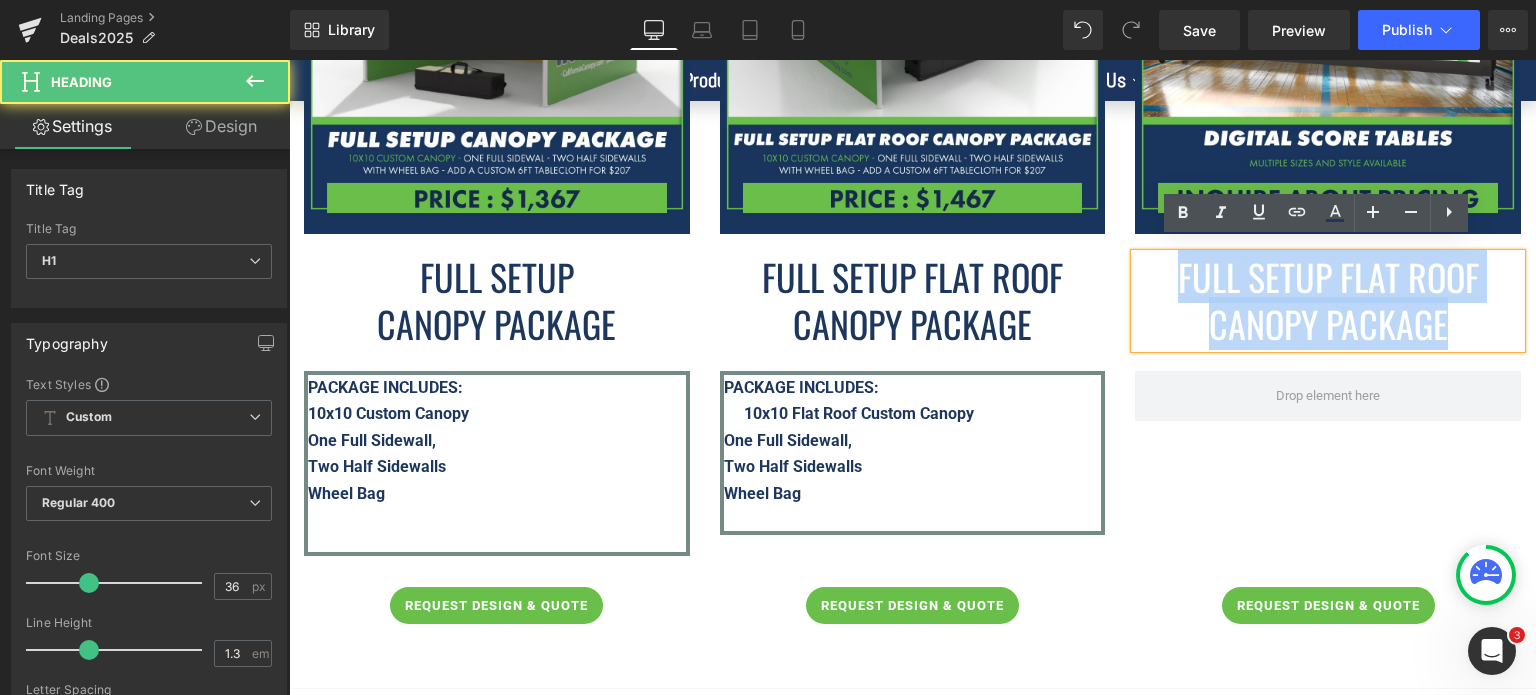 click on "FULL SETUP FLAT ROOF CANOPY PACKAGE" at bounding box center (1328, 300) 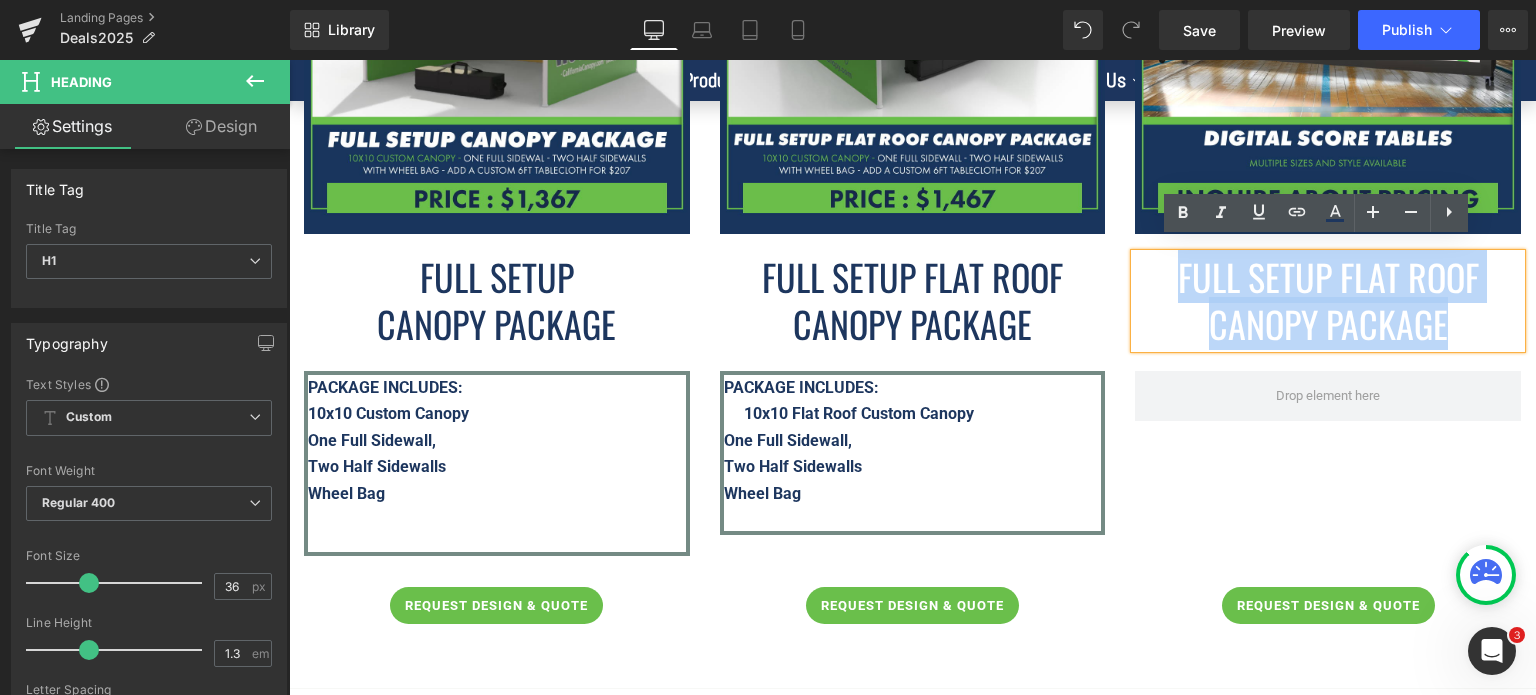 type 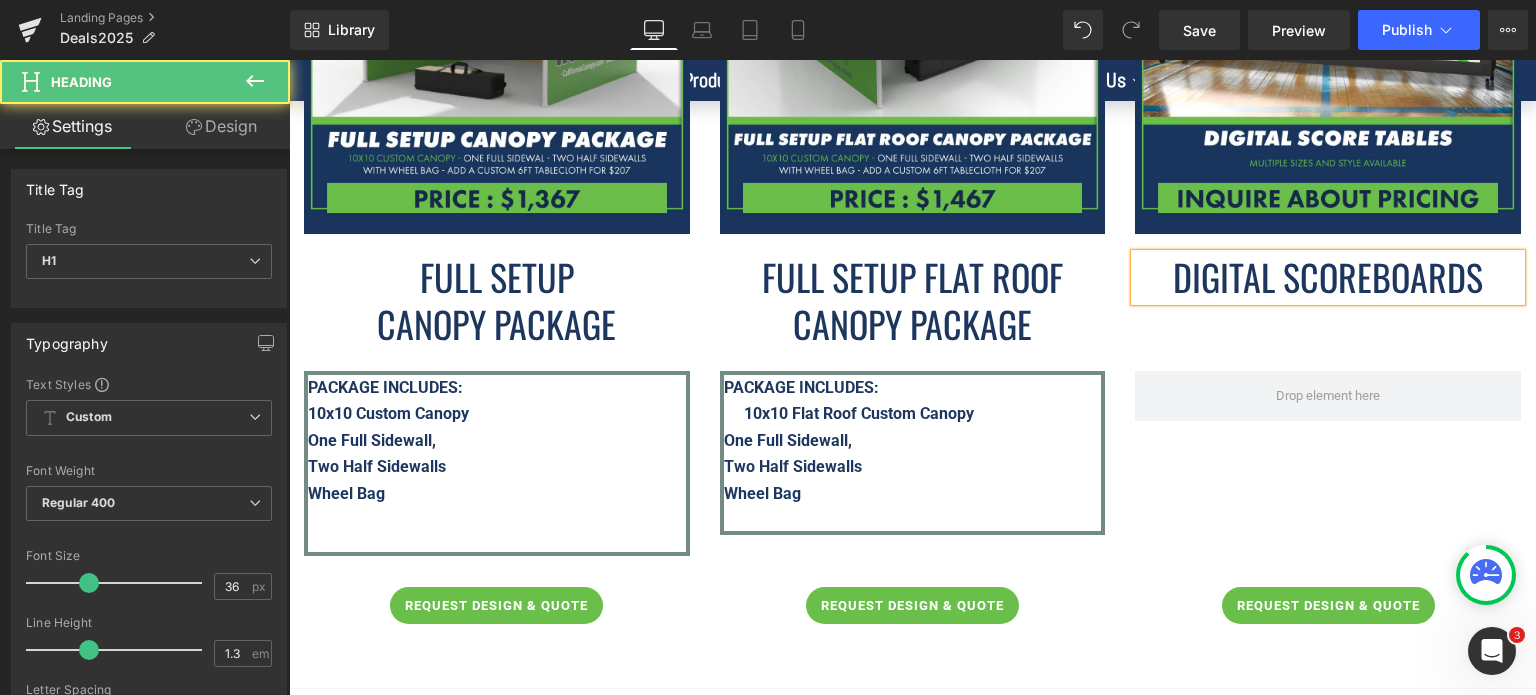 click on "DIGITAL SCOREBOARDS" at bounding box center (1328, 276) 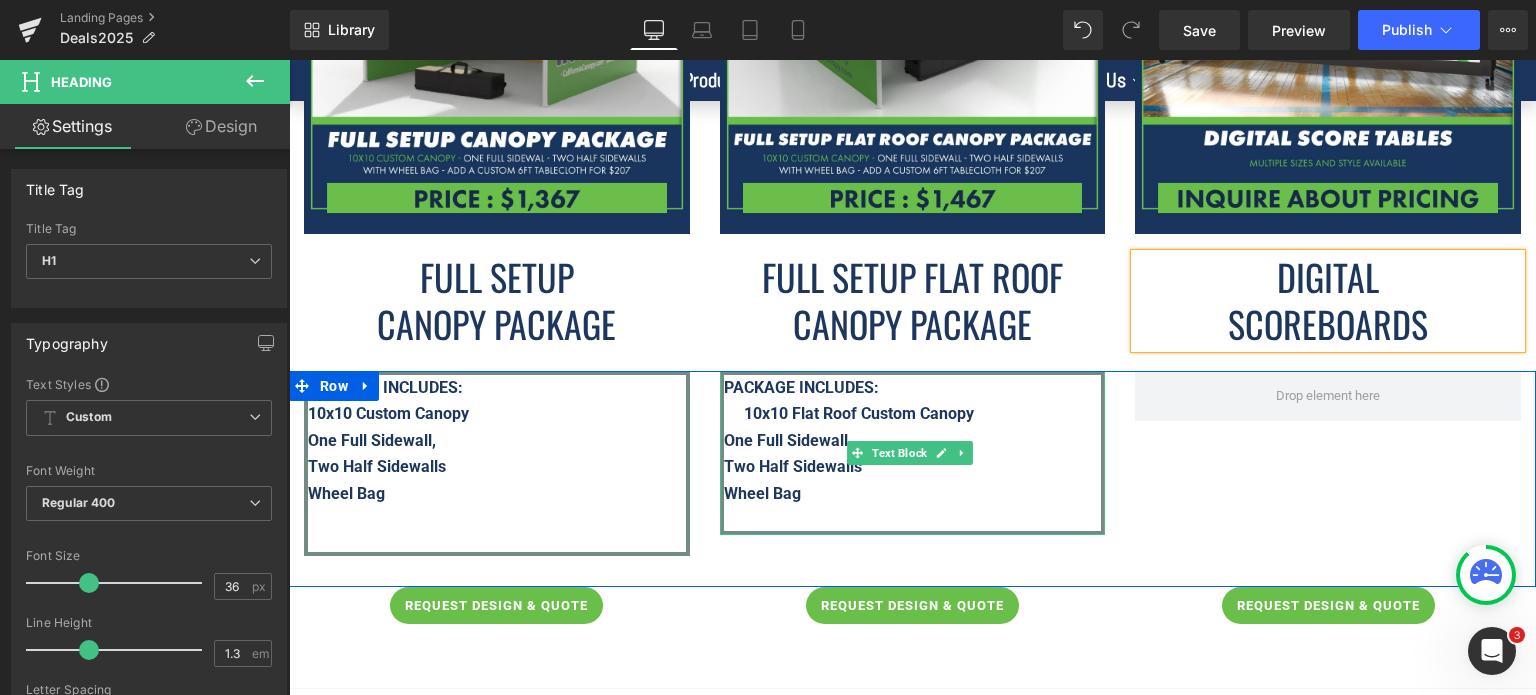 click on "Two Half Sidewalls" at bounding box center [913, 467] 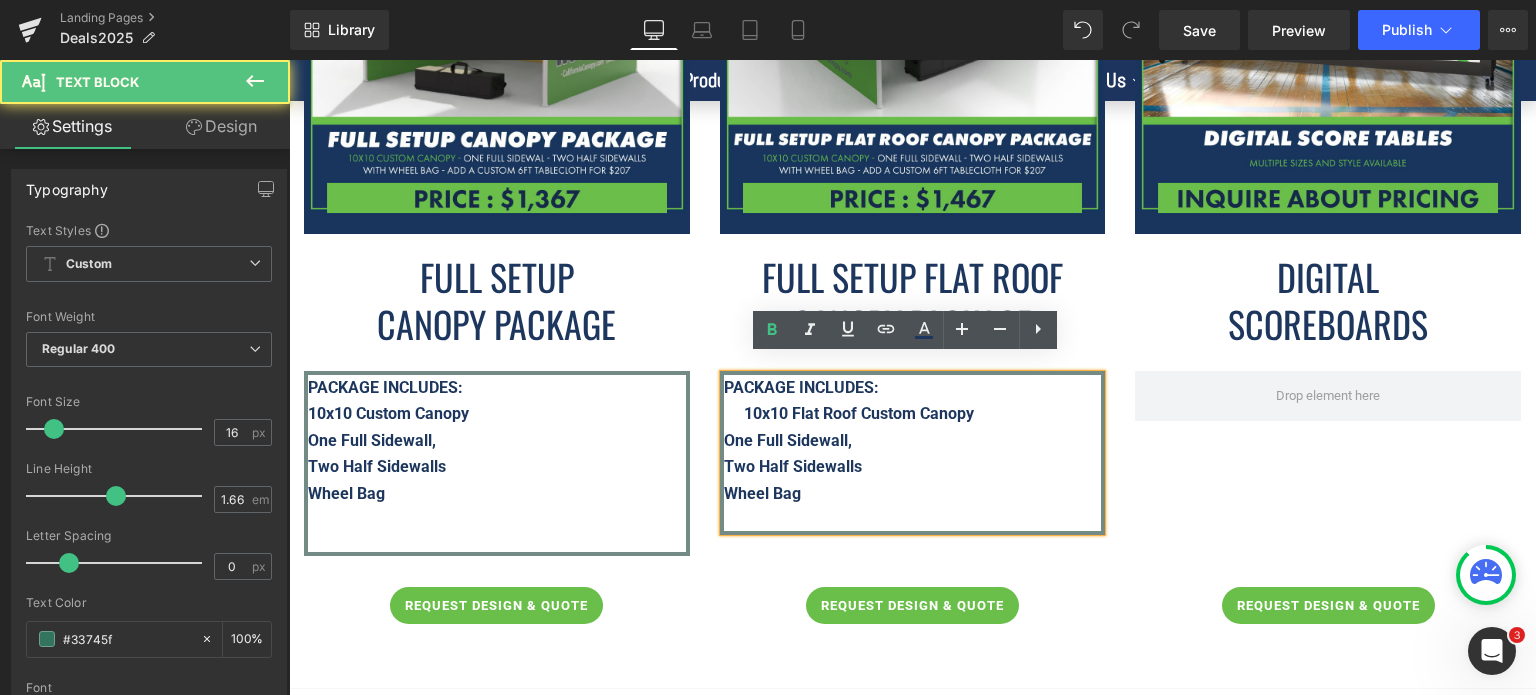 click on "10x10 Flat Roof Custom Canopy" at bounding box center (913, 414) 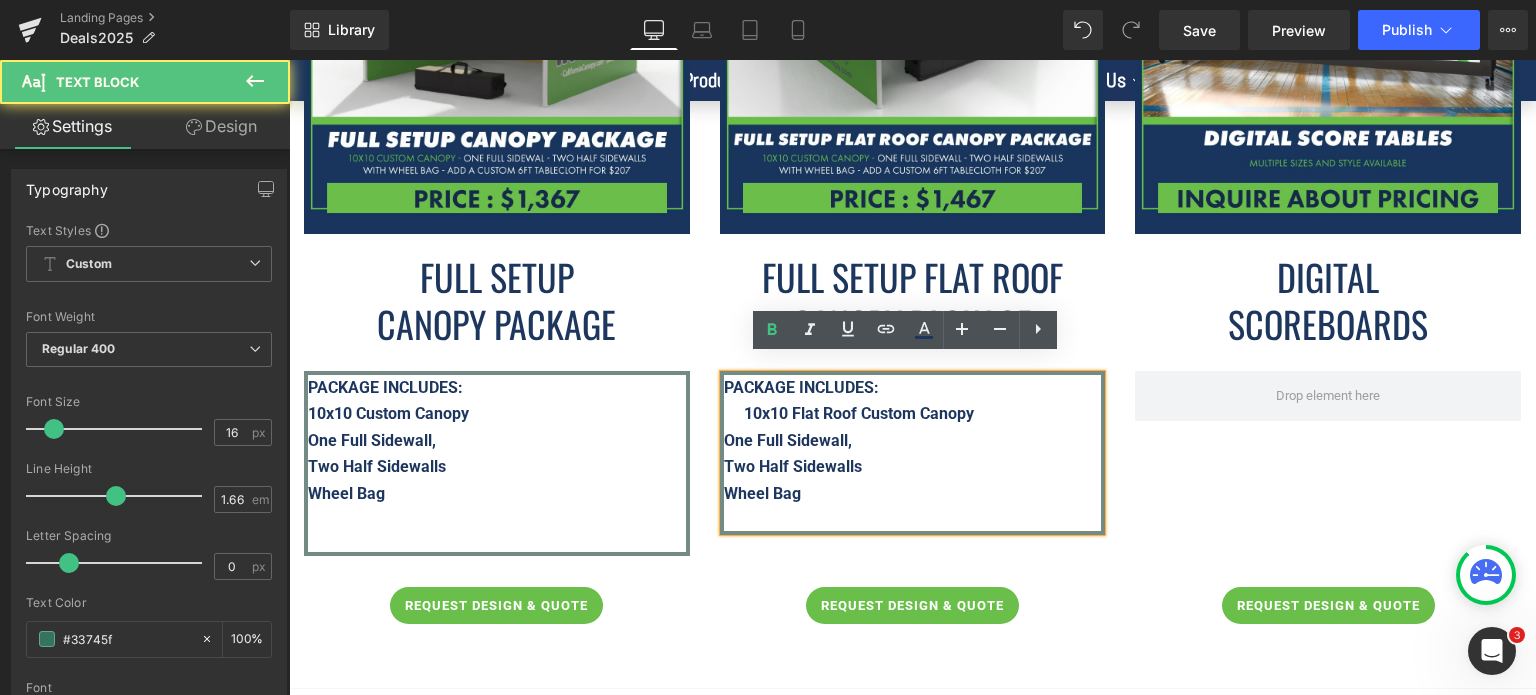 click on "REQUEST DESIGN & QUOTE Button         REQUEST DESIGN & QUOTE Button         REQUEST DESIGN & QUOTE Button         Row" at bounding box center [912, 632] 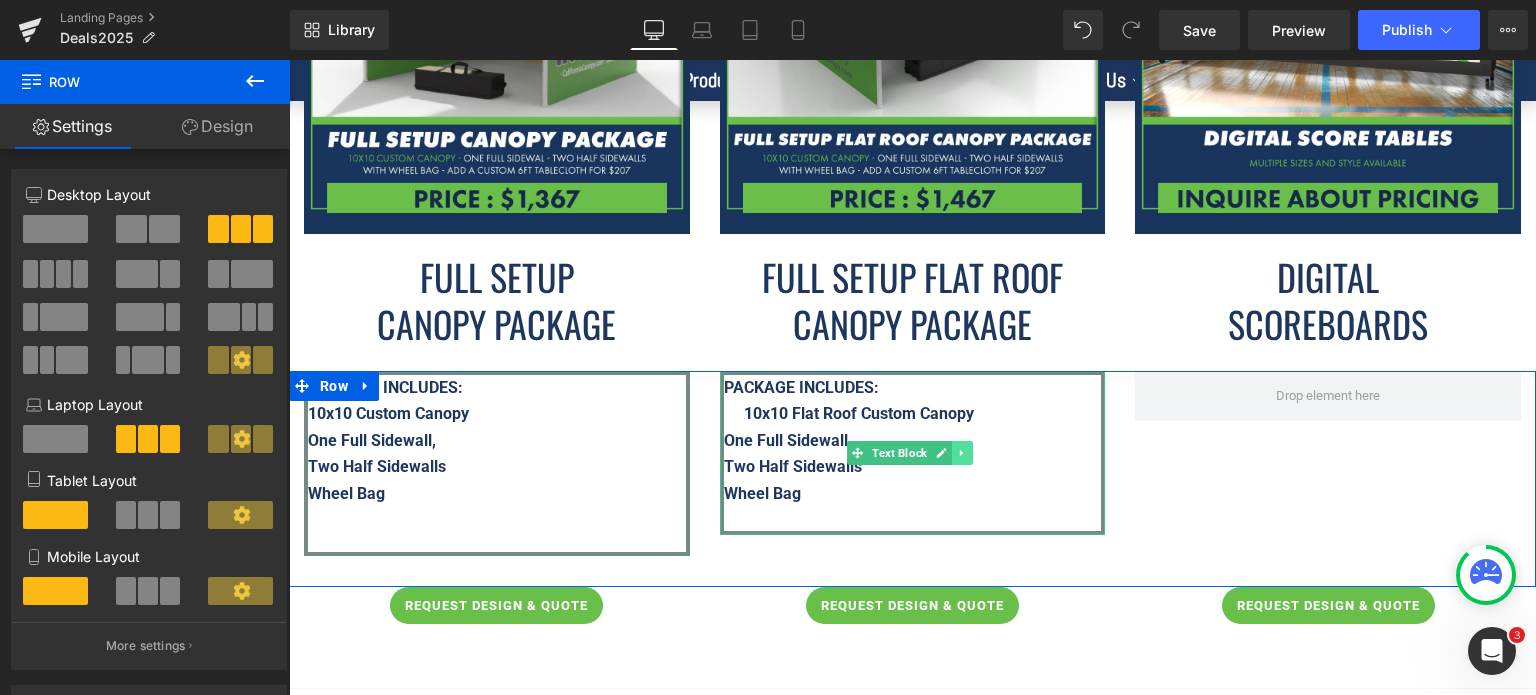 click 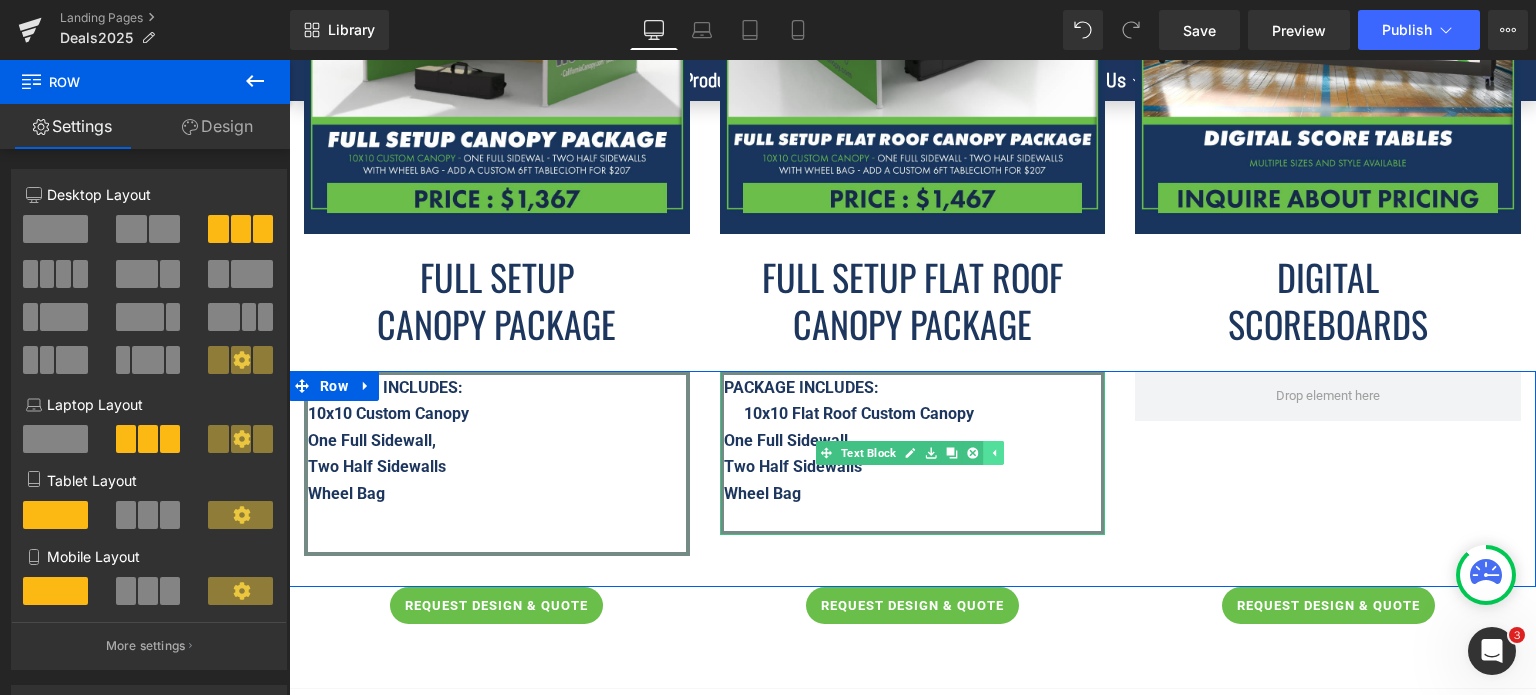 click at bounding box center [952, 453] 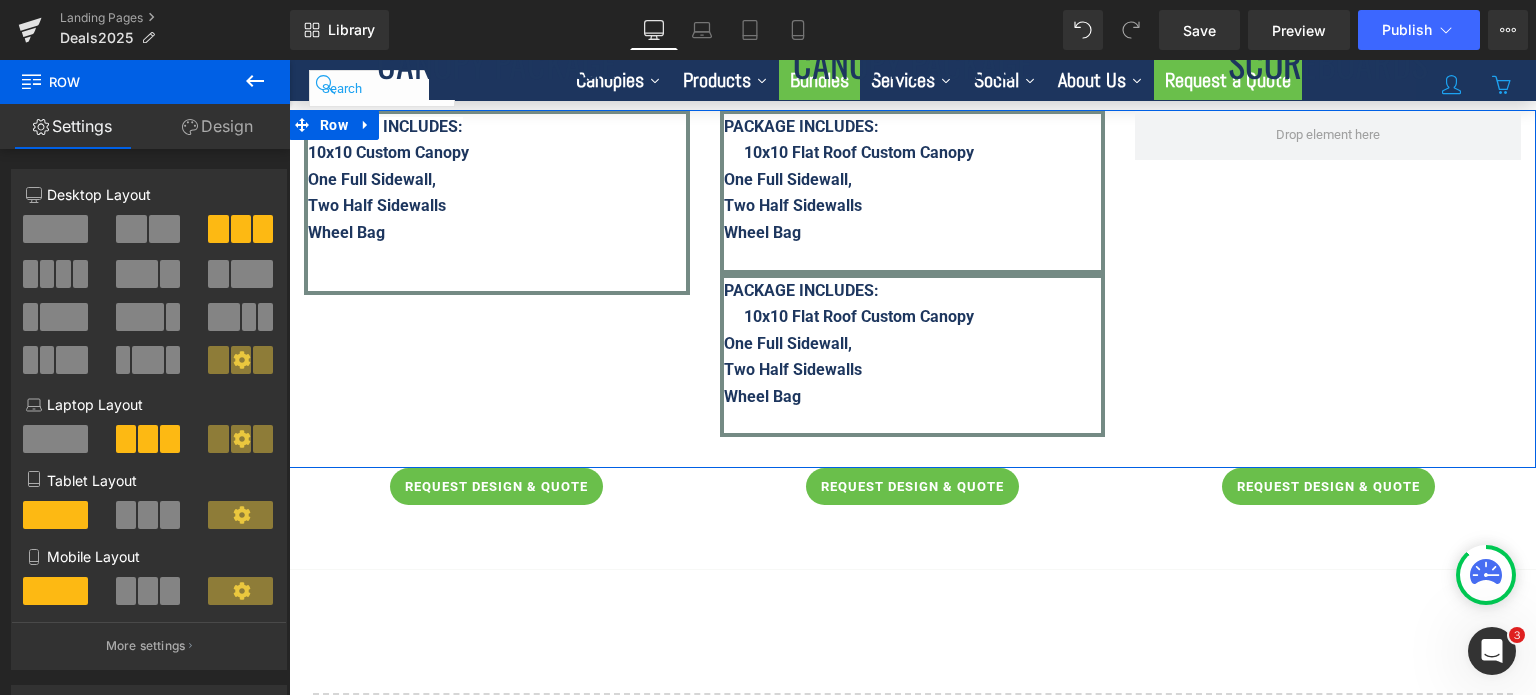 scroll, scrollTop: 6738, scrollLeft: 0, axis: vertical 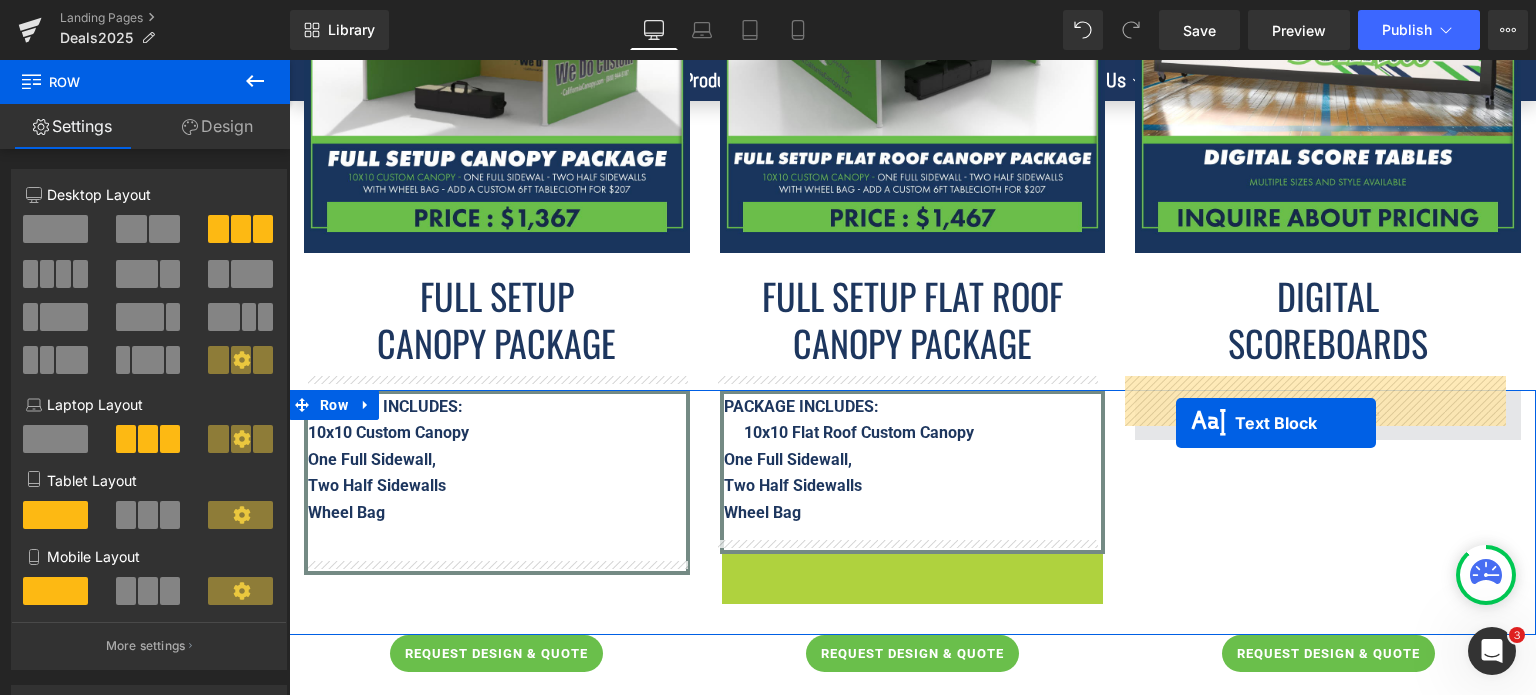 drag, startPoint x: 849, startPoint y: 619, endPoint x: 1176, endPoint y: 423, distance: 381.2414 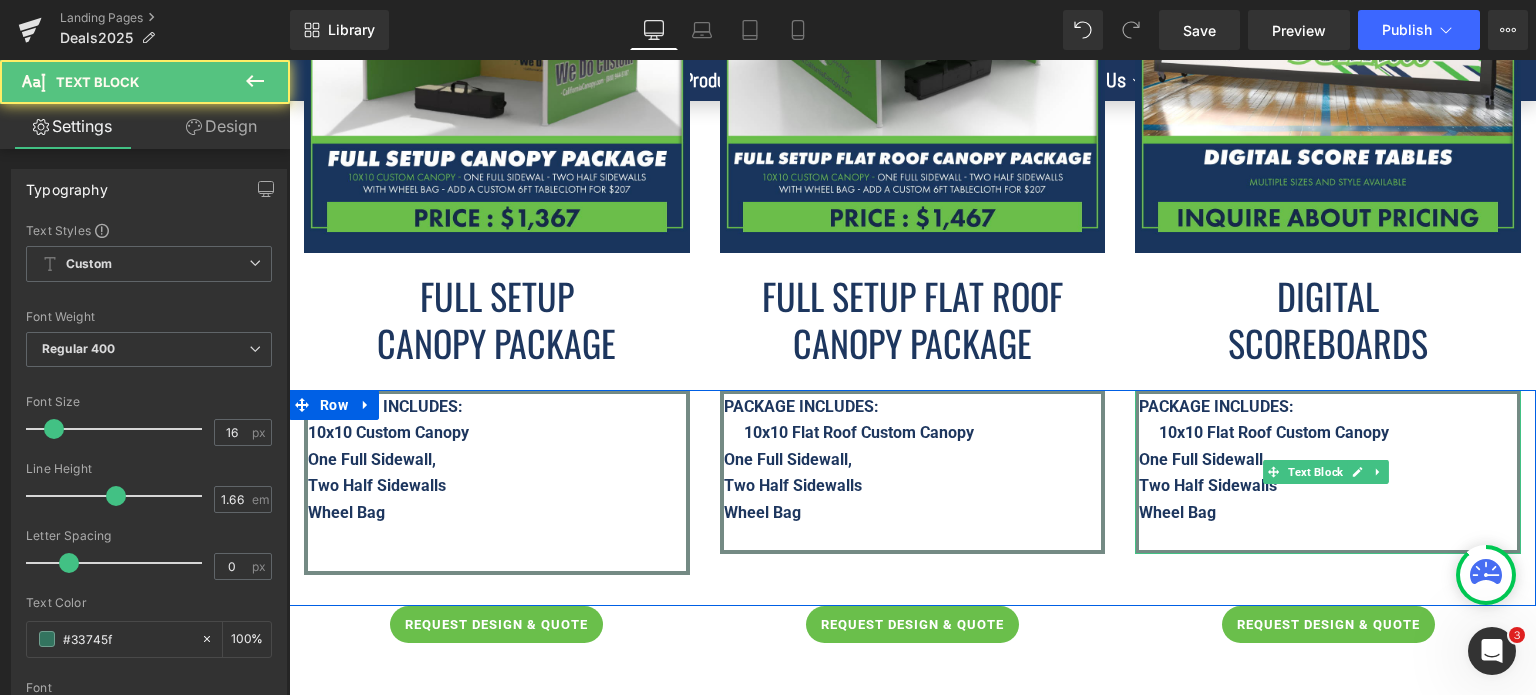 click on "One Full Sidewall," at bounding box center (1203, 459) 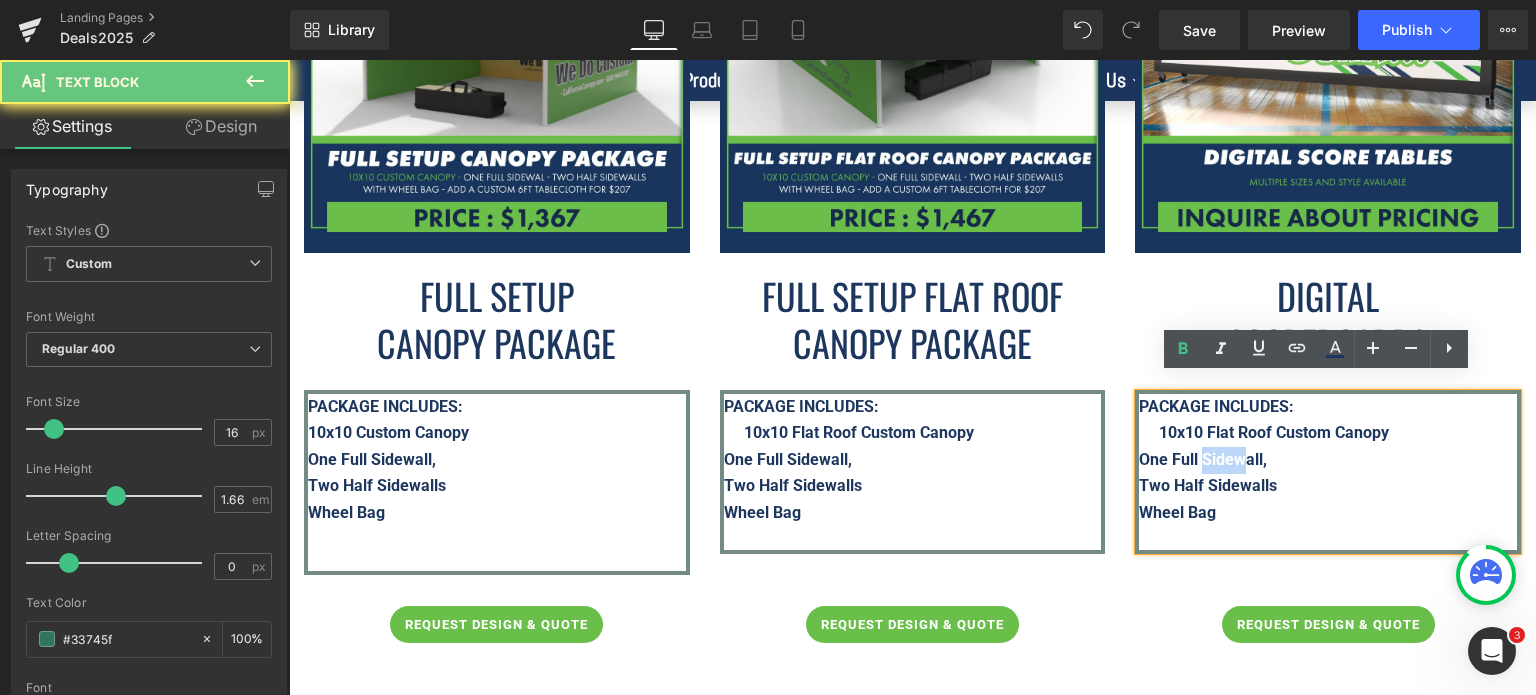 click on "One Full Sidewall," at bounding box center [1203, 459] 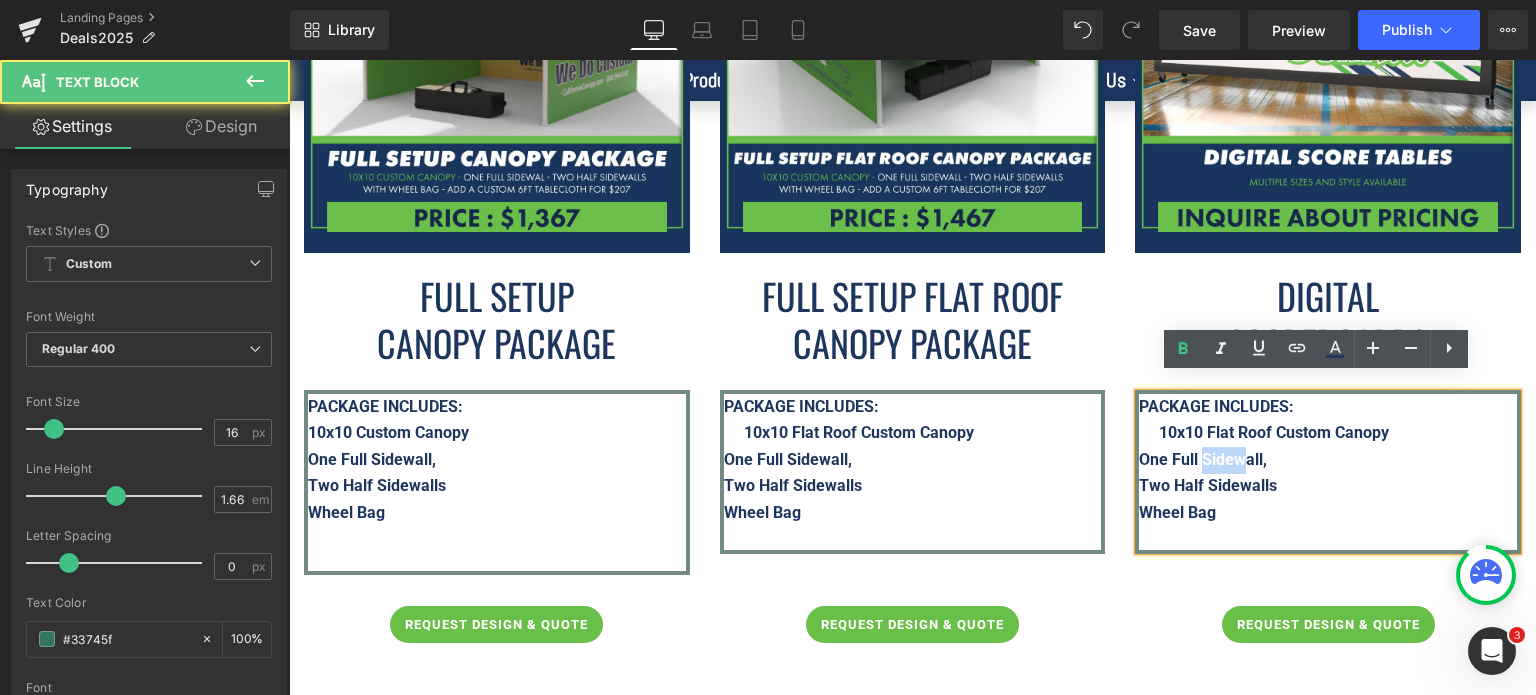 click on "One Full Sidewall," at bounding box center (1203, 459) 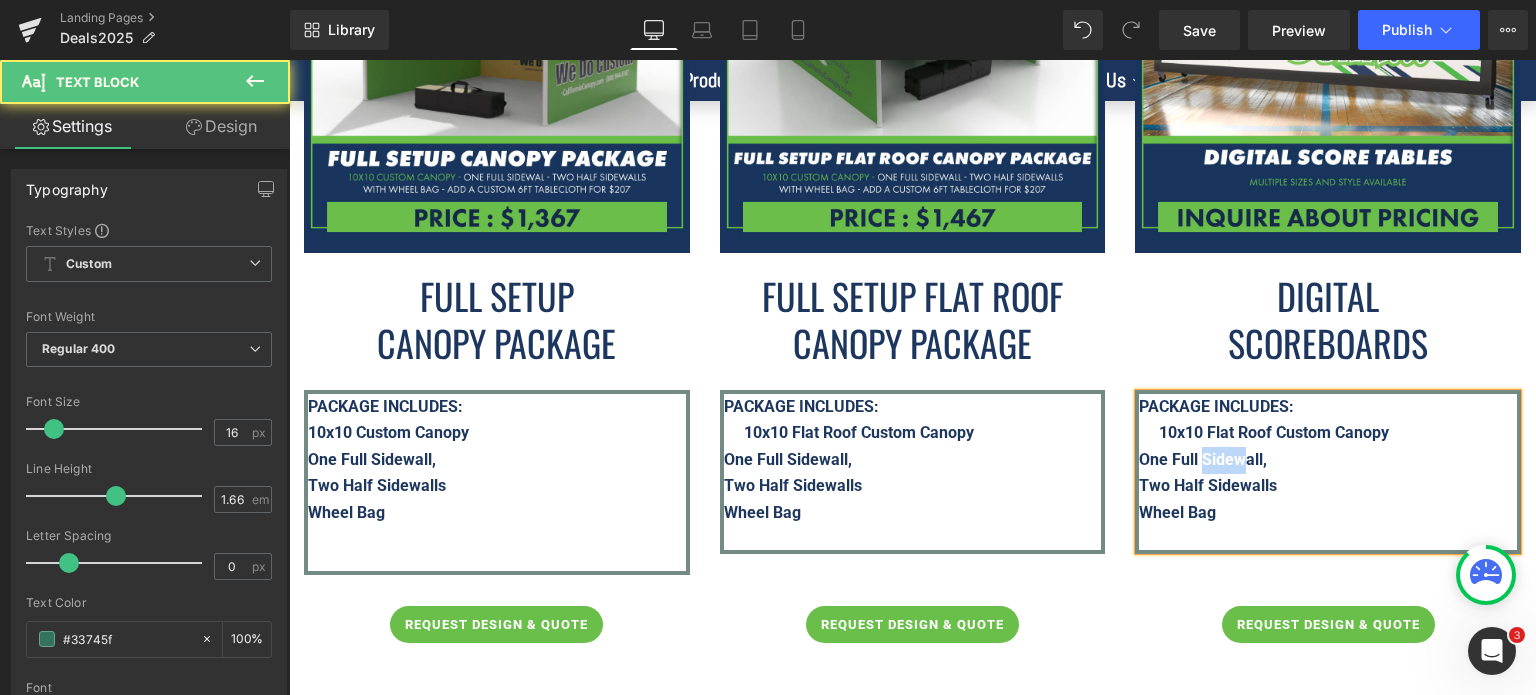 click on "10x10 Flat Roof Custom Canopy" at bounding box center (1274, 432) 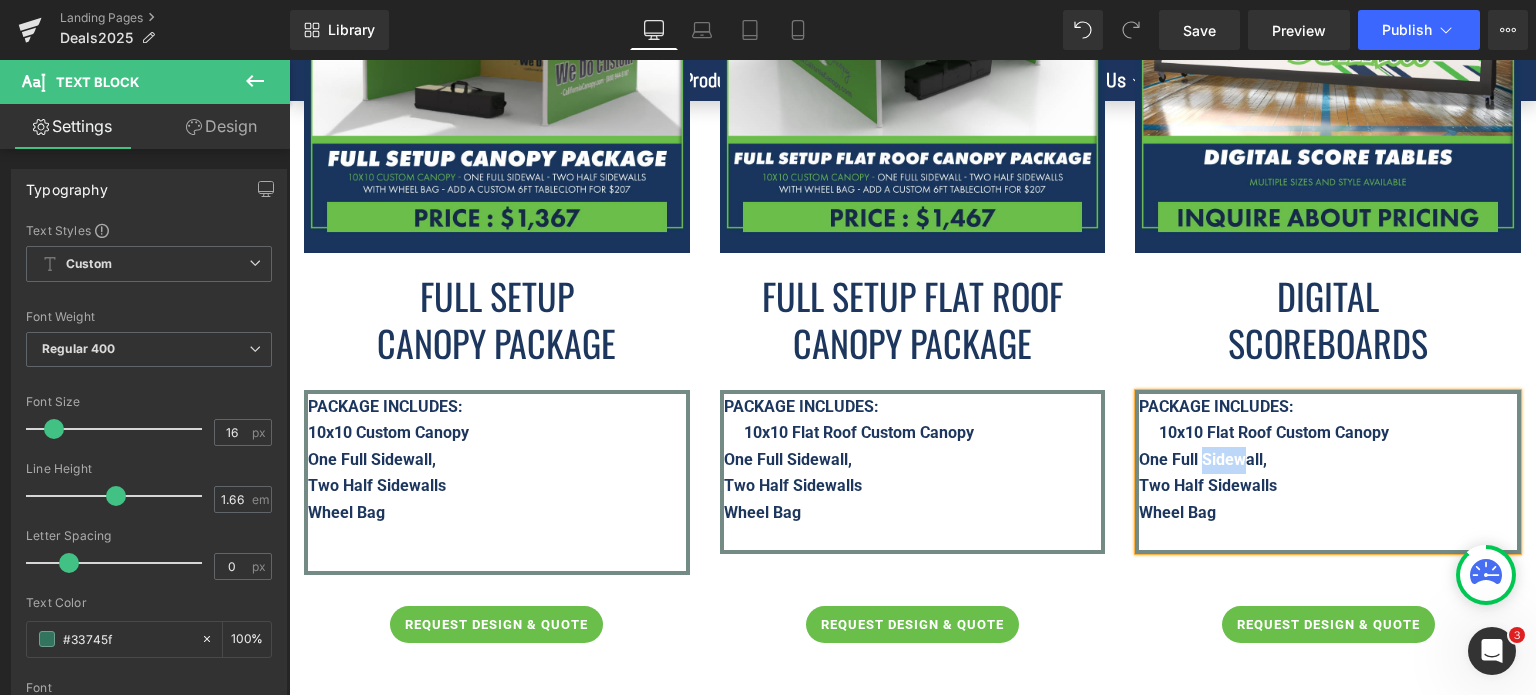 type 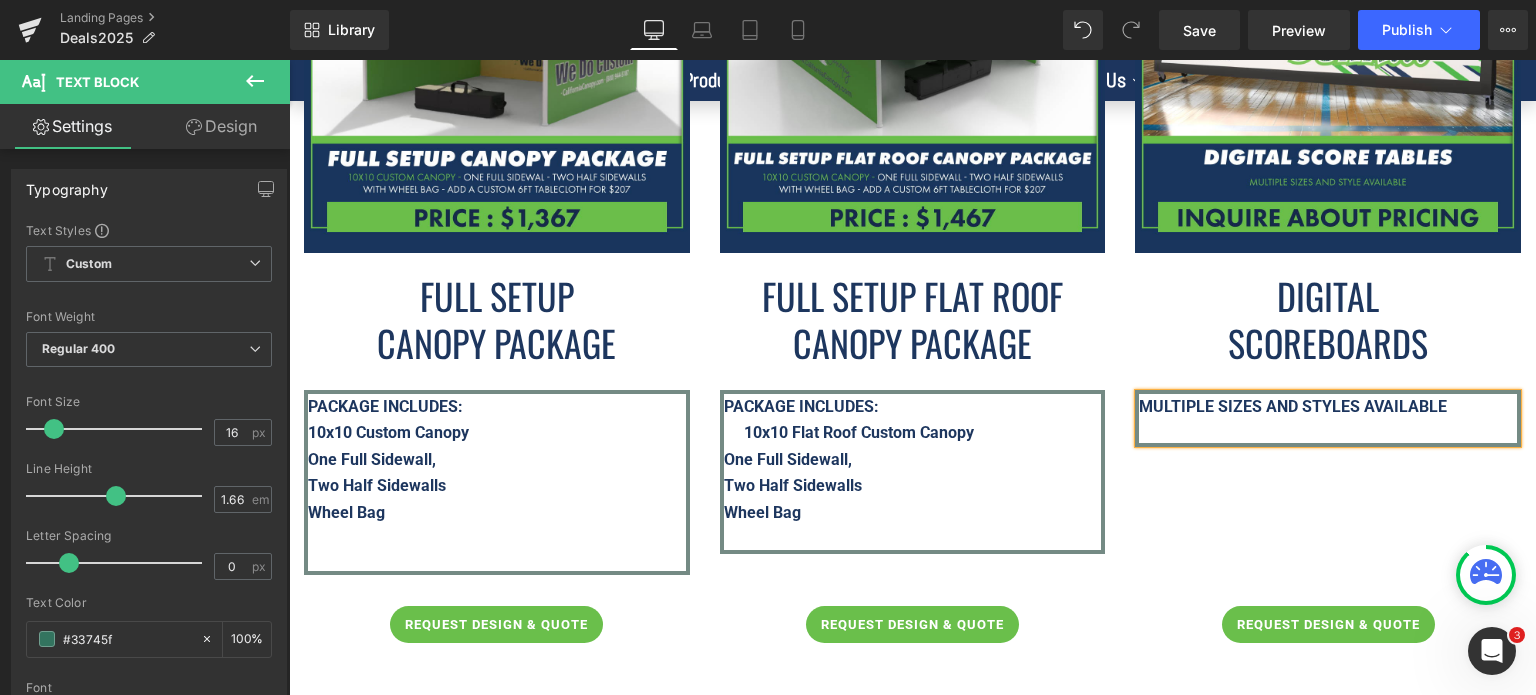 click on "MULTIPLE SIZES AND STYLES AVAILABLE" at bounding box center (1293, 406) 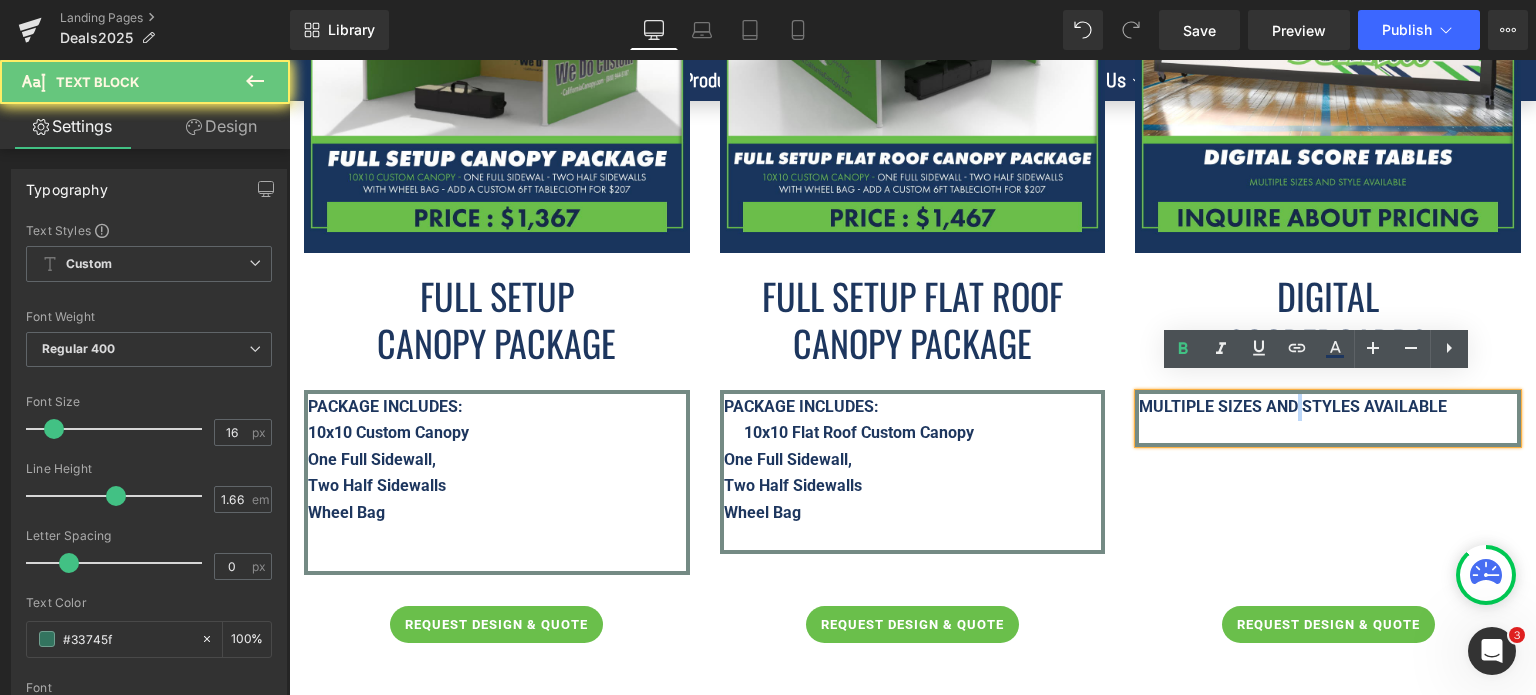 click on "MULTIPLE SIZES AND STYLES AVAILABLE" at bounding box center (1293, 406) 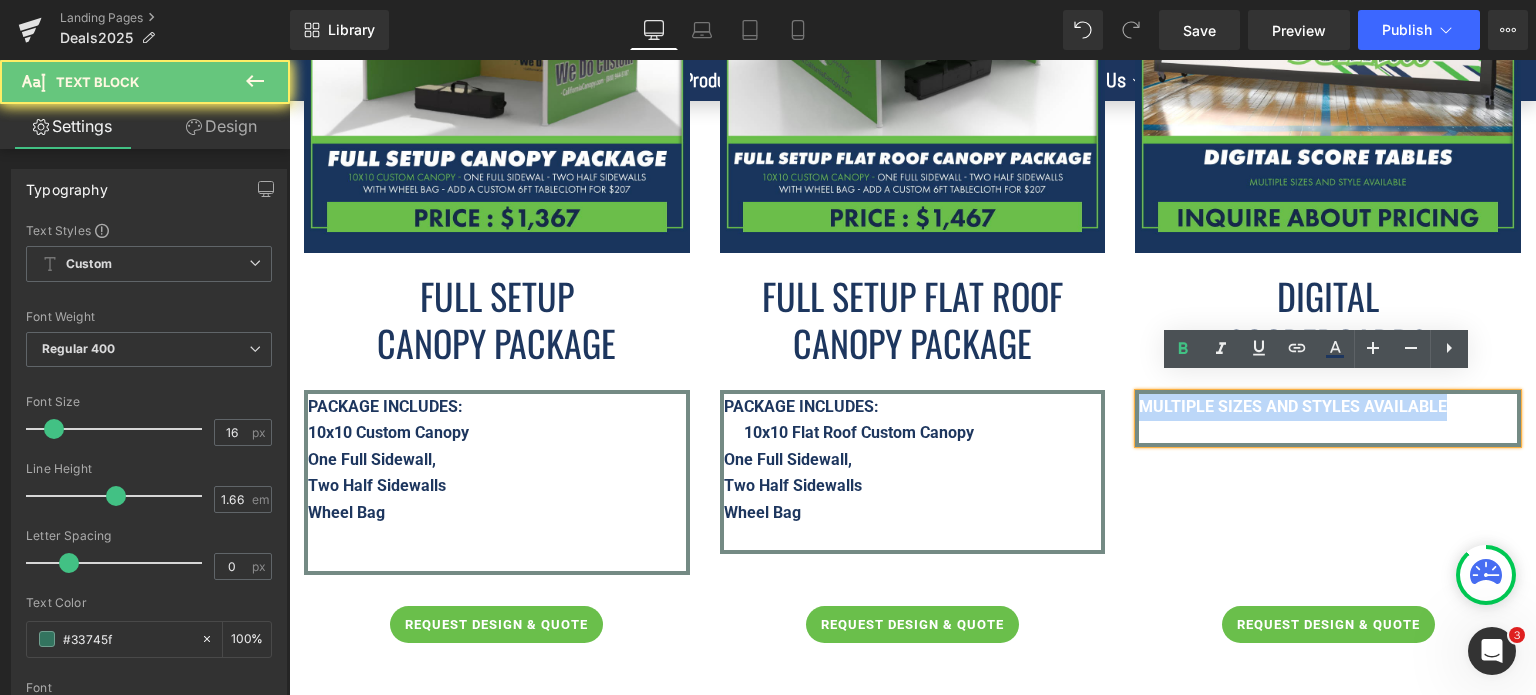 click on "MULTIPLE SIZES AND STYLES AVAILABLE" at bounding box center (1293, 406) 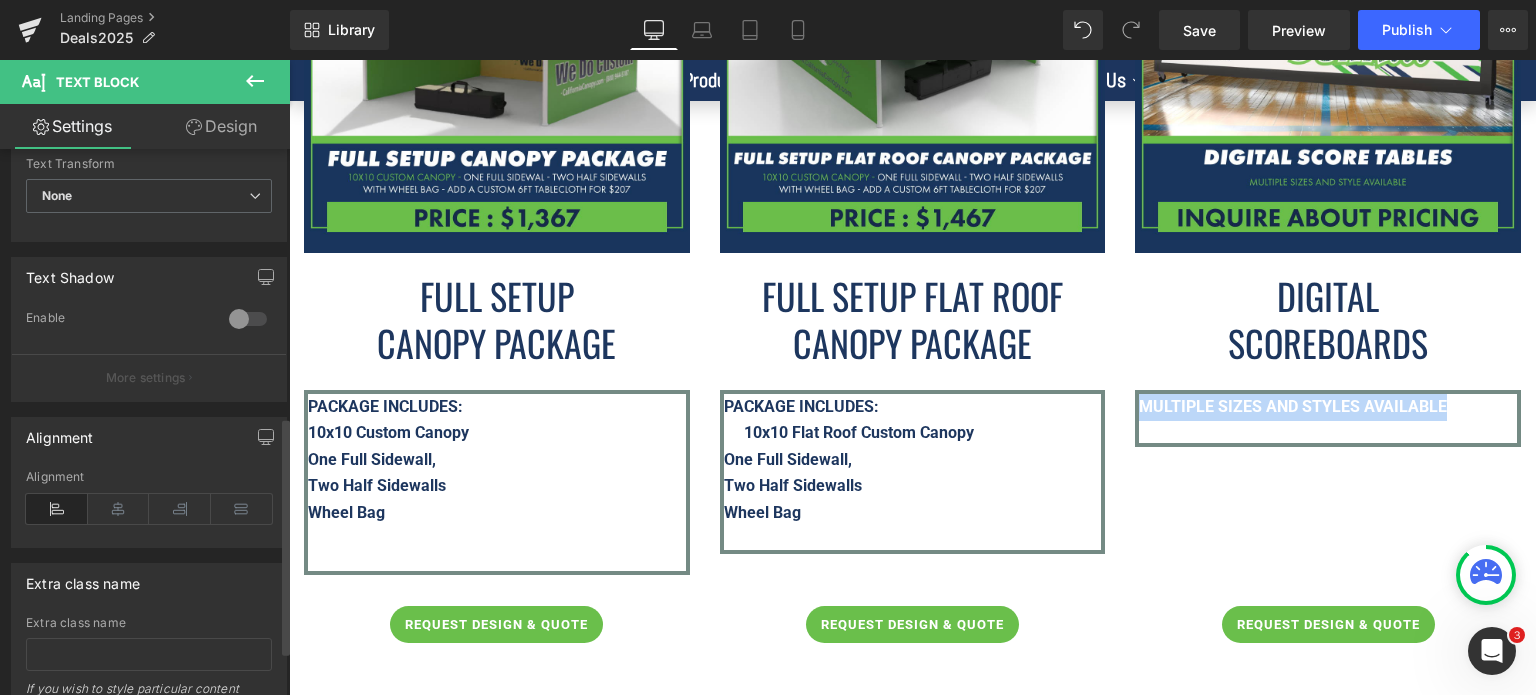 scroll, scrollTop: 700, scrollLeft: 0, axis: vertical 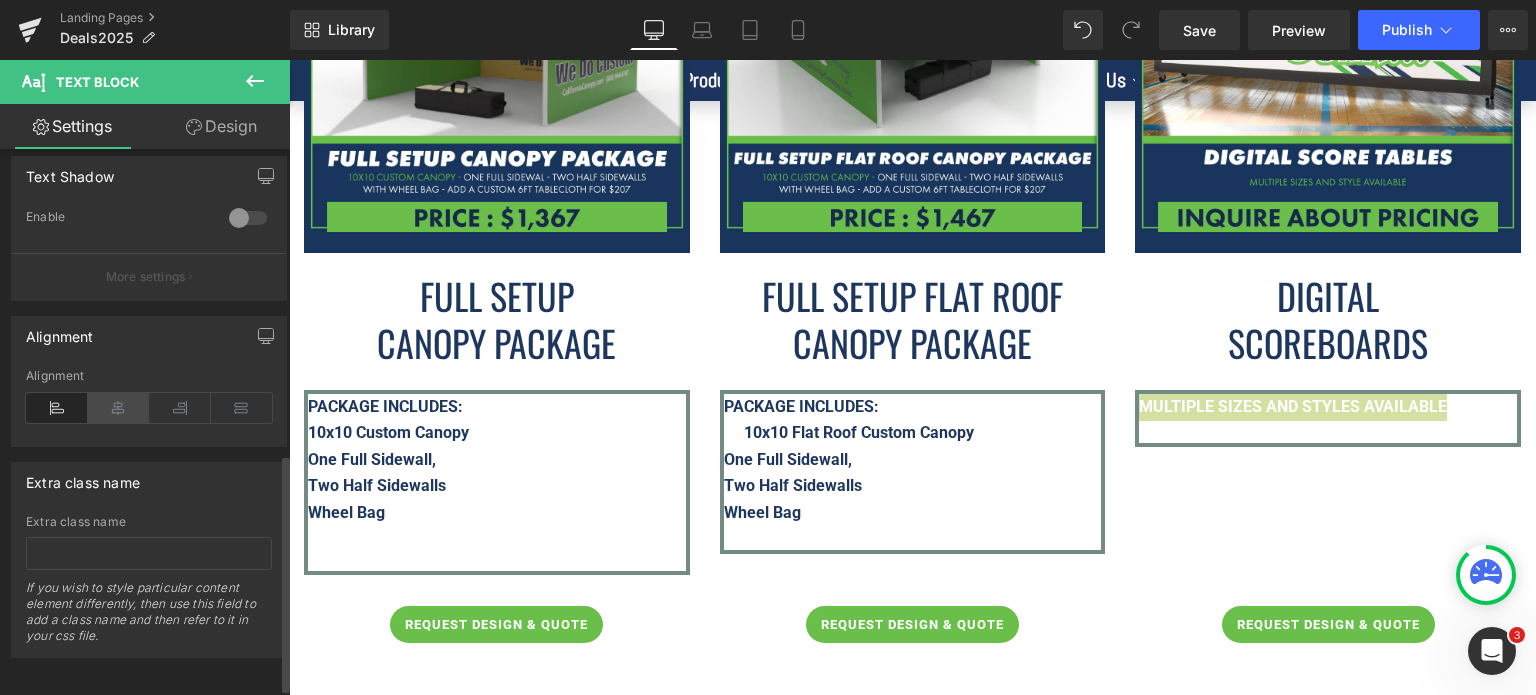 click at bounding box center (119, 408) 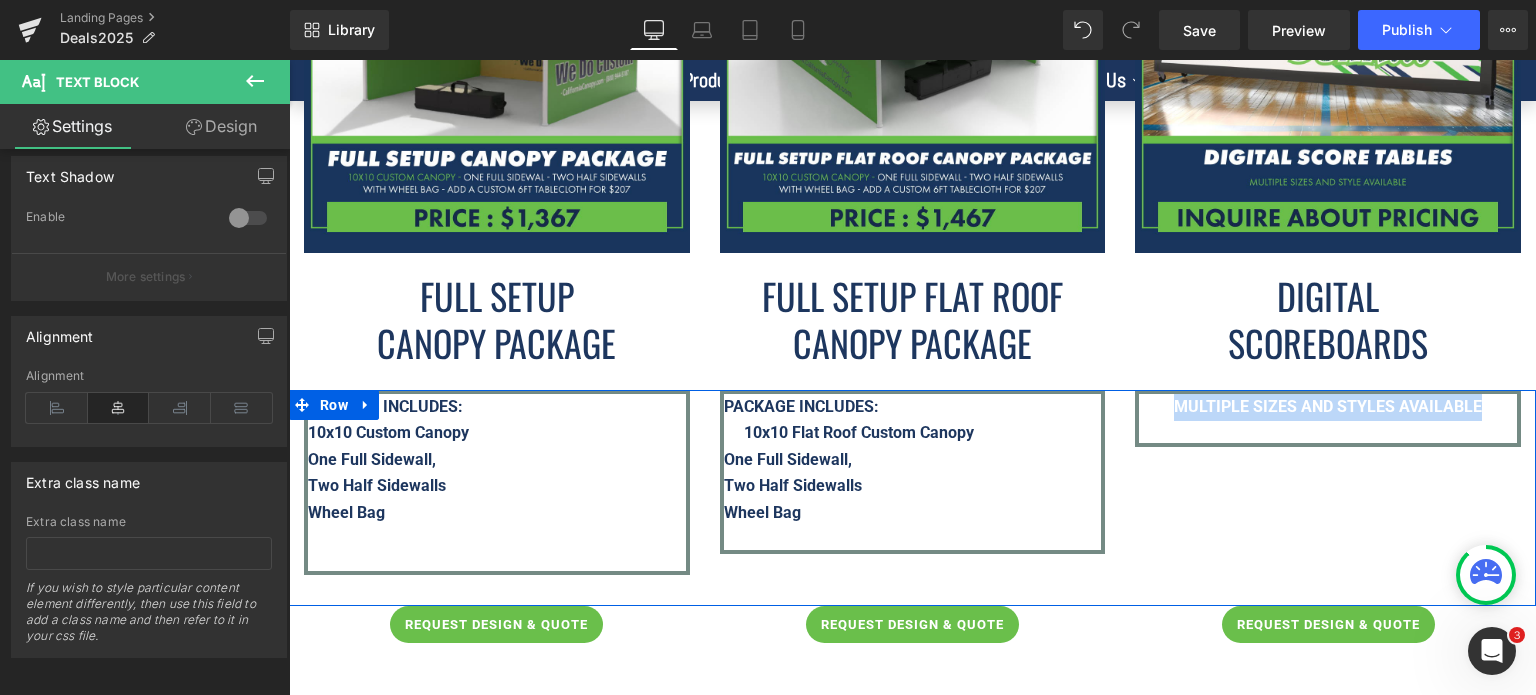 click on "PACKAGE INCLUDES:        10x10 Custom Canopy      One Full Sidewall,       Two Half Sidewalls      Wheel Bag Text Block         PACKAGE INCLUDES:       10x10 Flat Roof Custom Canopy      One Full Sidewall,       Two Half Sidewalls      Wheel Bag Text Block         MULTIPLE SIZES AND STYLES AVAILABLE Text Block         Row" at bounding box center [912, 498] 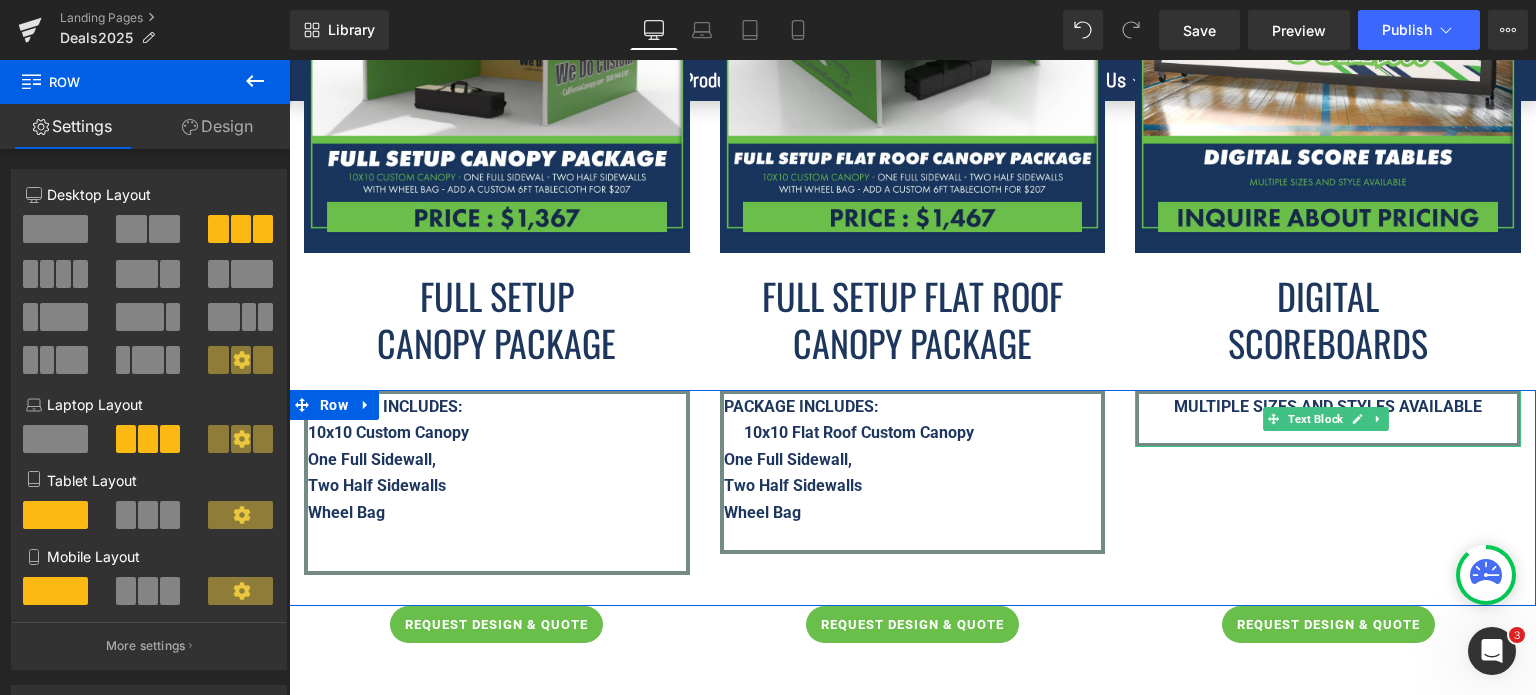 click on "MULTIPLE SIZES AND STYLES AVAILABLE" at bounding box center (1328, 407) 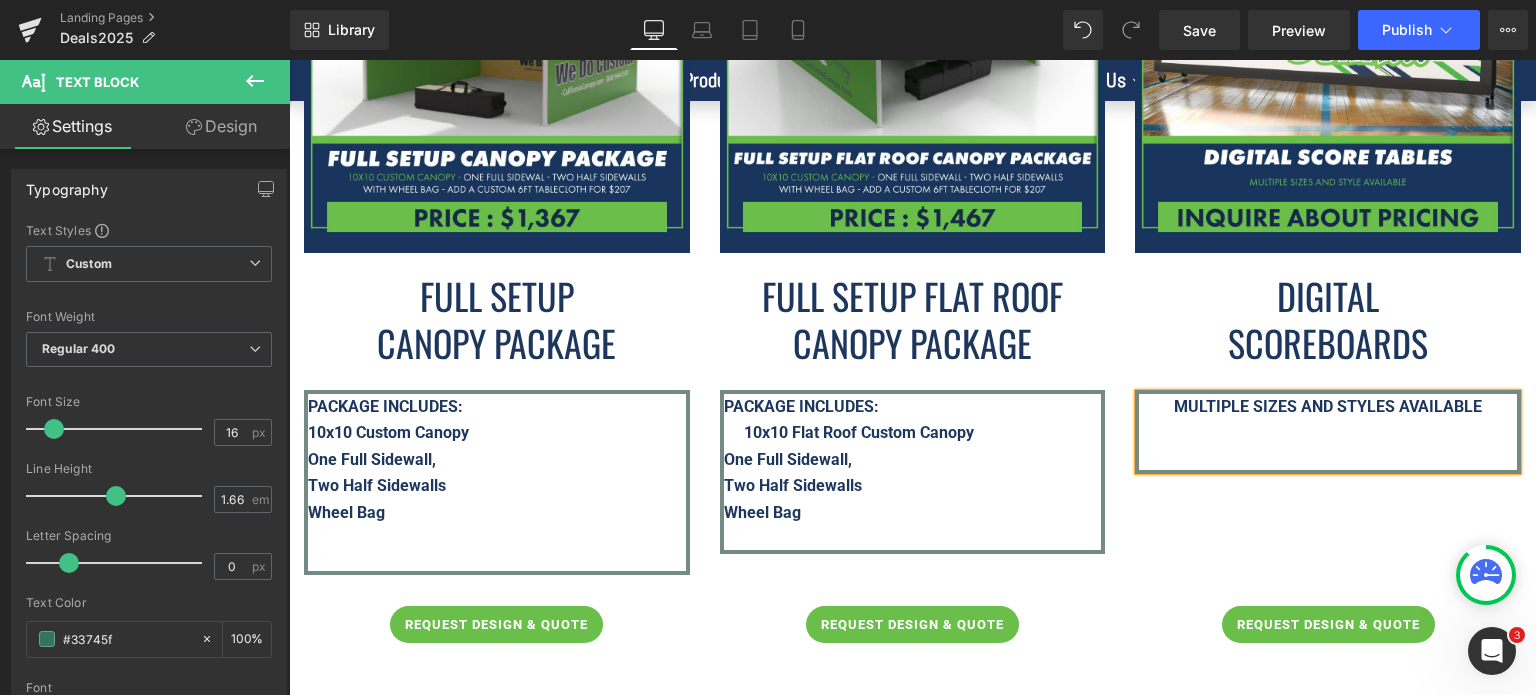 click on "MULTIPLE SIZES AND STYLES AVAILABLE" at bounding box center (1328, 407) 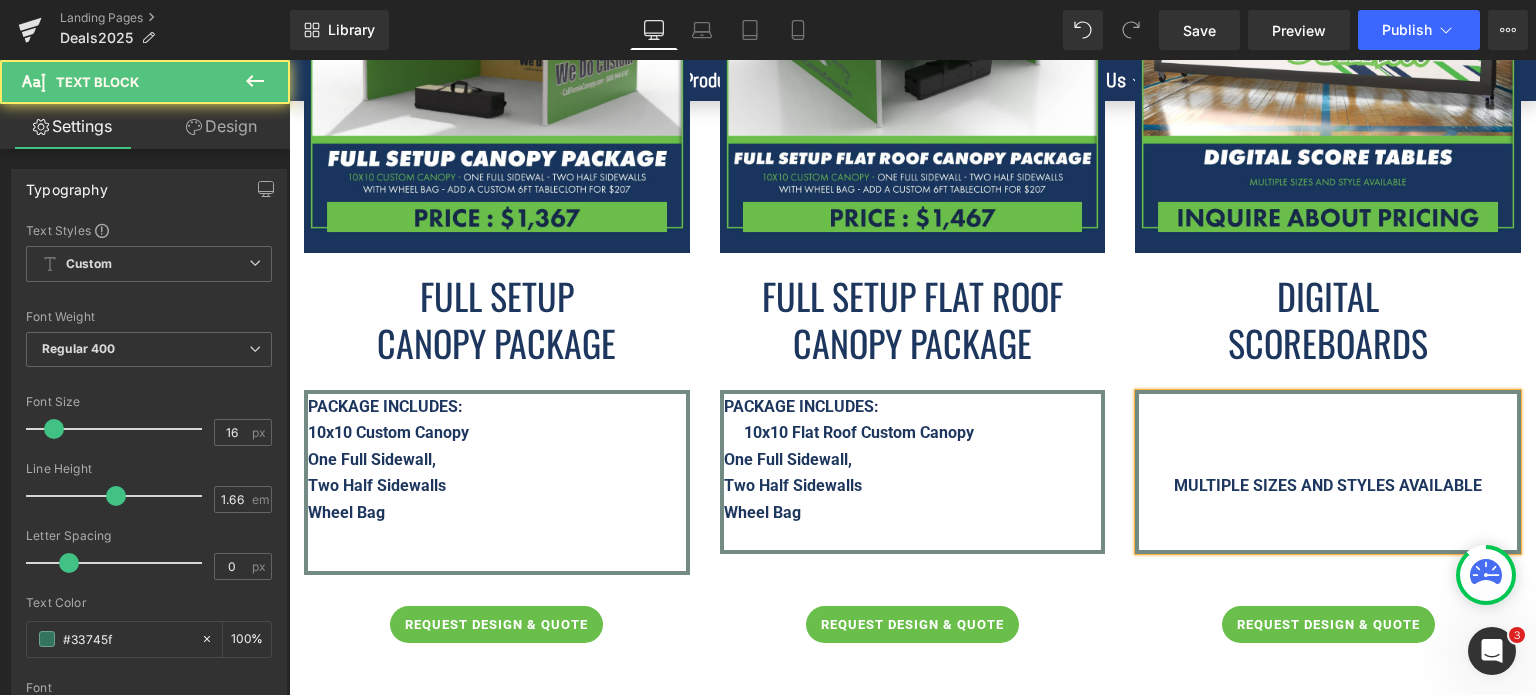 click at bounding box center [1328, 433] 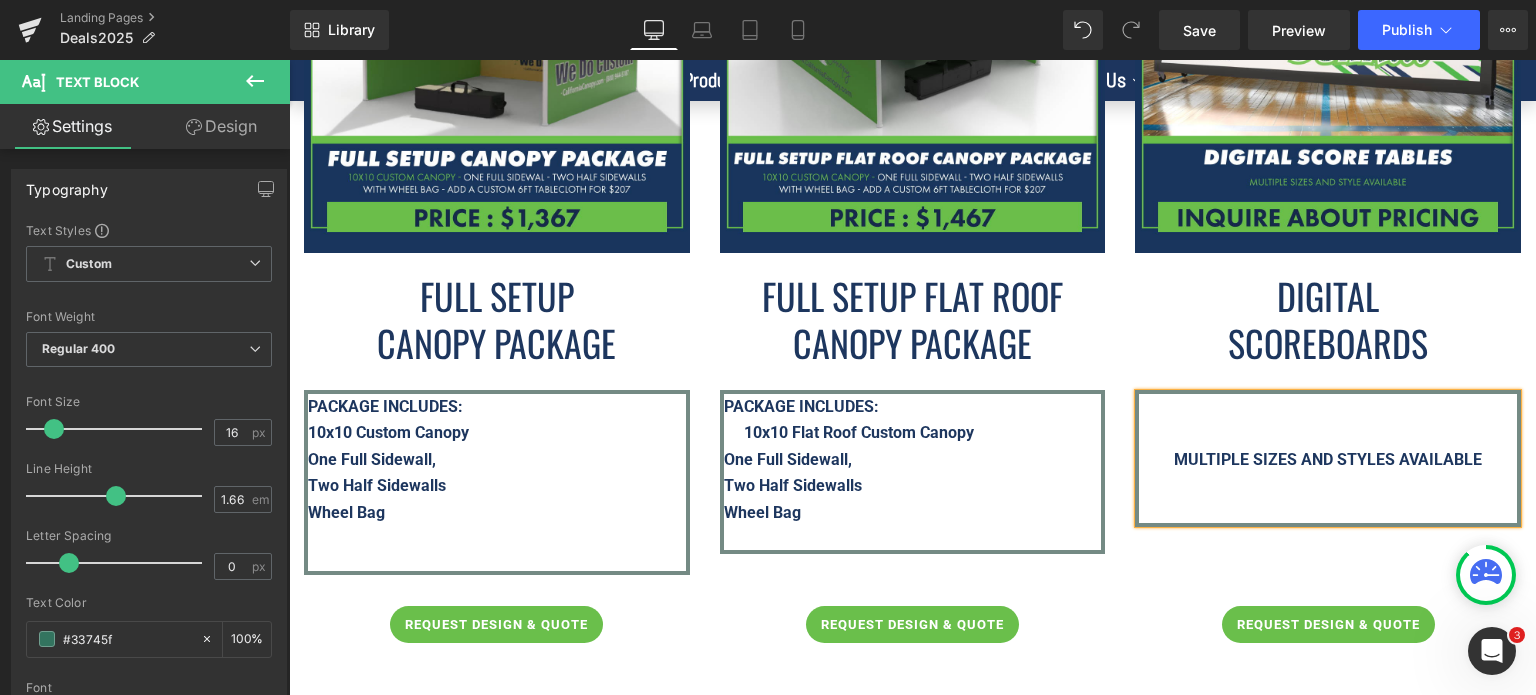 click at bounding box center [1328, 486] 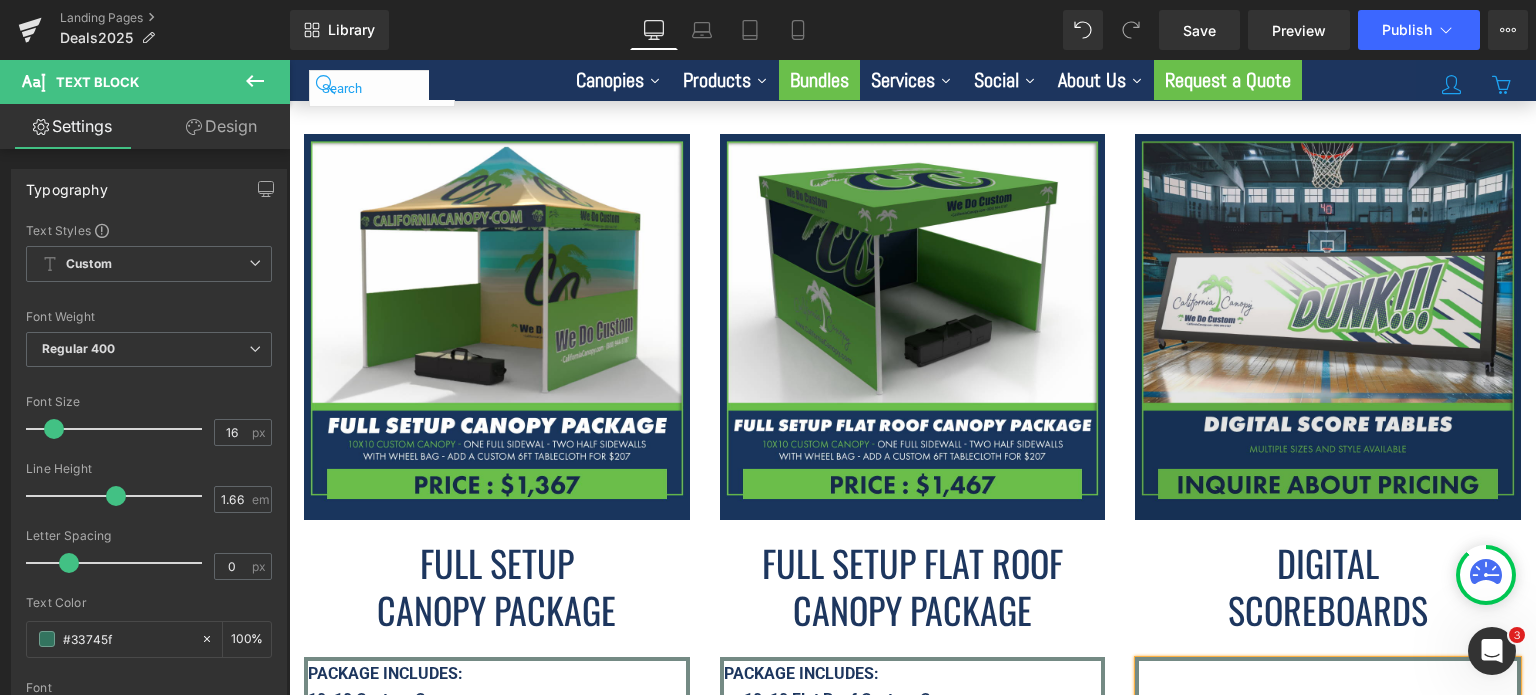 scroll, scrollTop: 6438, scrollLeft: 0, axis: vertical 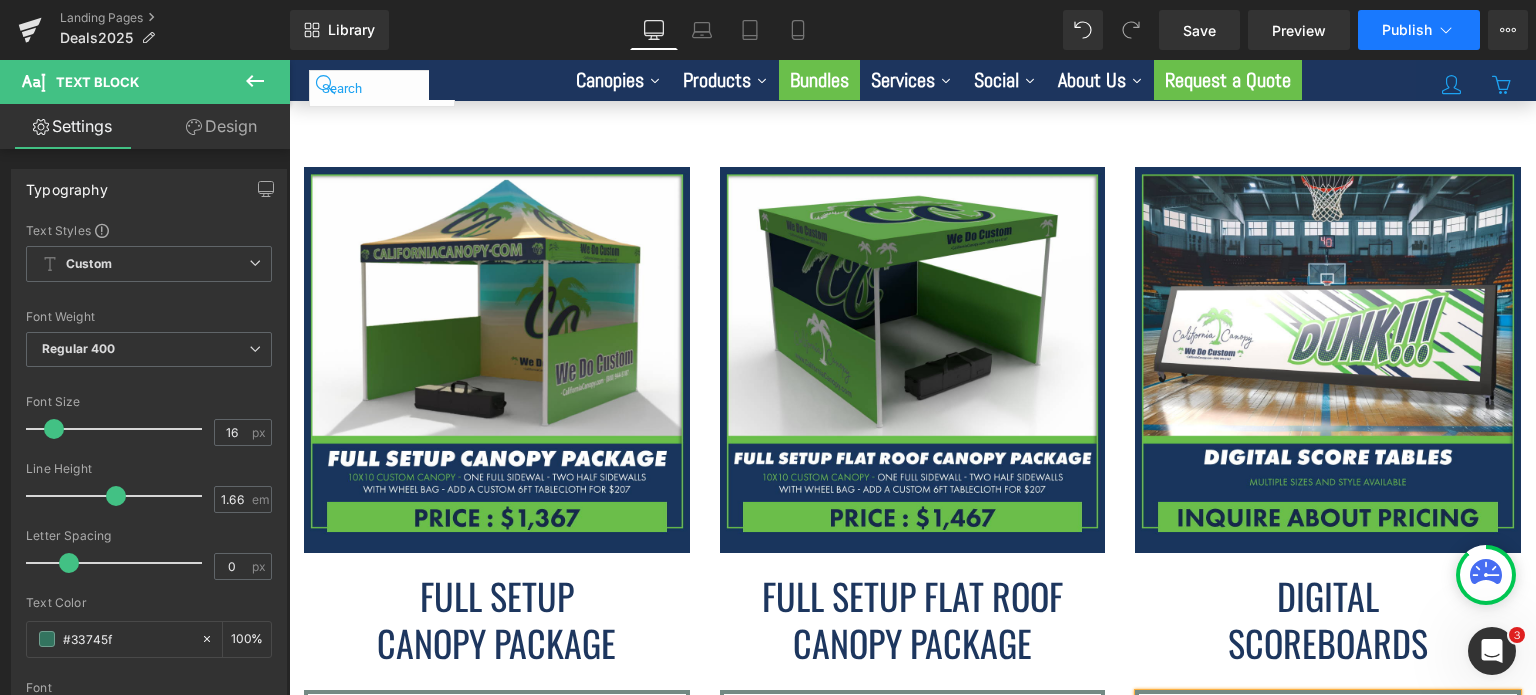 click on "Publish" at bounding box center (1419, 30) 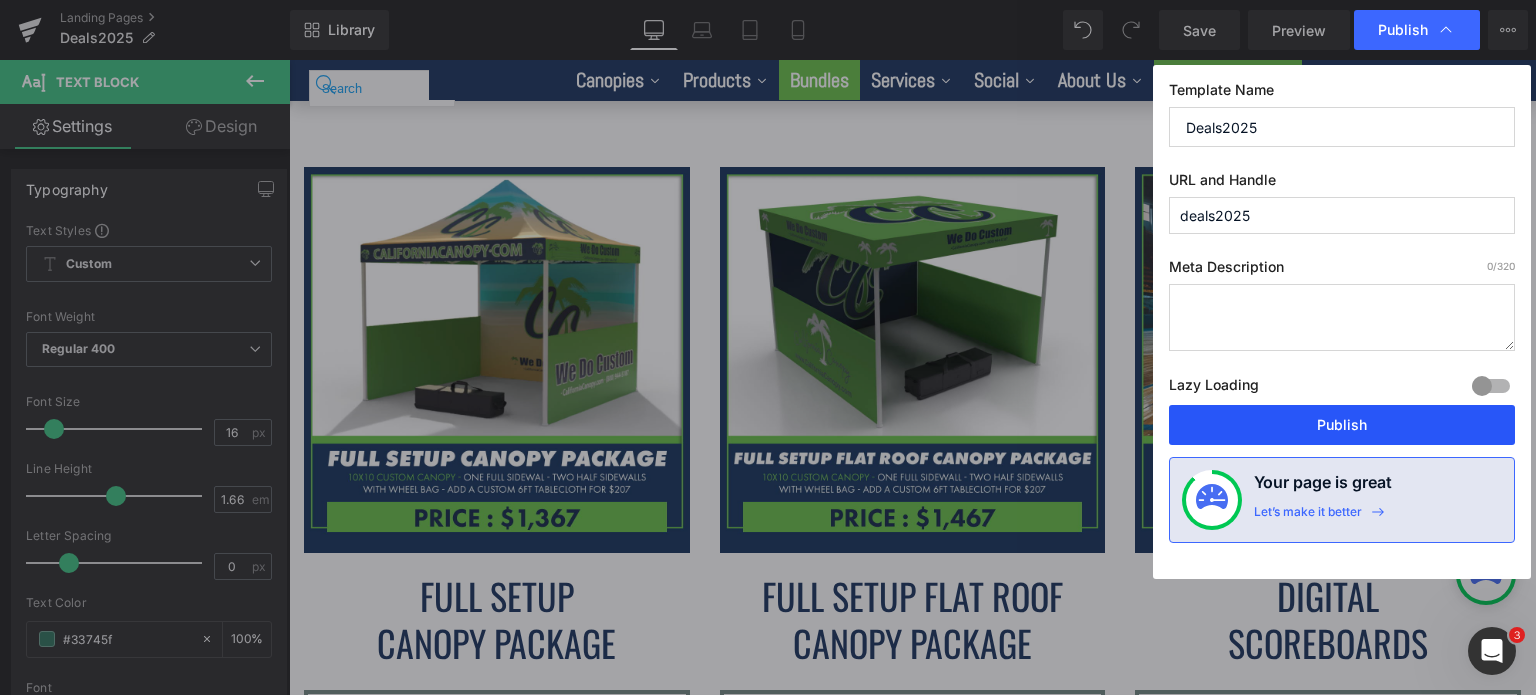 click on "Publish" at bounding box center [1342, 425] 